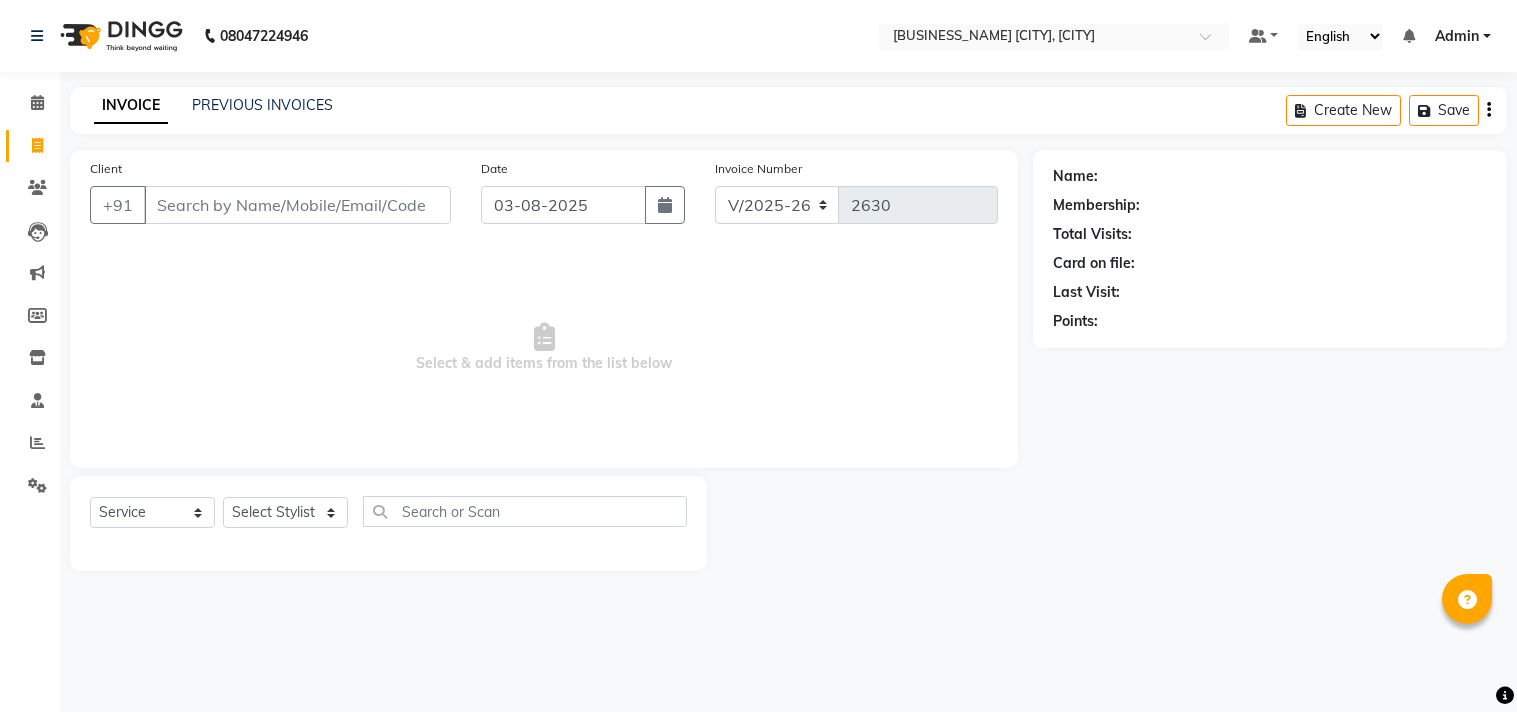 select on "8329" 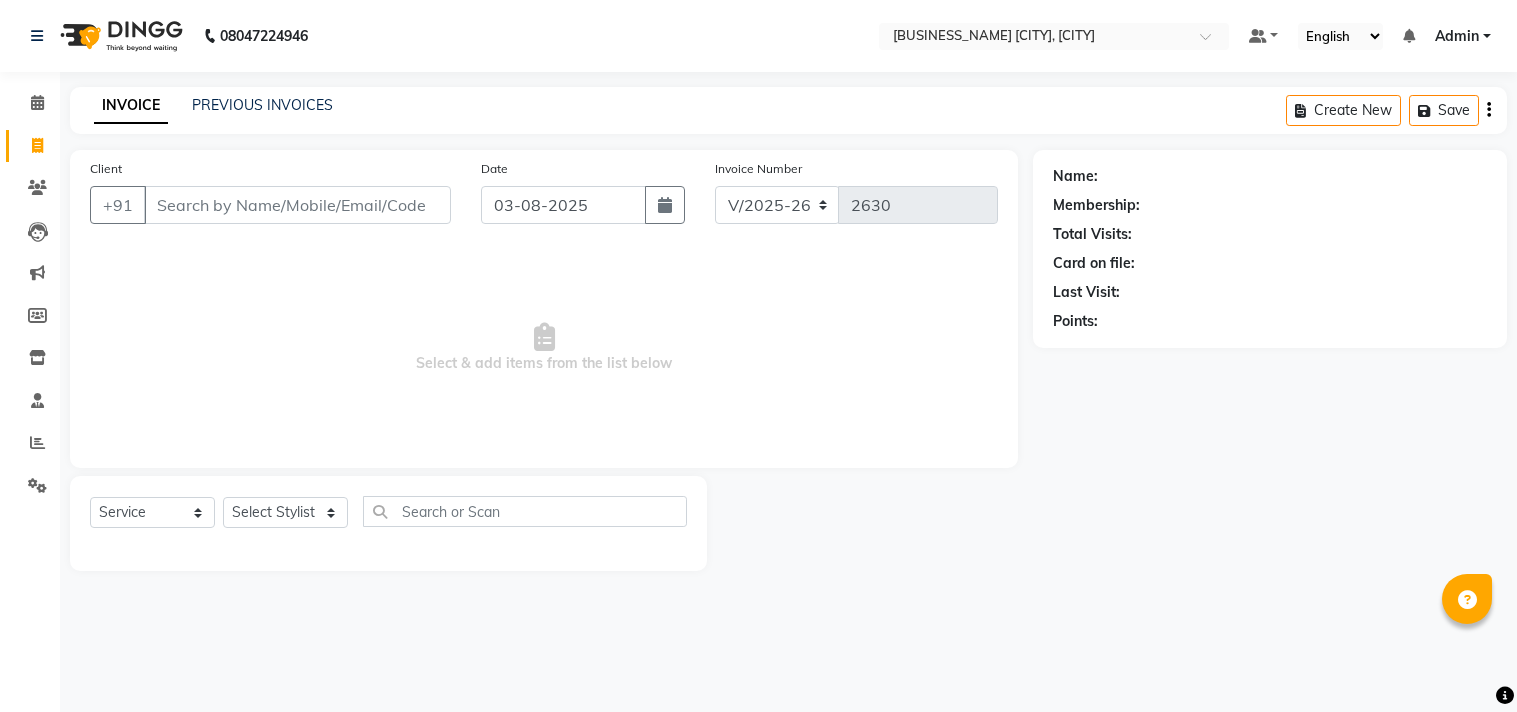 select on "service" 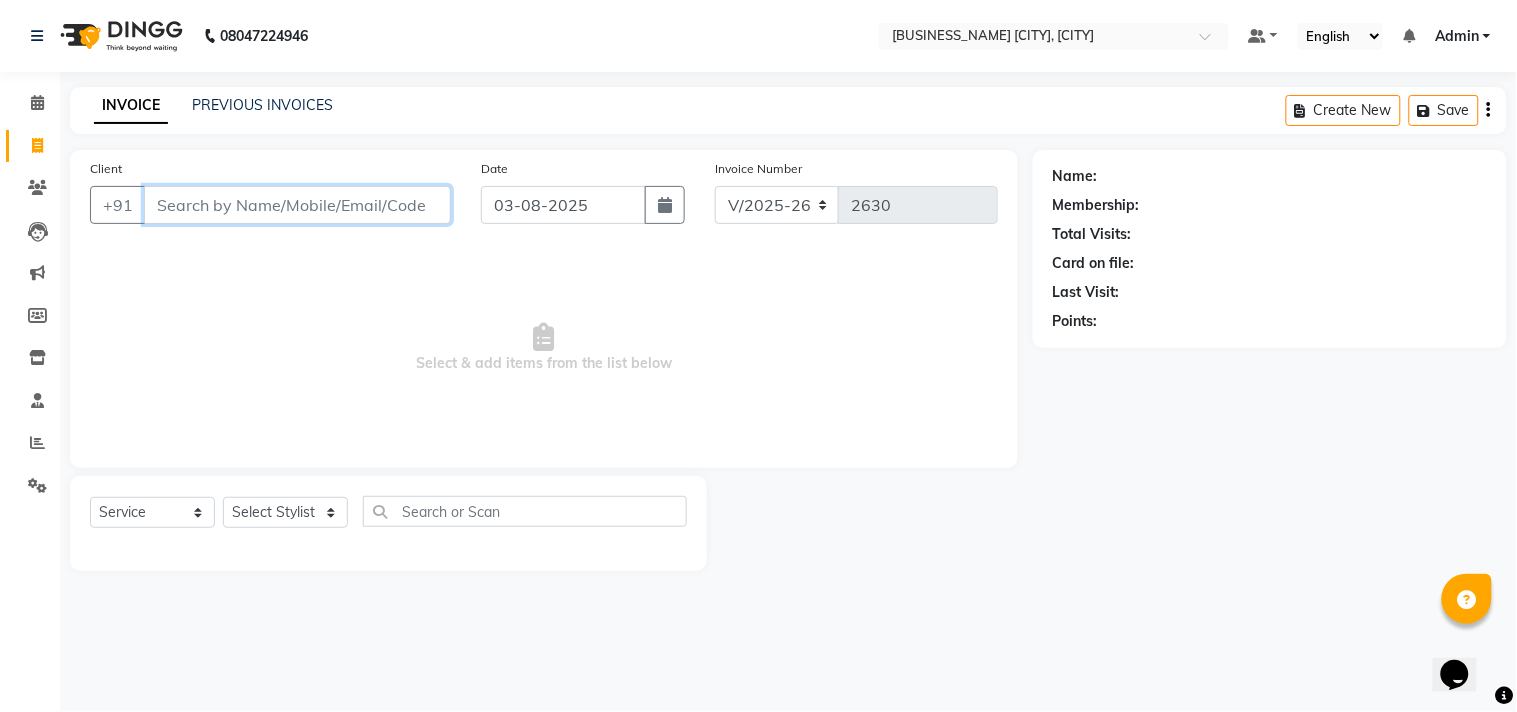 scroll, scrollTop: 0, scrollLeft: 0, axis: both 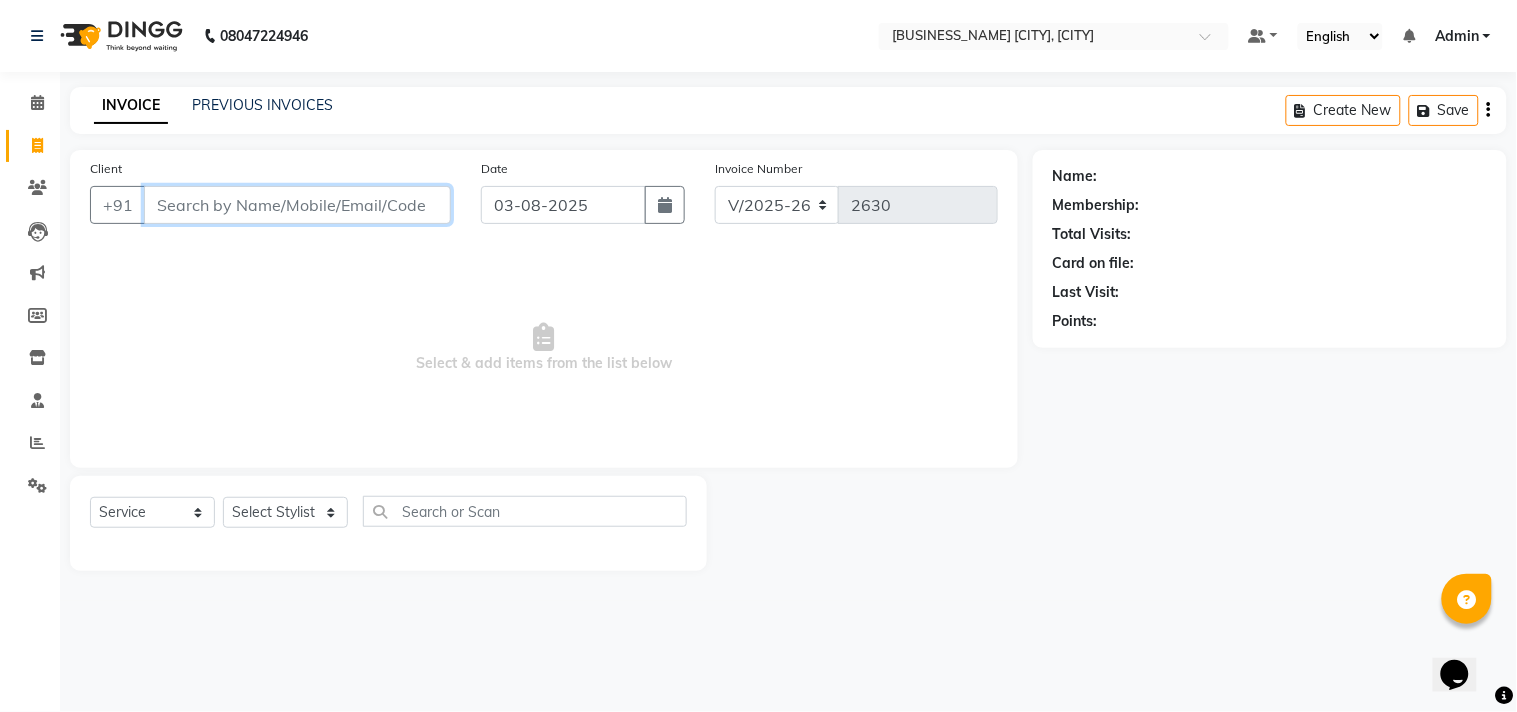 click on "Client" at bounding box center (297, 205) 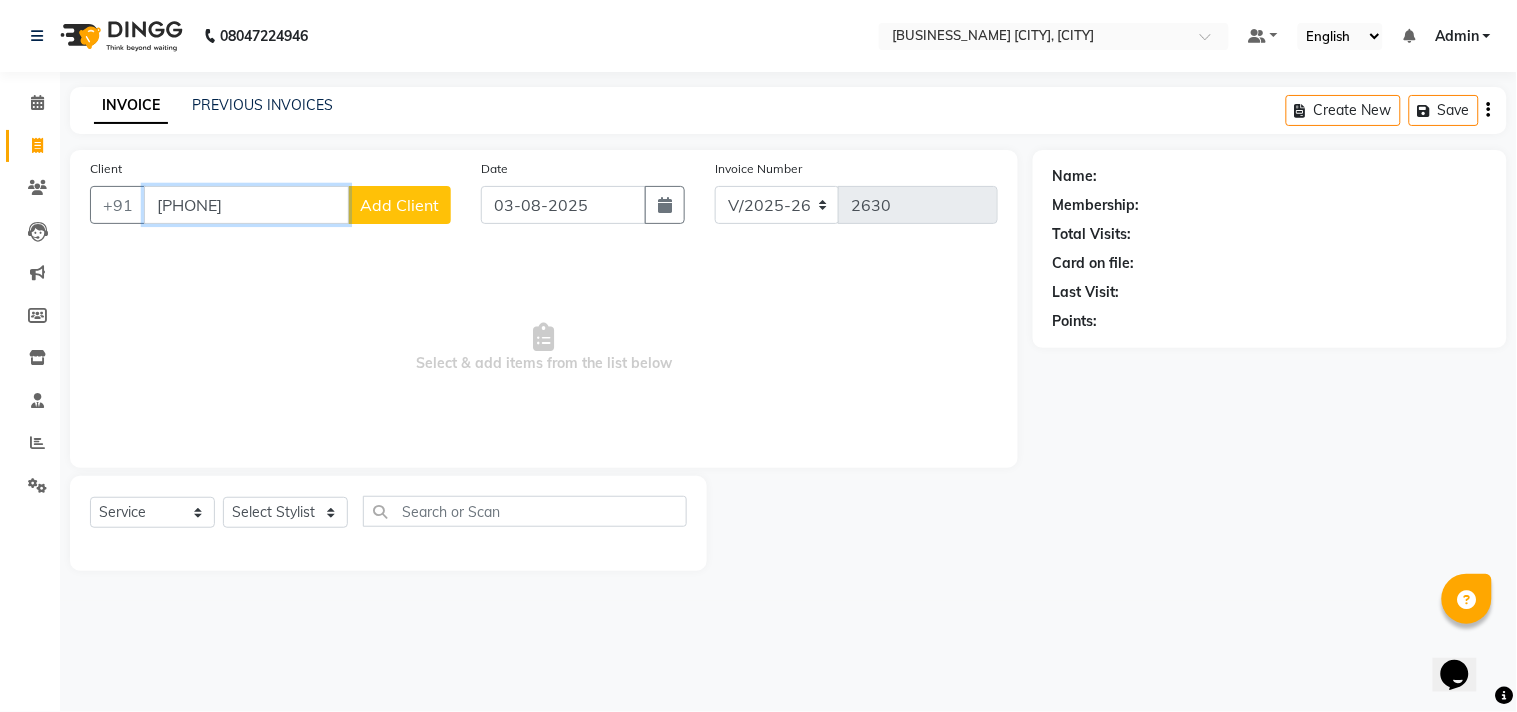 type on "[PHONE]" 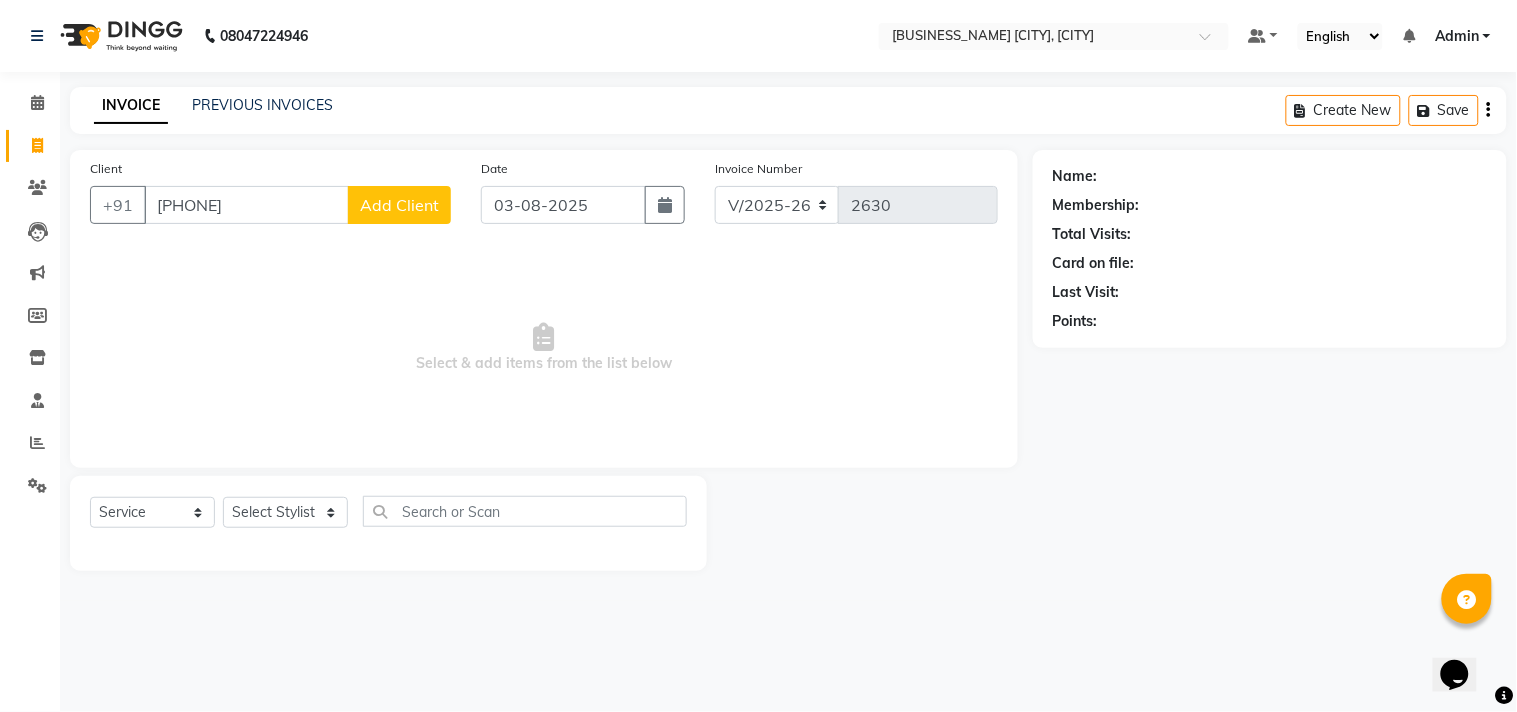 click on "Add Client" 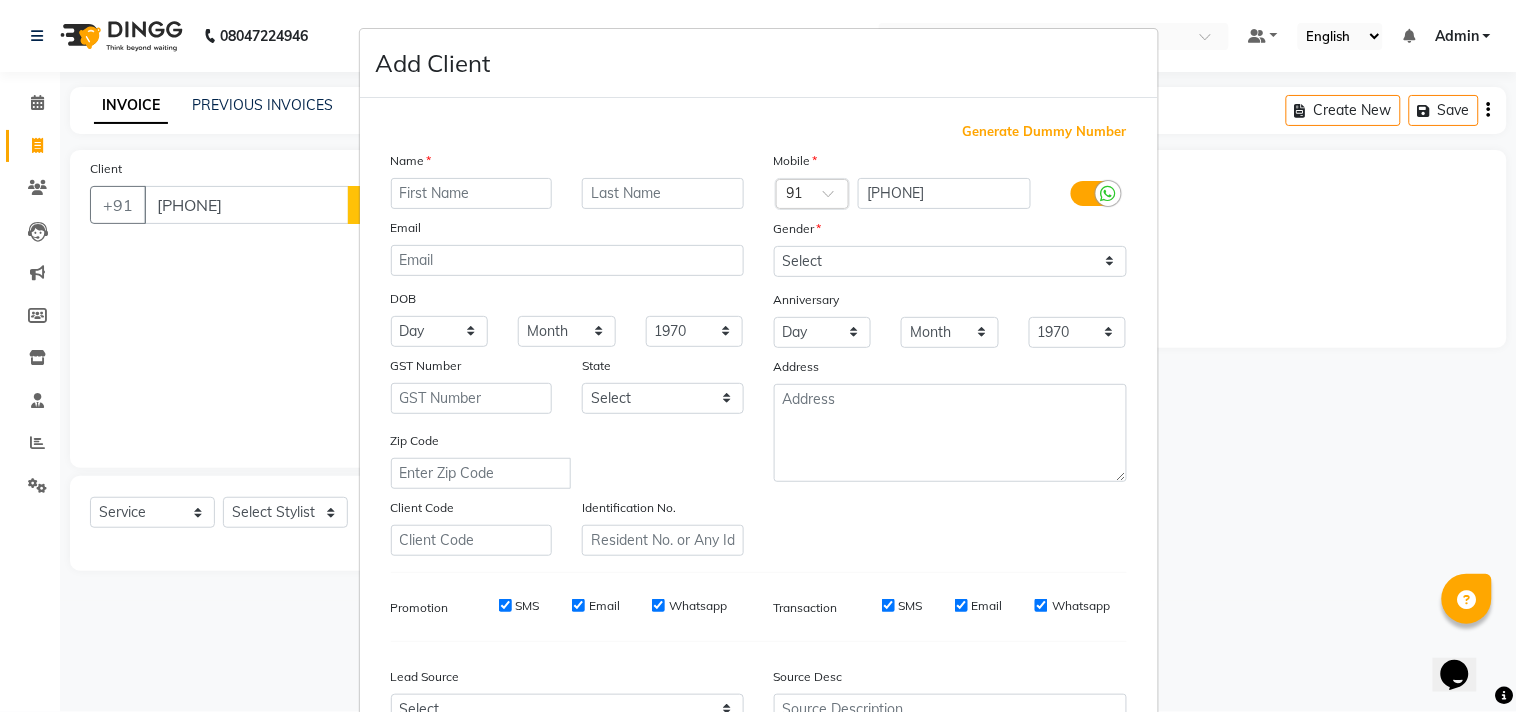 click at bounding box center [472, 193] 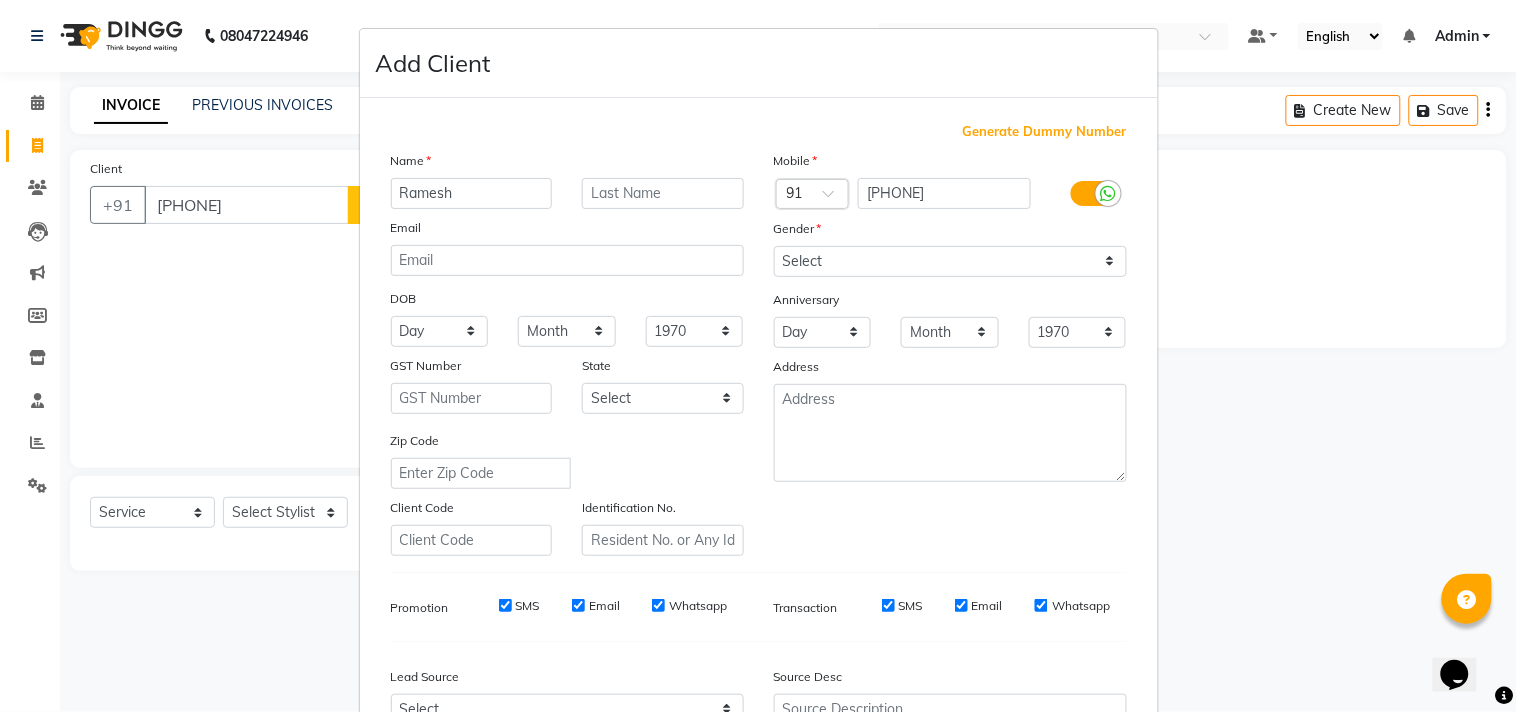 type on "Ramesh" 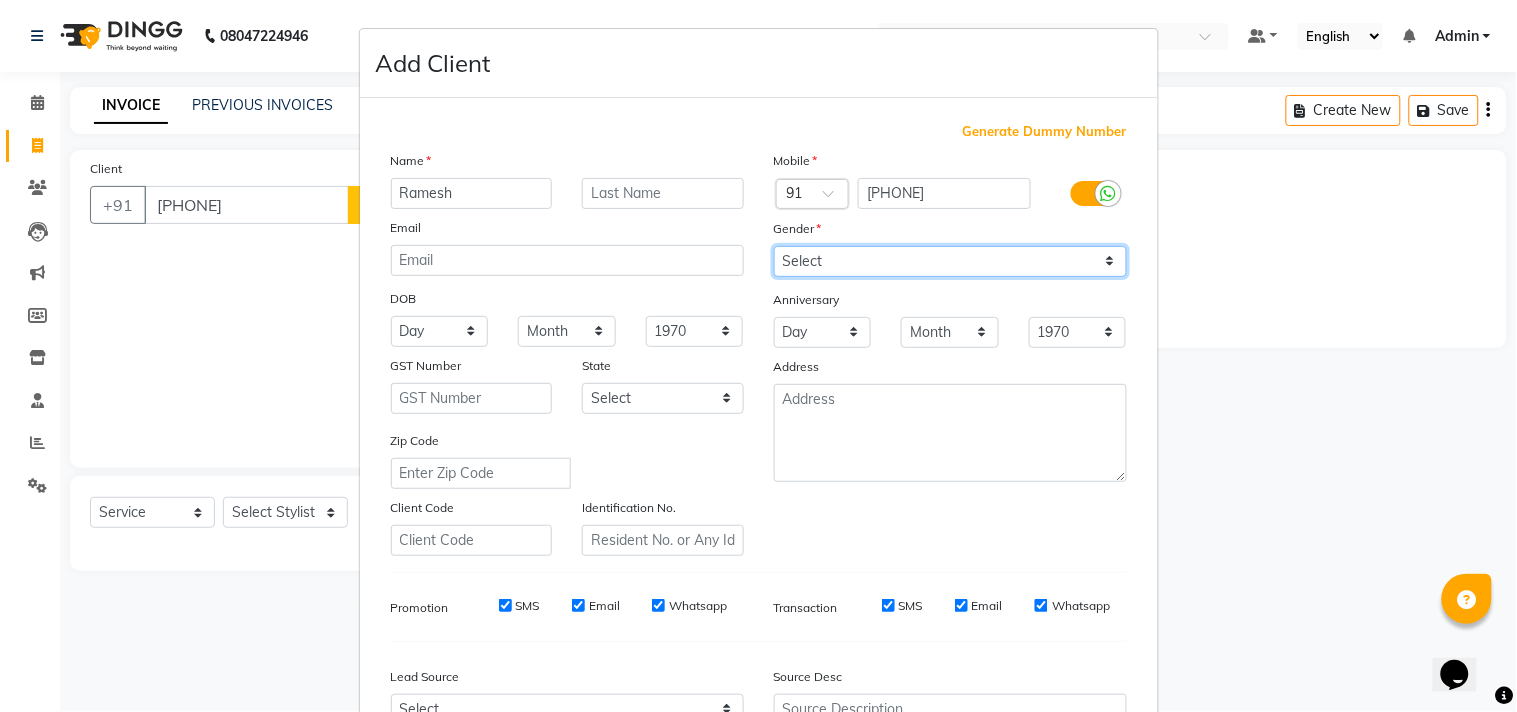 click on "Select Male Female Other Prefer Not To Say" at bounding box center (950, 261) 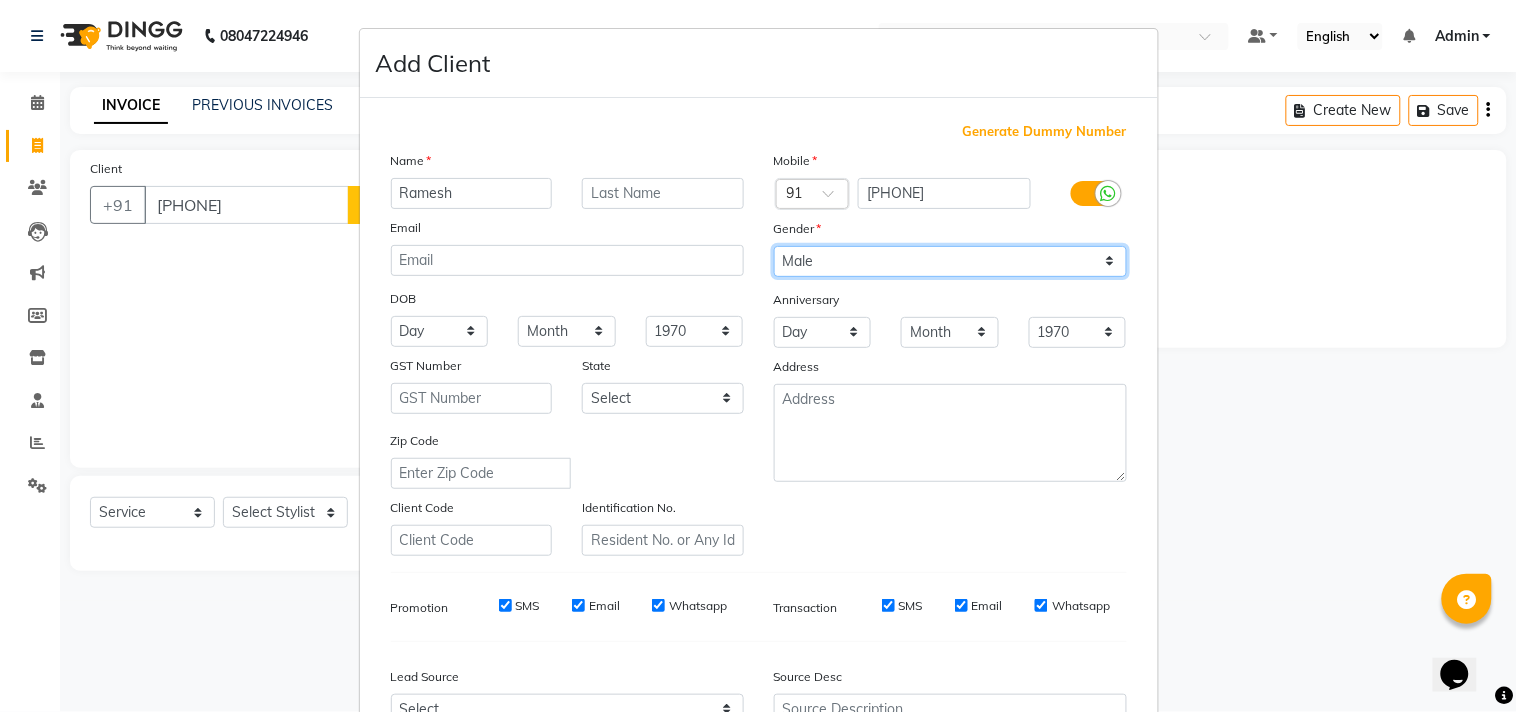 click on "Select Male Female Other Prefer Not To Say" at bounding box center (950, 261) 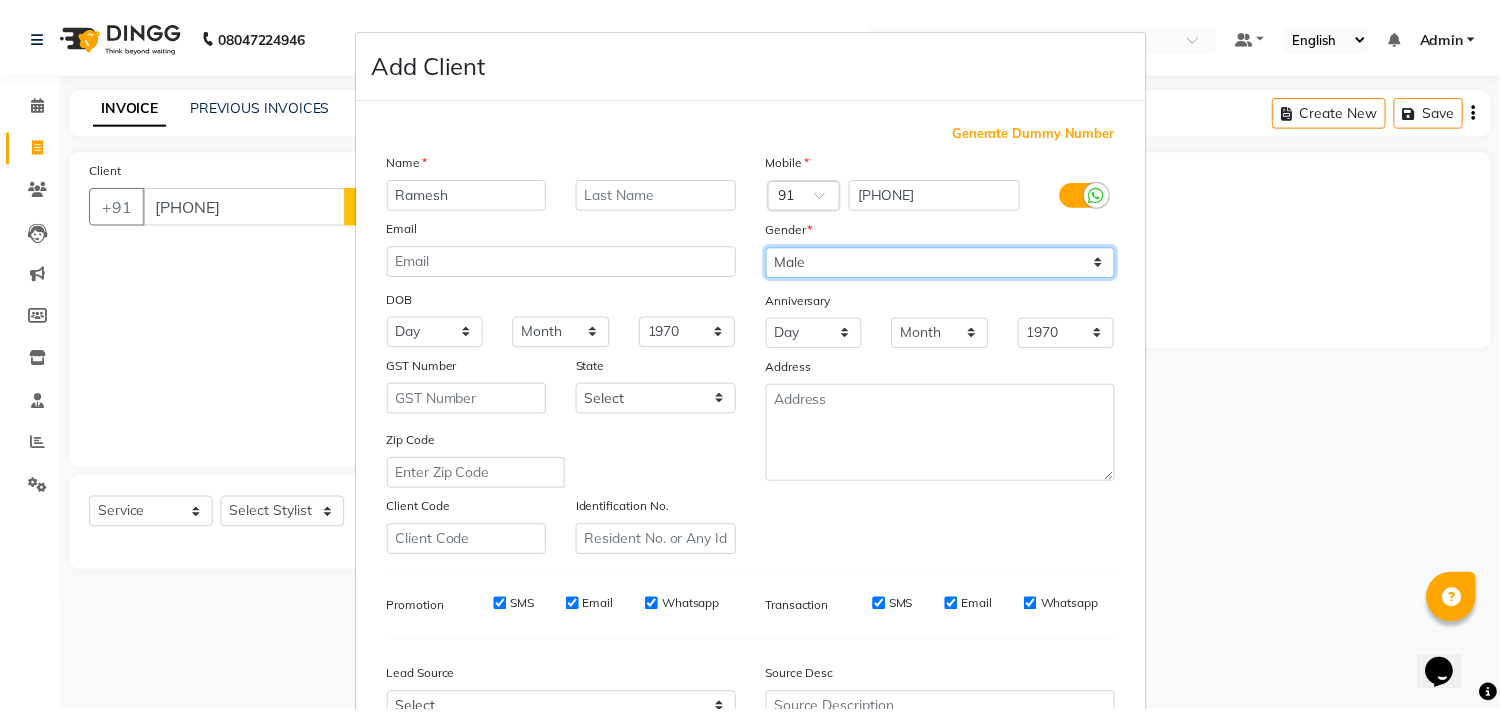 scroll, scrollTop: 212, scrollLeft: 0, axis: vertical 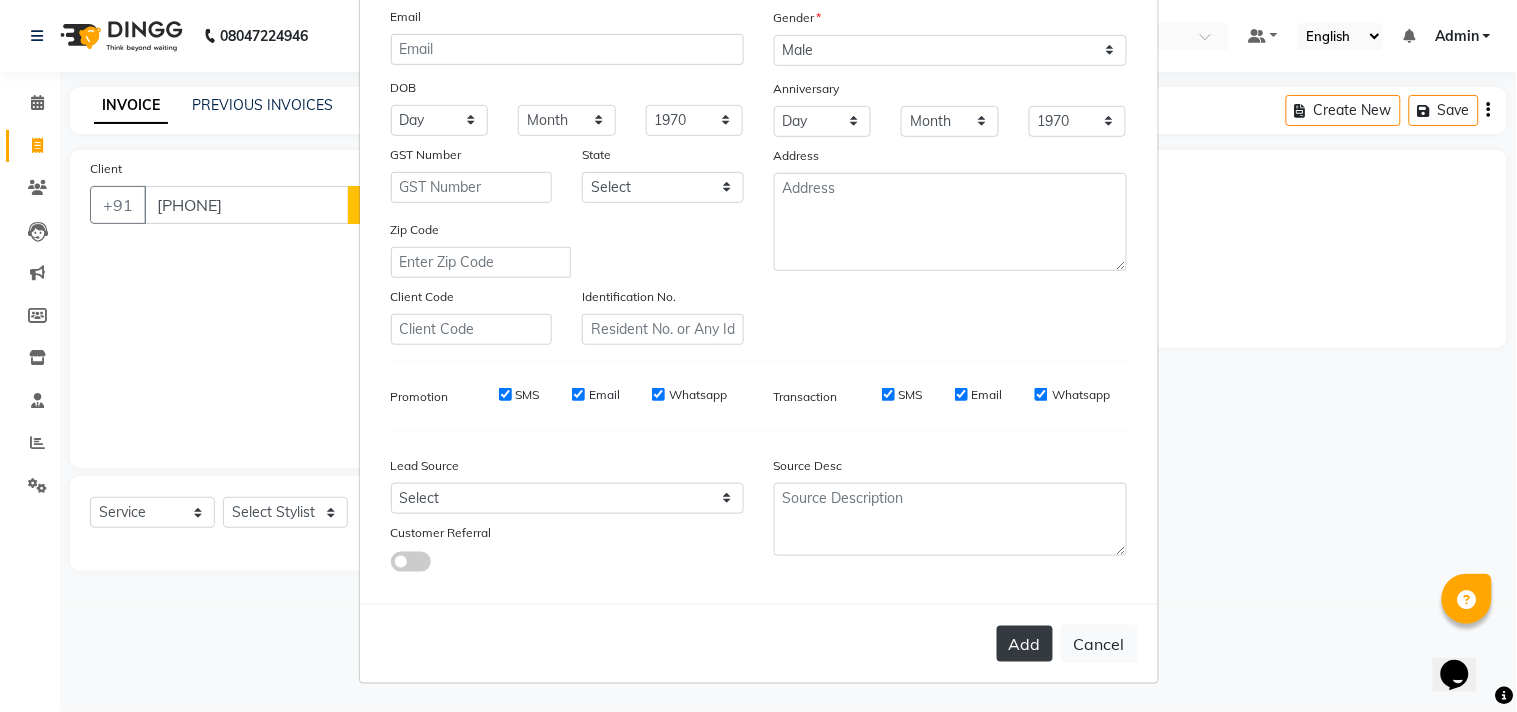 click on "Add" at bounding box center [1025, 644] 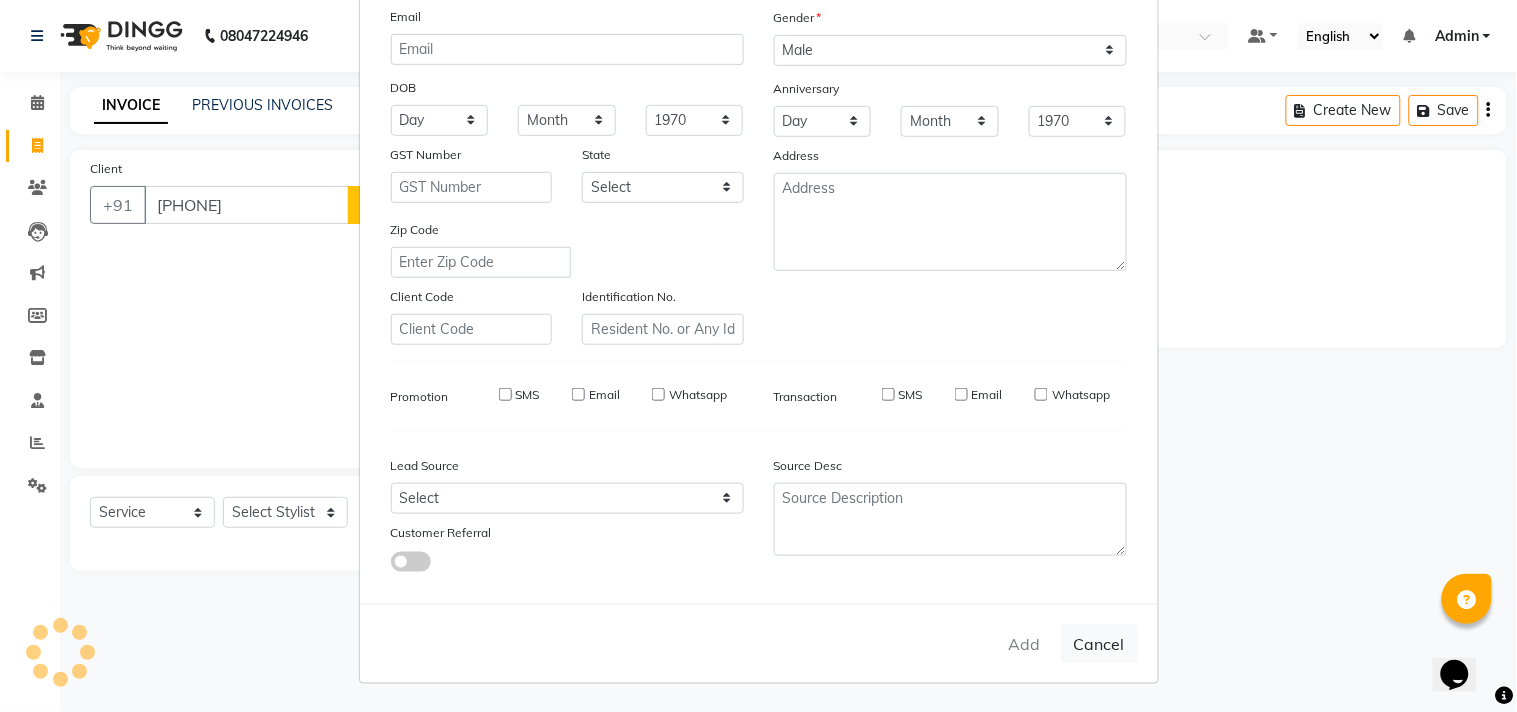 type 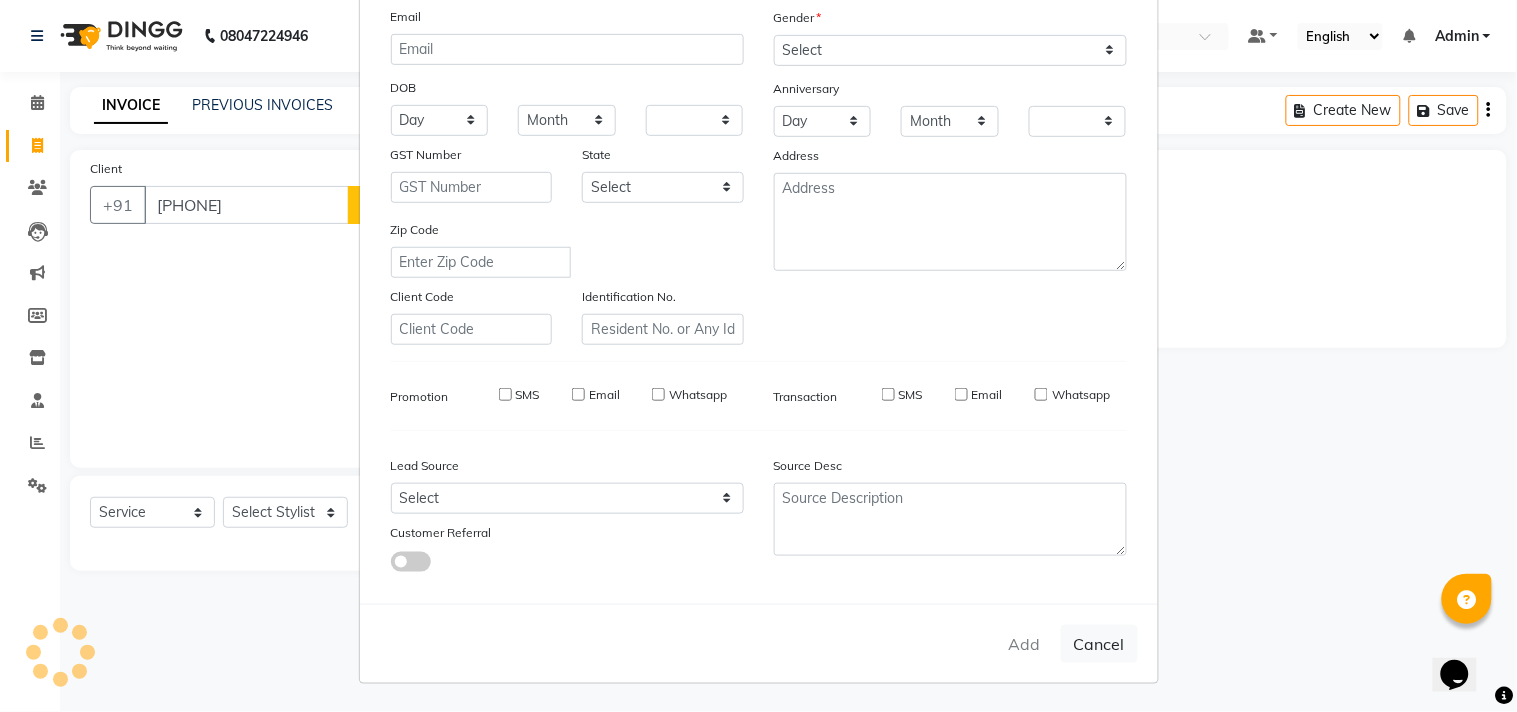 checkbox on "false" 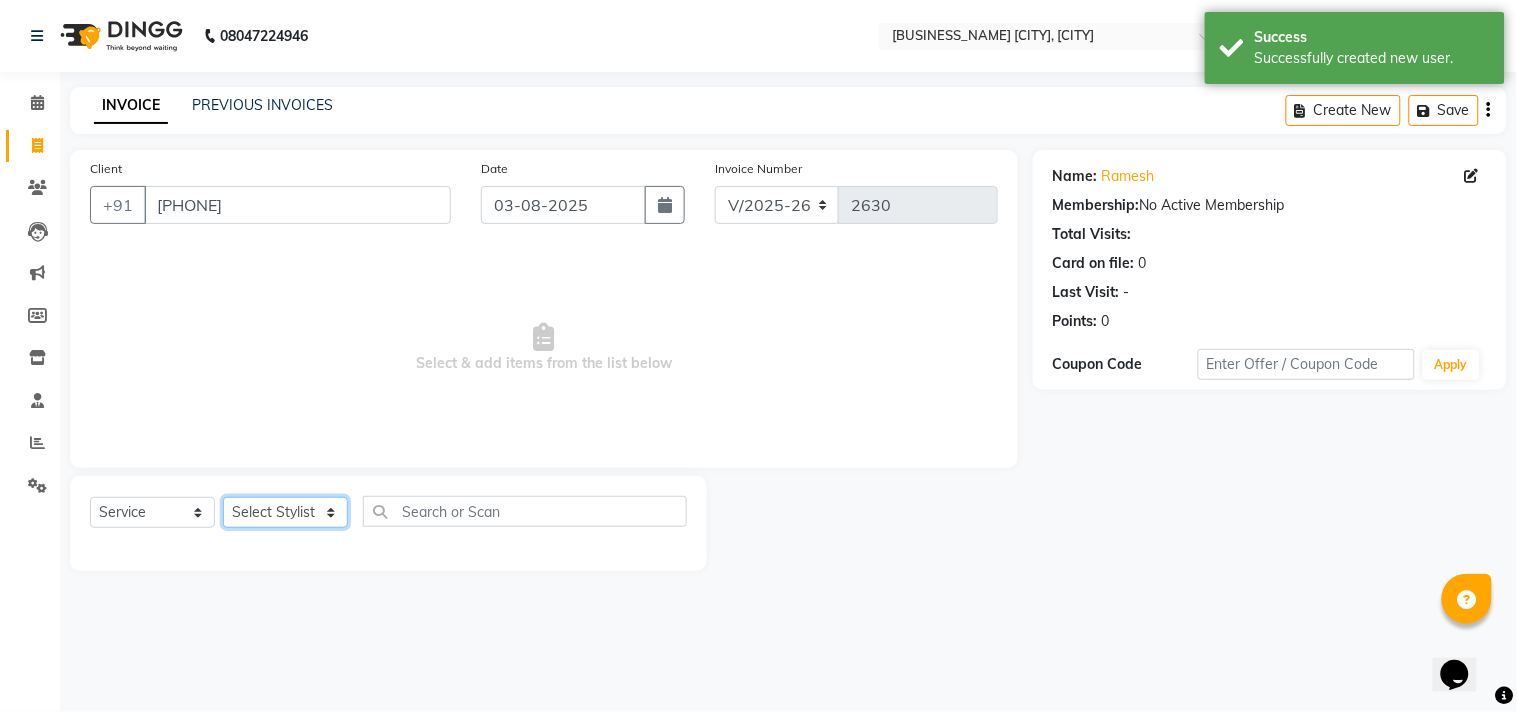 click on "Select Stylist Admin [FIRST] [FIRST] [FIRST] [FIRST] [FIRST] [FIRST] [FIRST] [FIRST] [FIRST] [FIRST]" 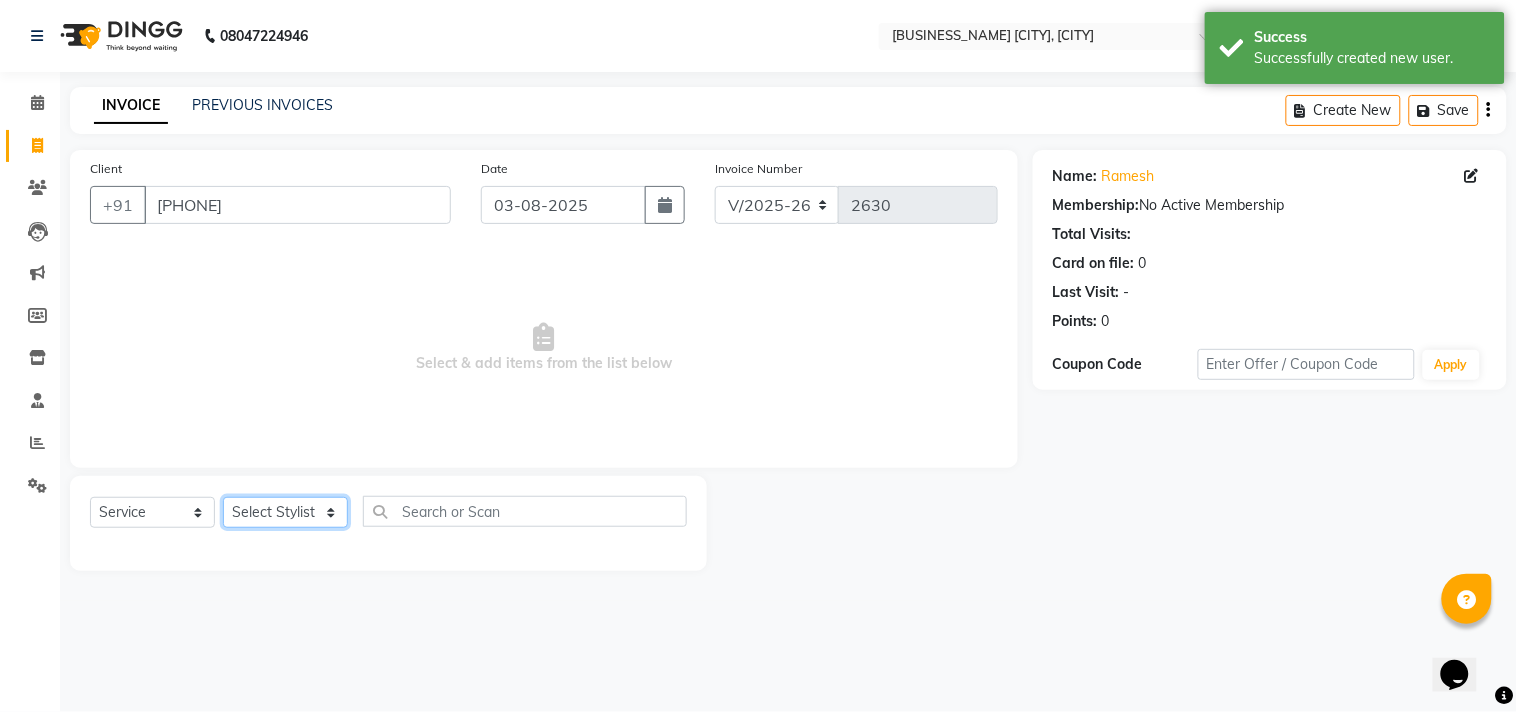 select on "86683" 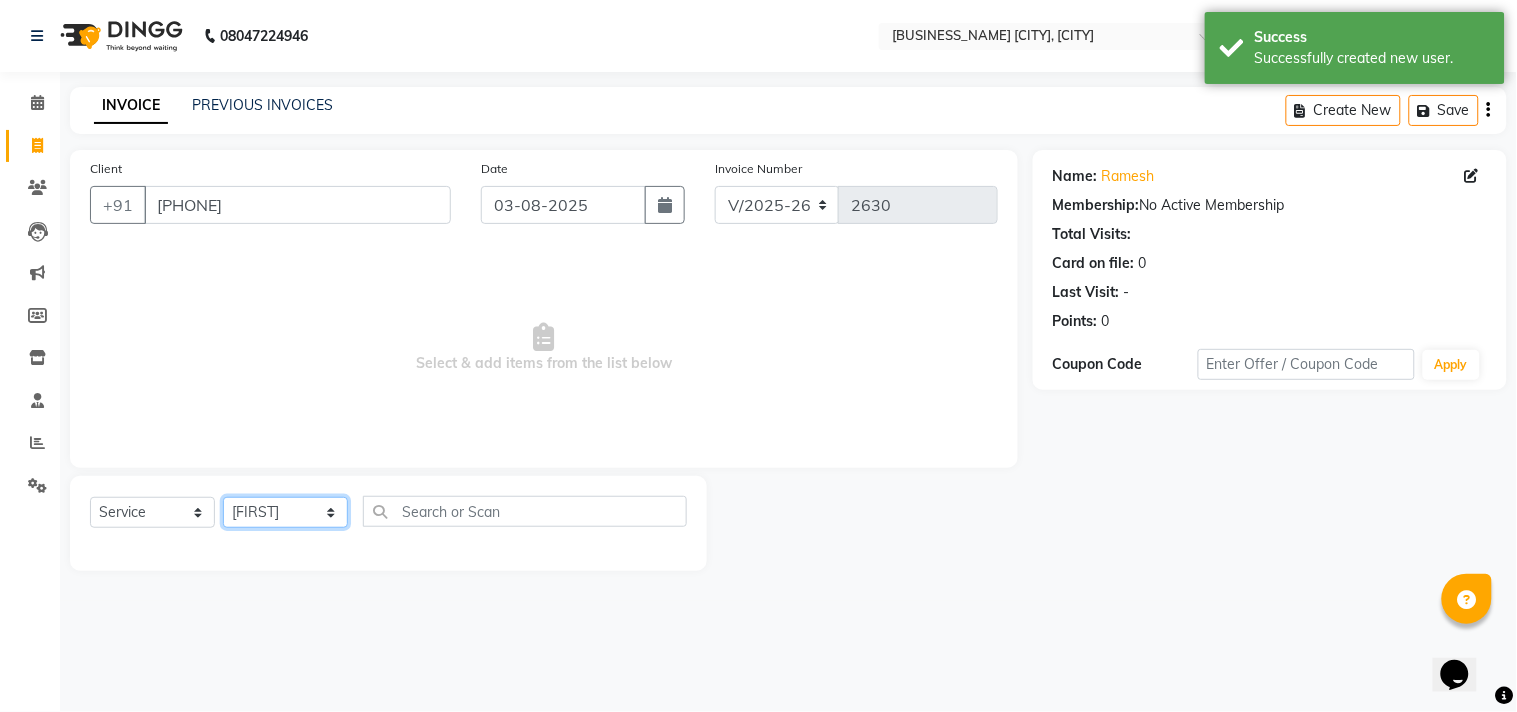 click on "Select Stylist Admin [FIRST] [FIRST] [FIRST] [FIRST] [FIRST] [FIRST] [FIRST] [FIRST] [FIRST] [FIRST]" 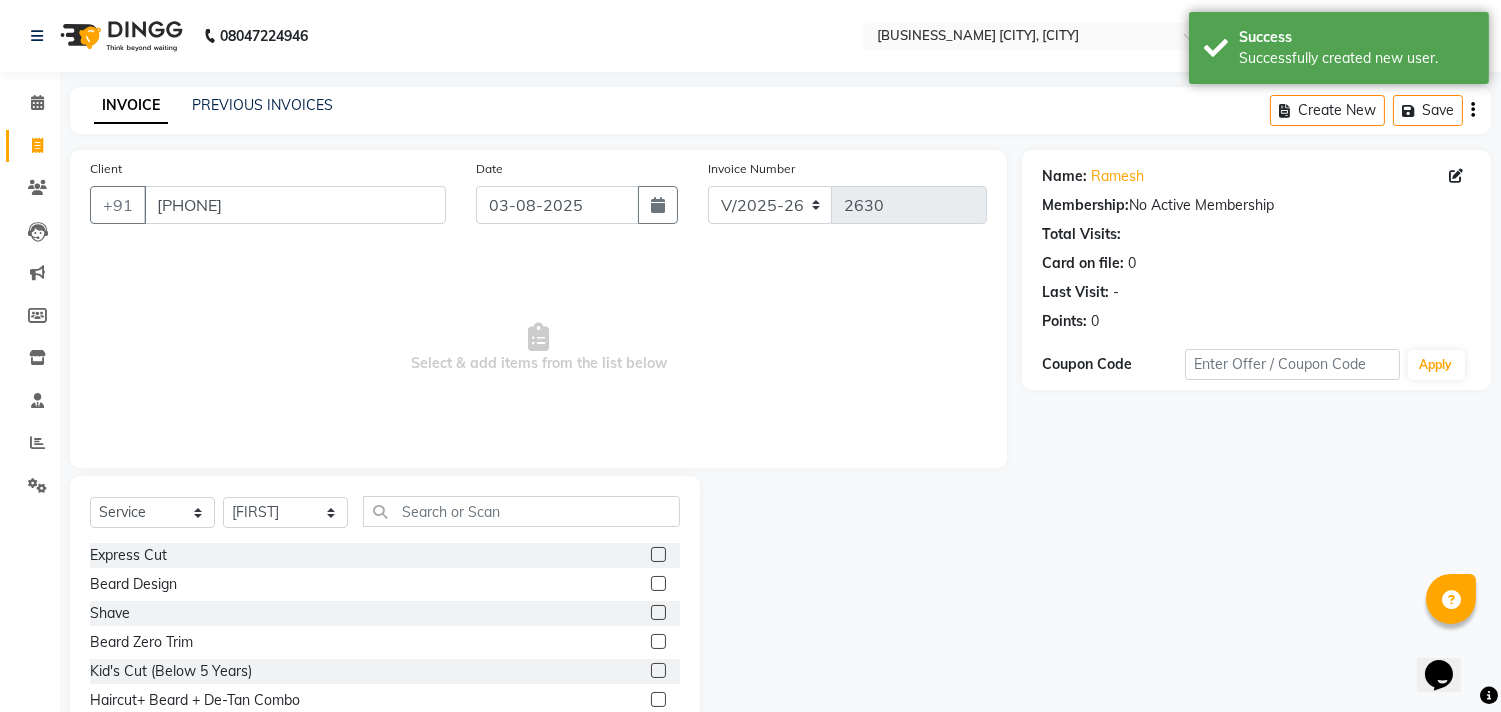 click 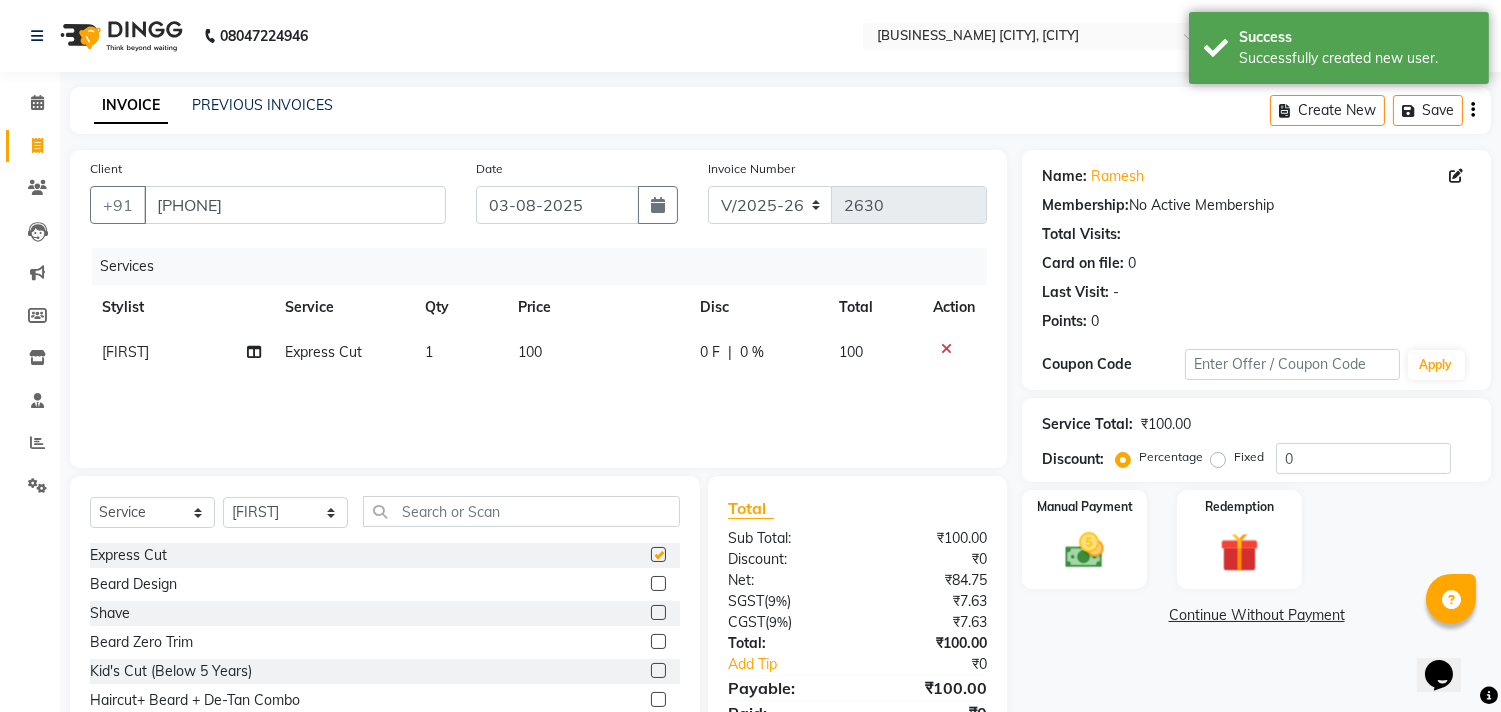 checkbox on "false" 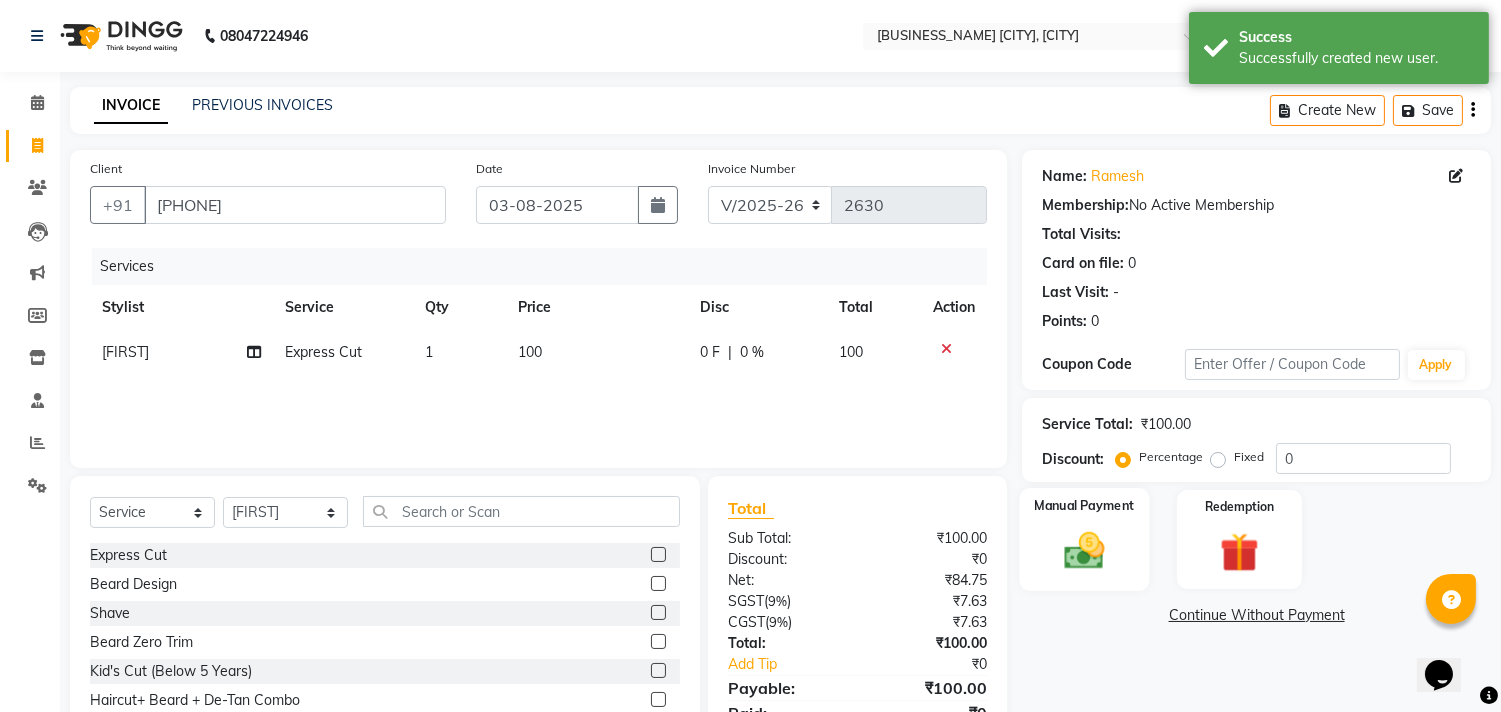 click 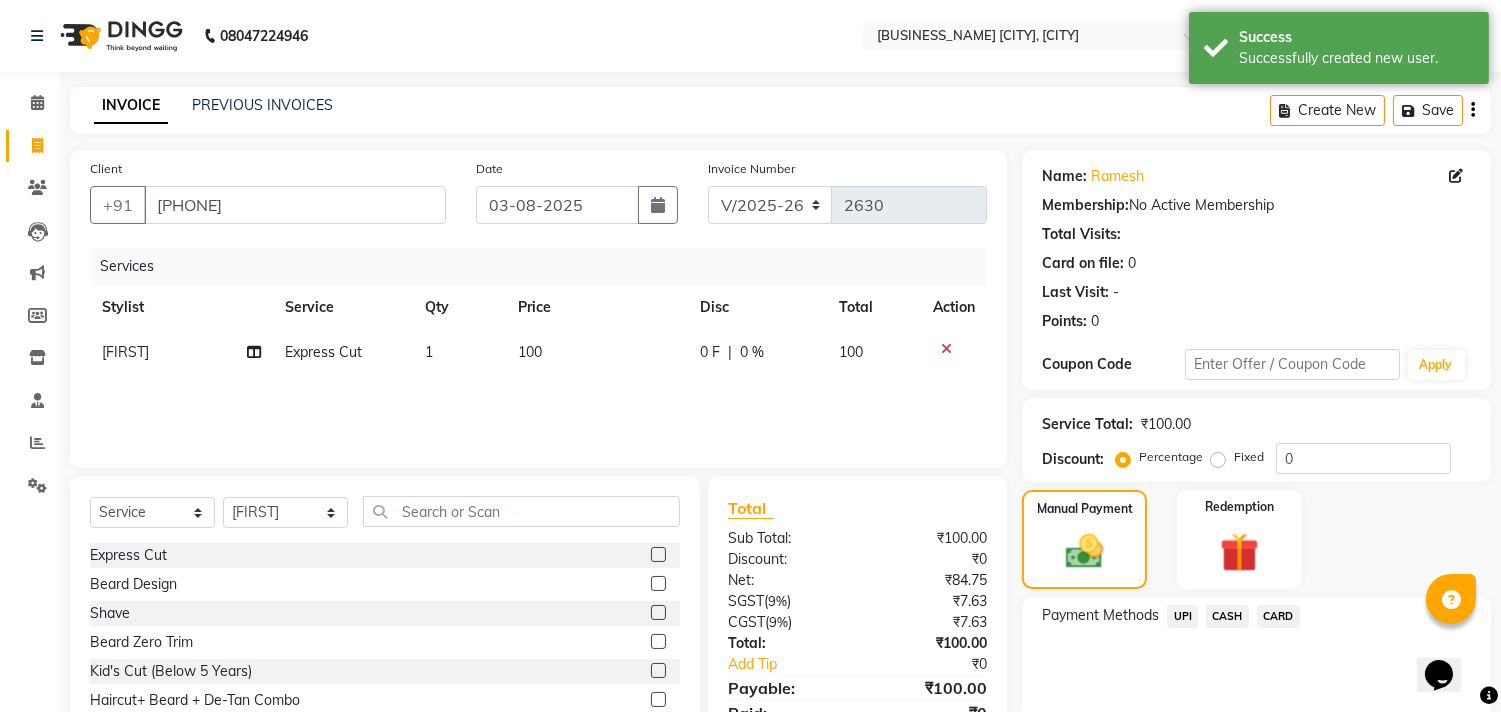 click on "CASH" 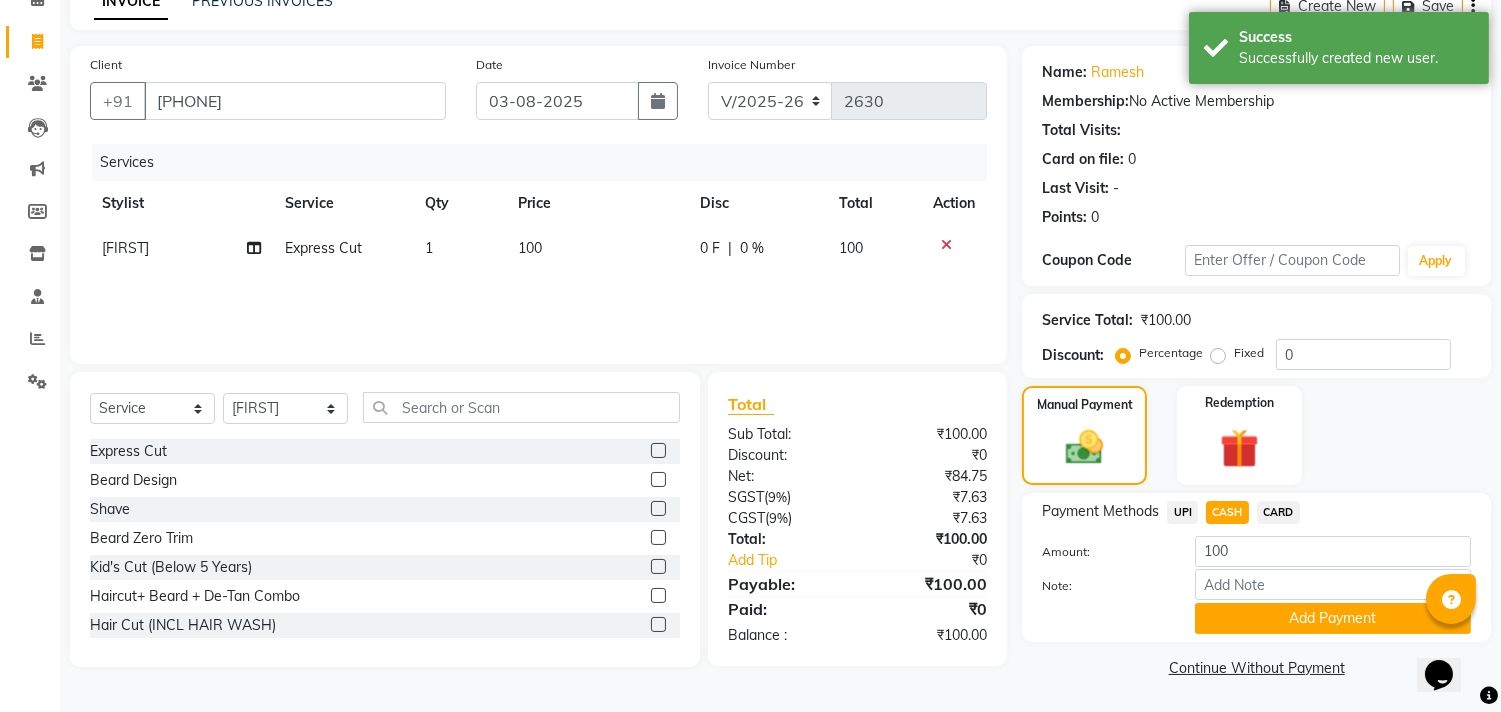 click on "Add Payment" 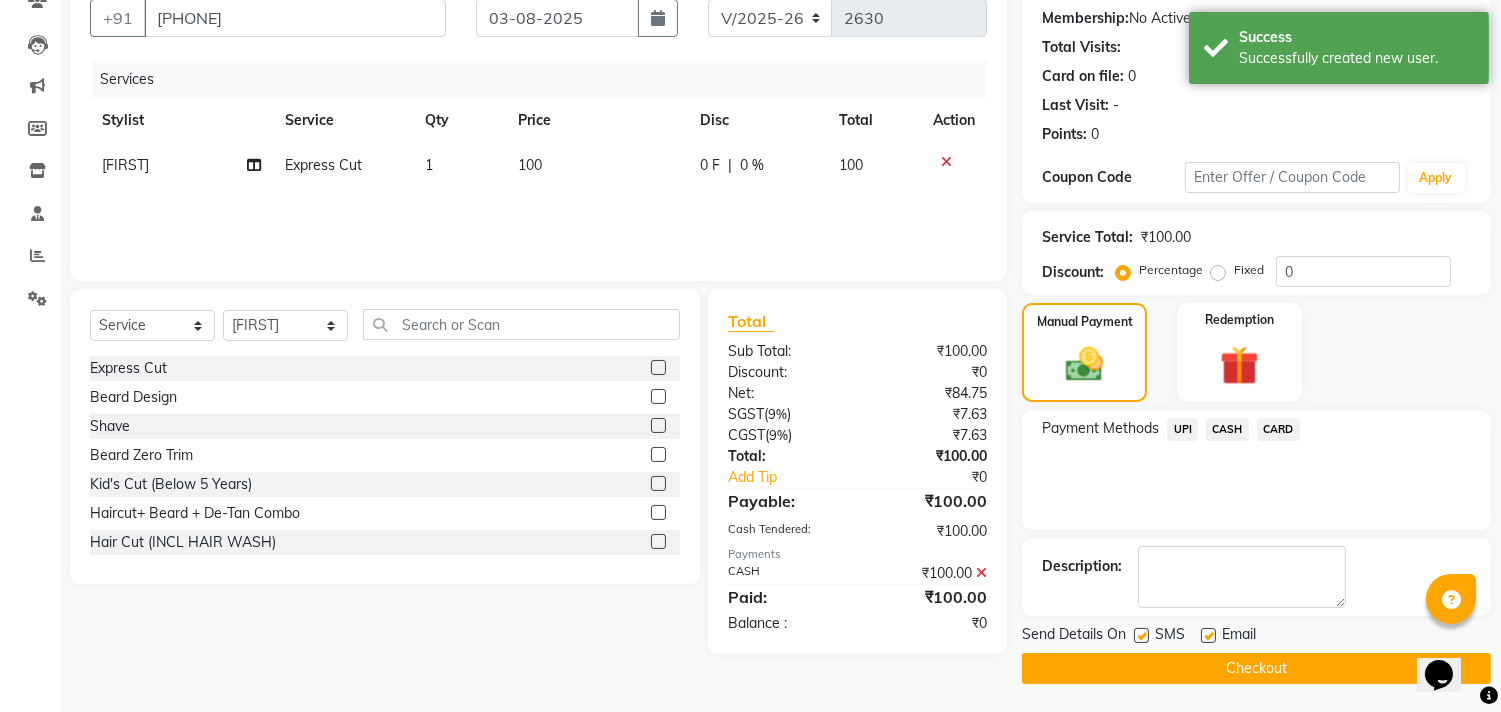 click on "Checkout" 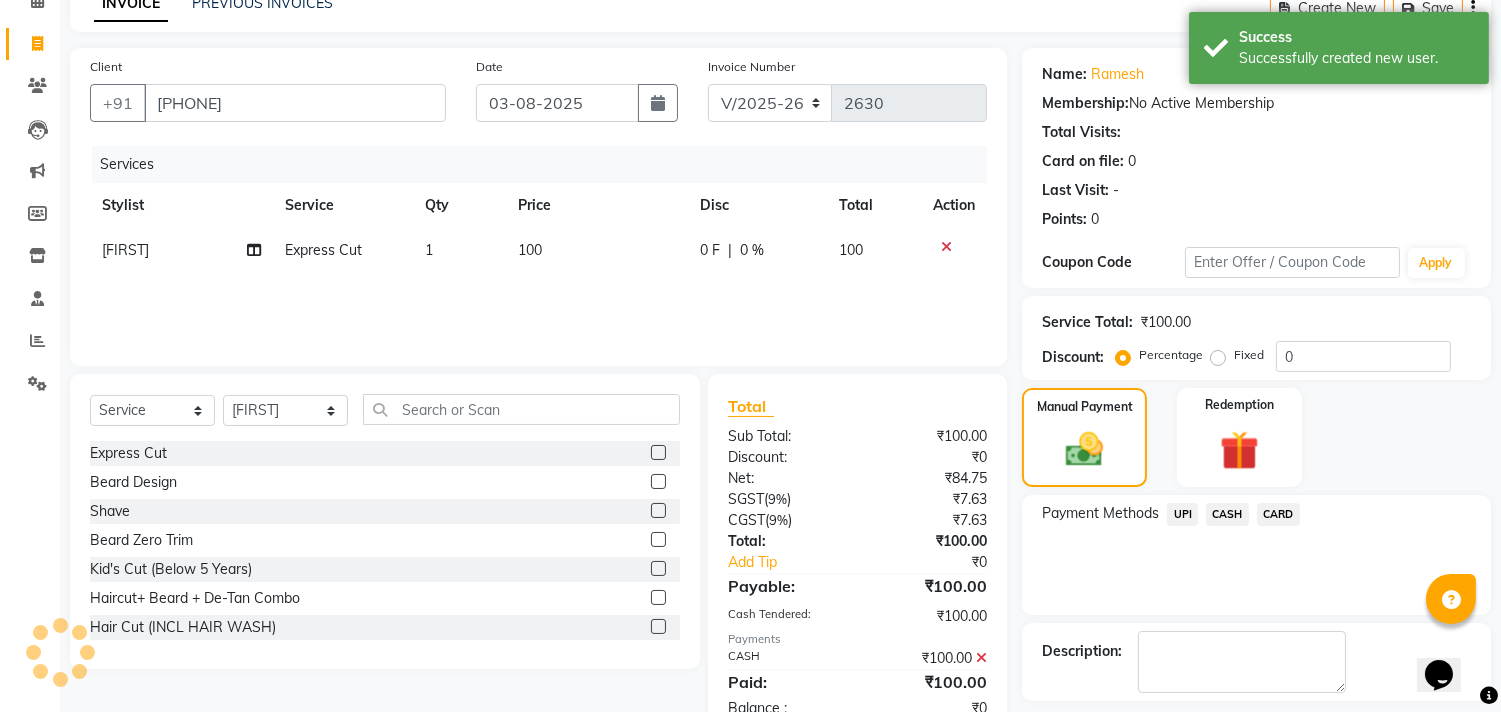 scroll, scrollTop: 0, scrollLeft: 0, axis: both 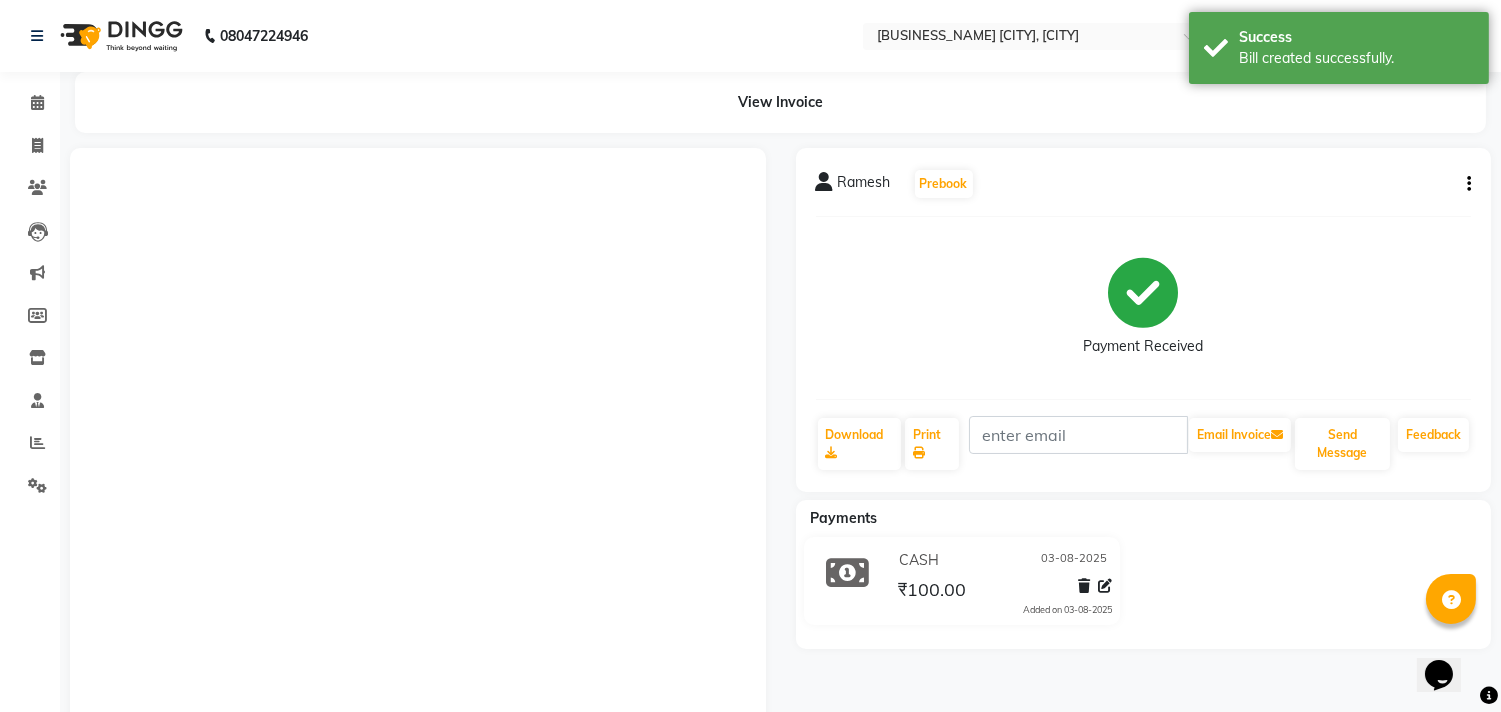 click on "Invoice" 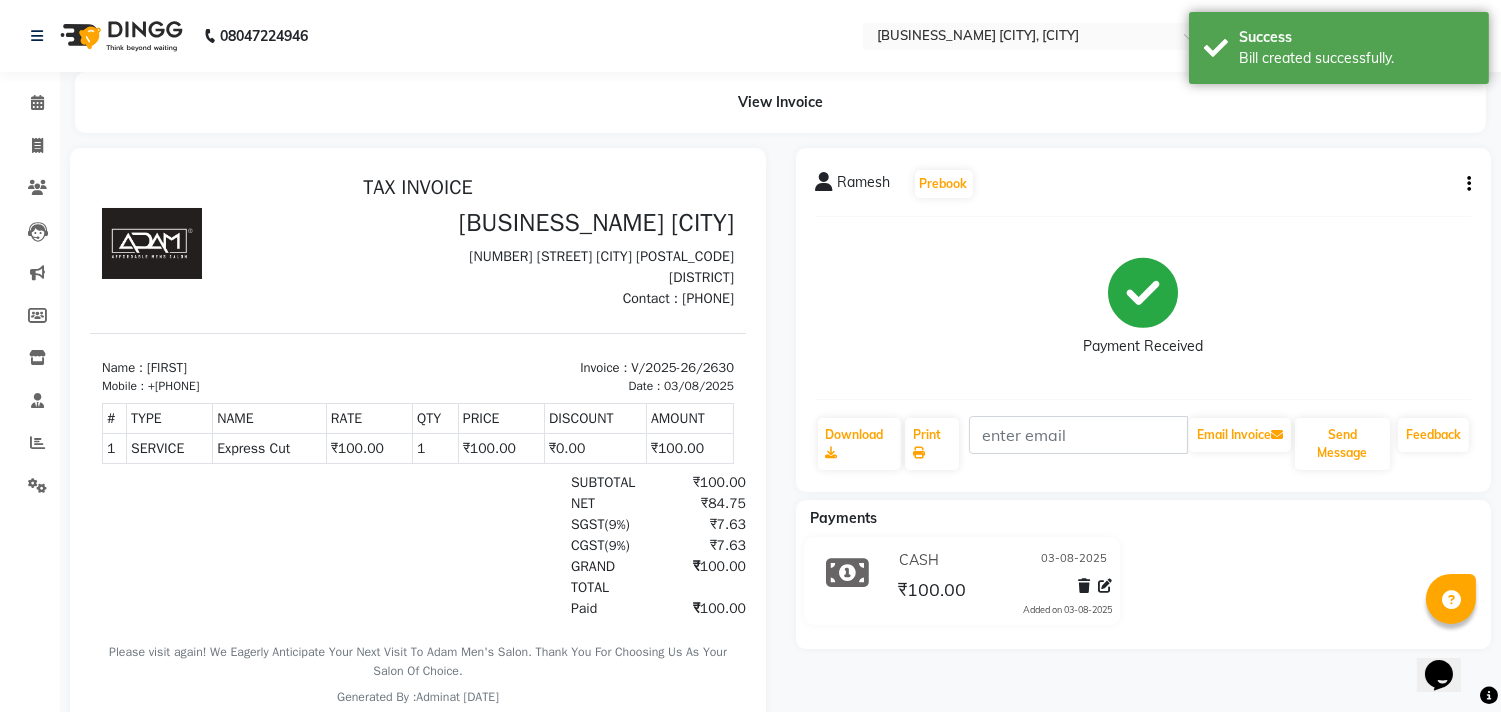 scroll, scrollTop: 0, scrollLeft: 0, axis: both 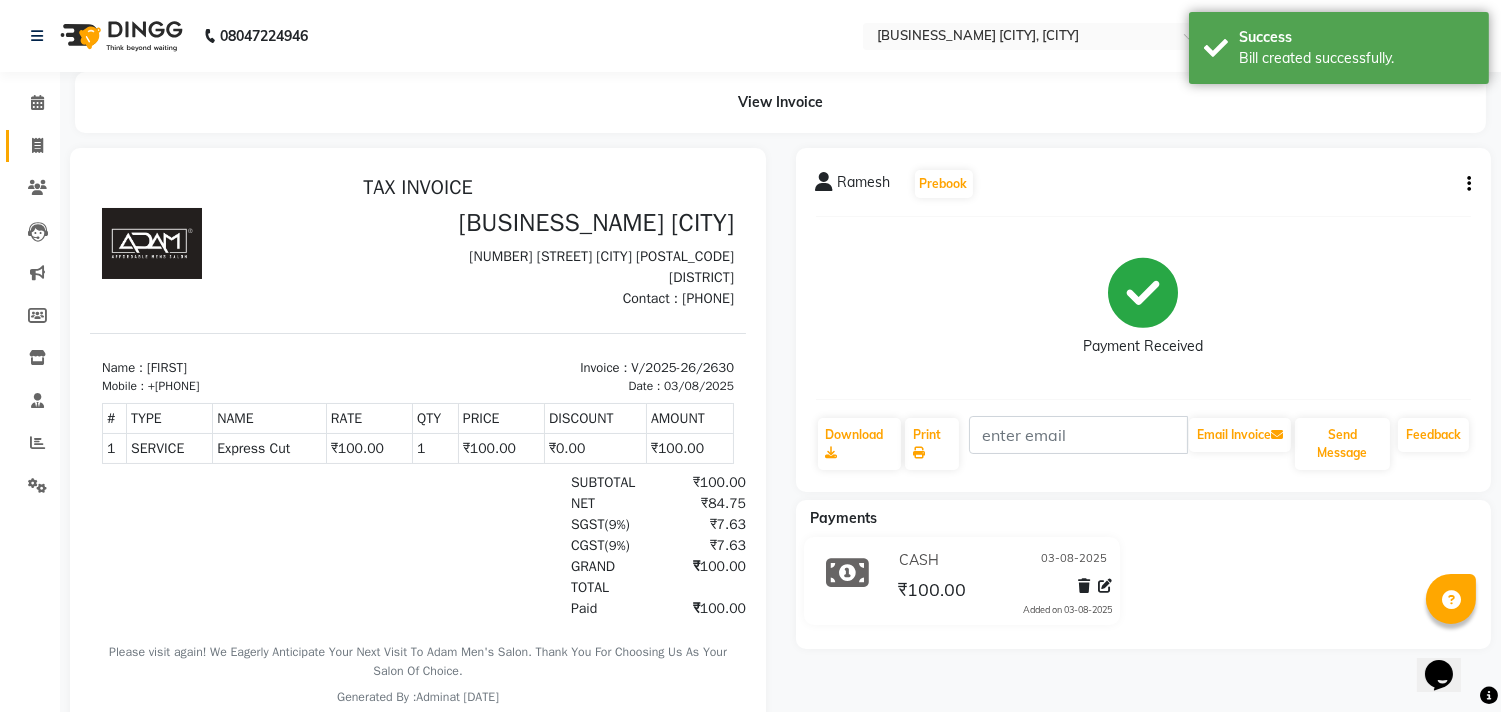 click on "Invoice" 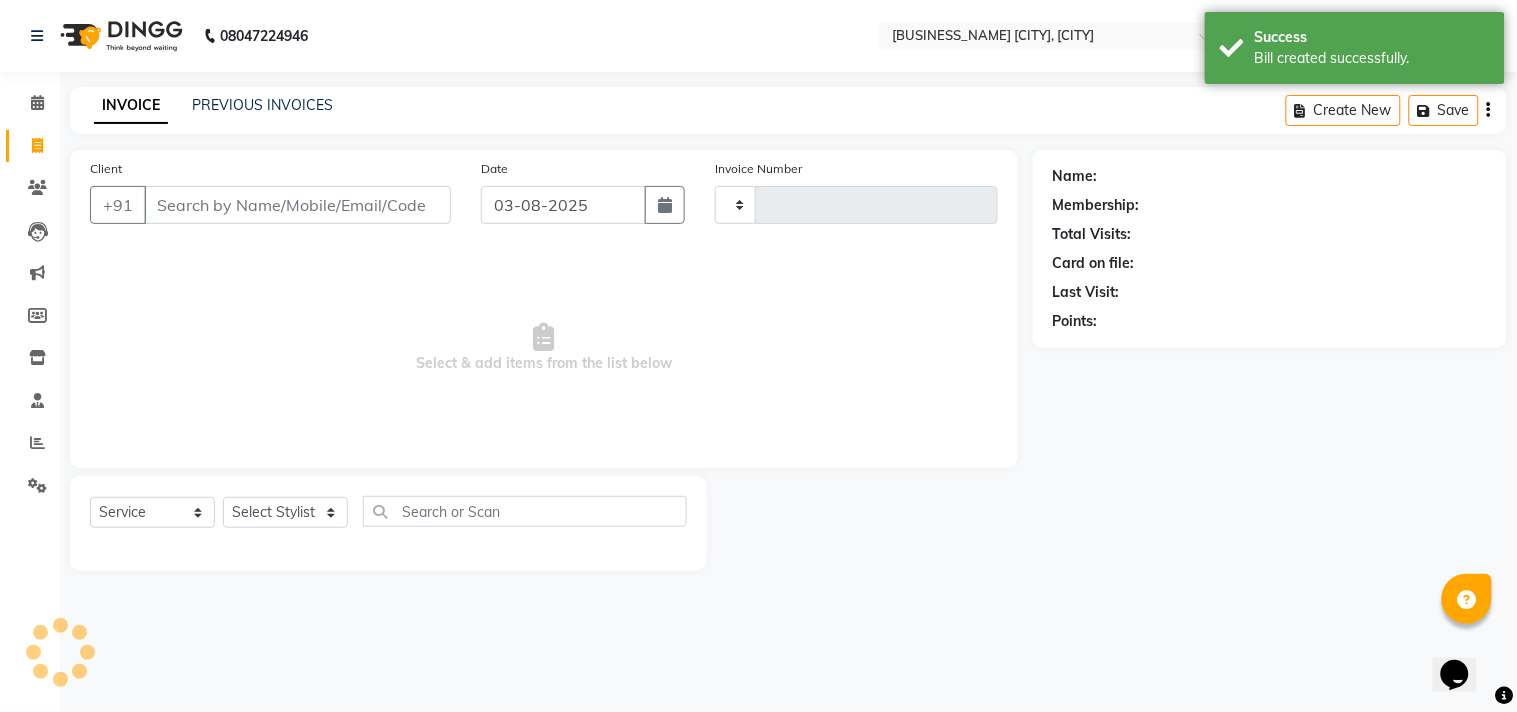 type on "2631" 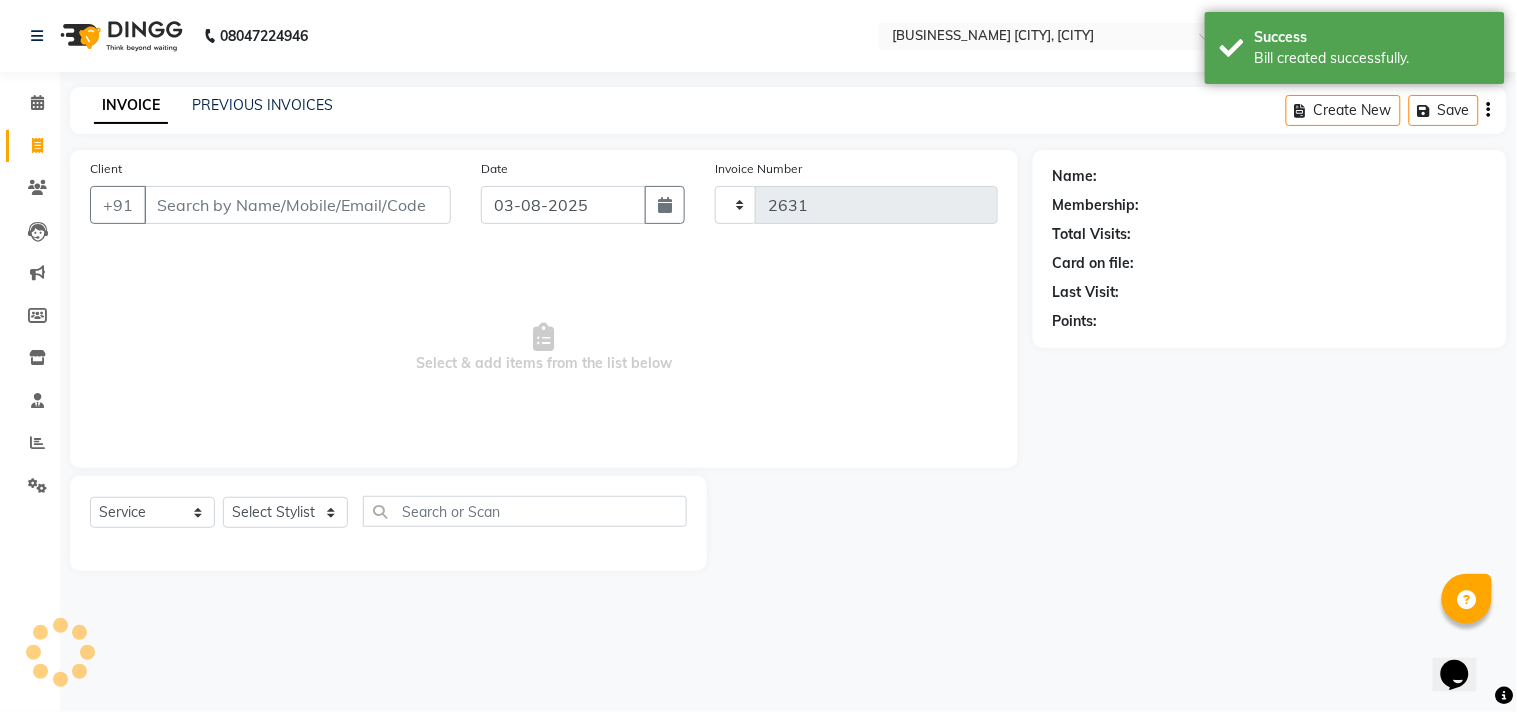 select on "8329" 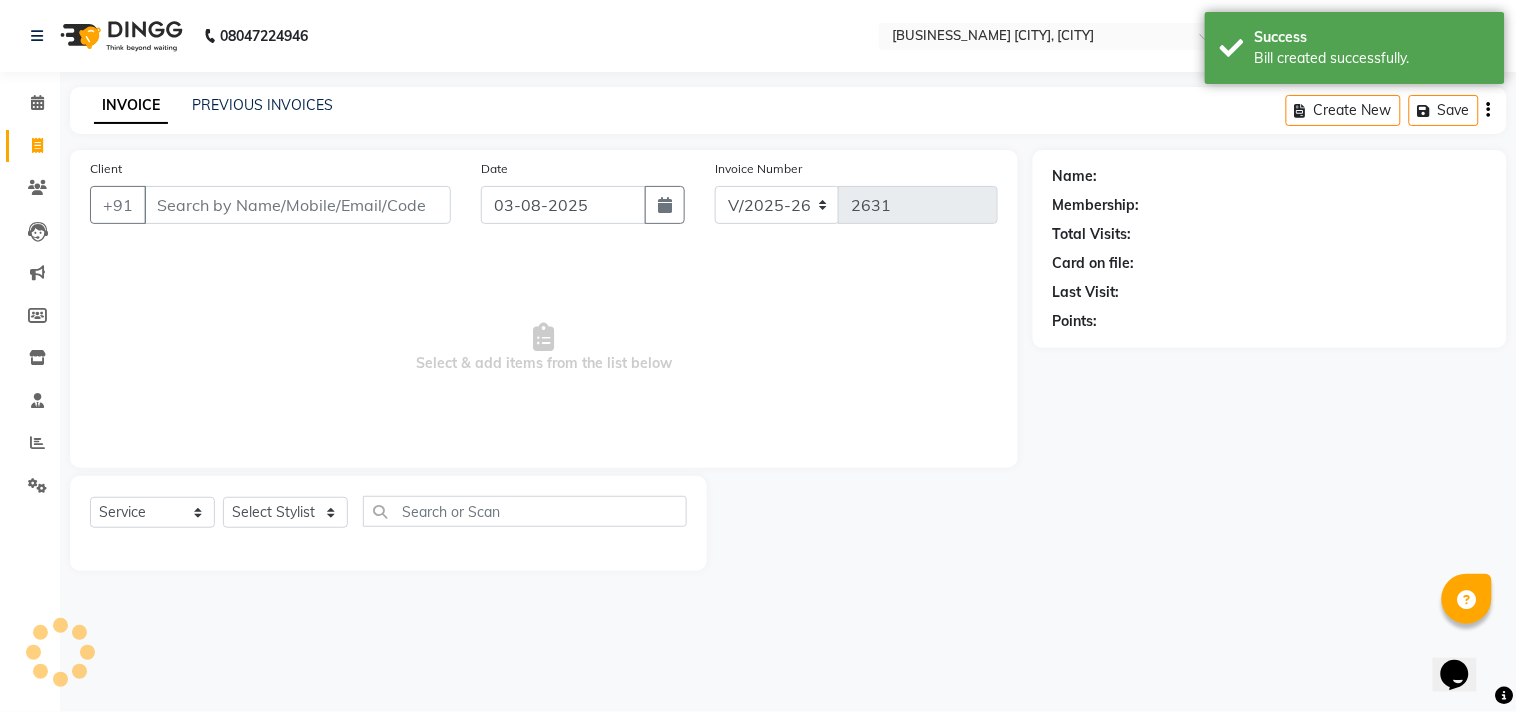 click on "Client" at bounding box center (297, 205) 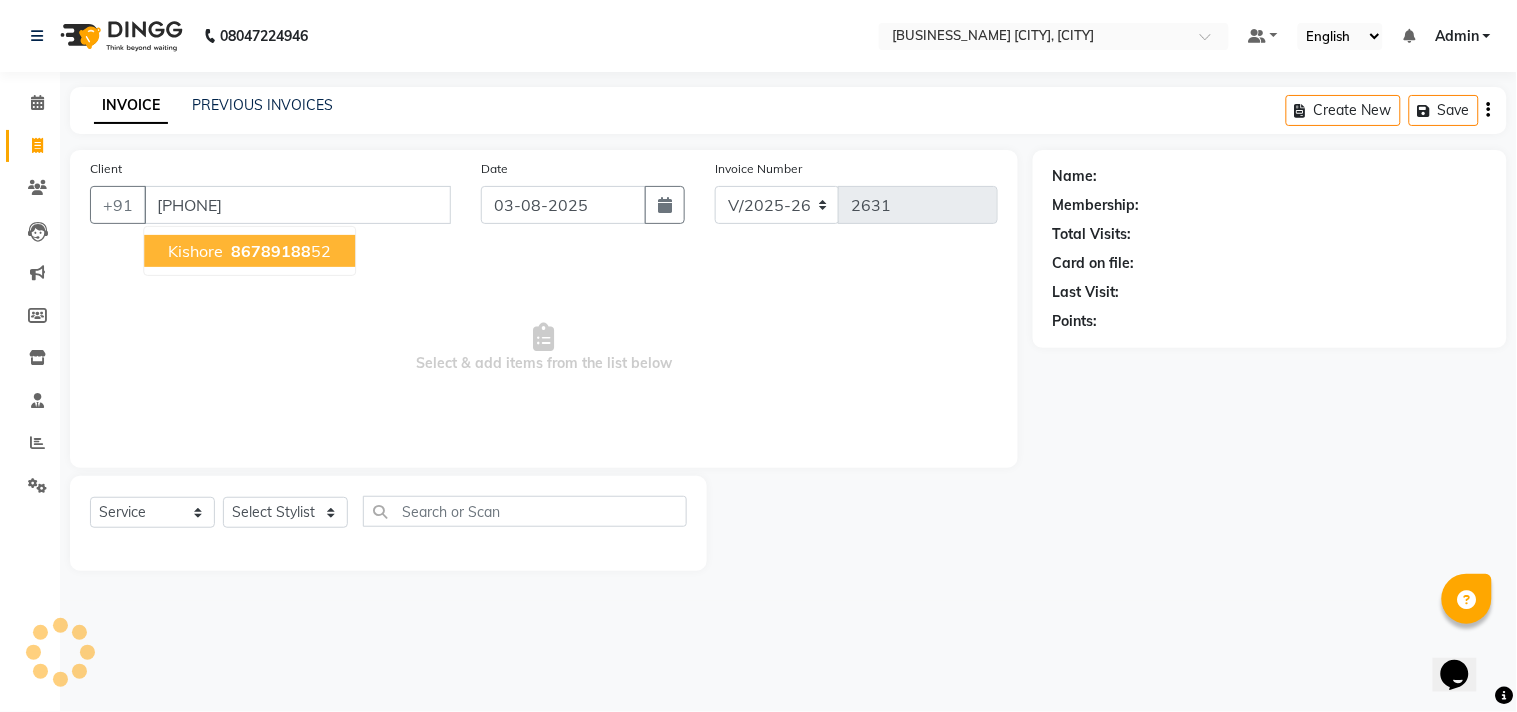 type on "[PHONE]" 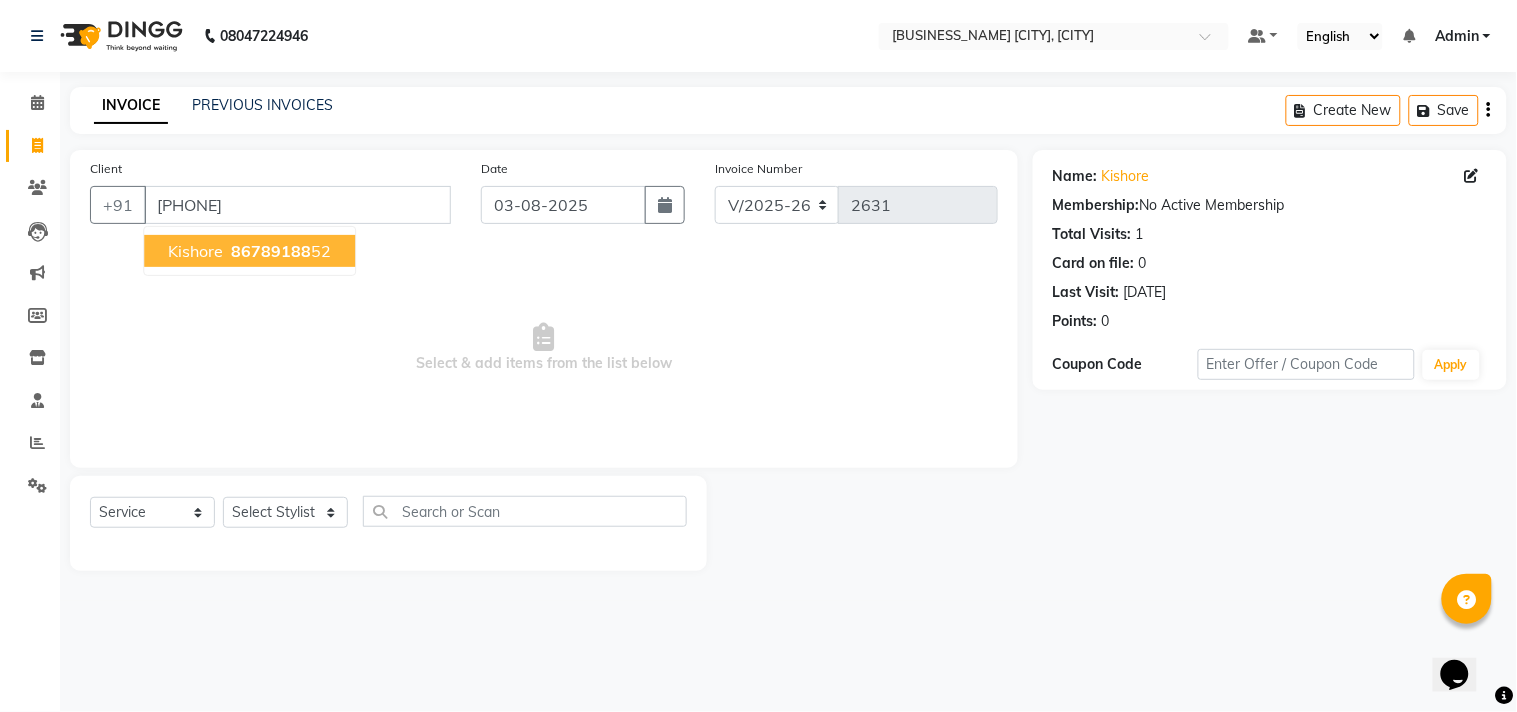 click on "Kishore" at bounding box center (195, 251) 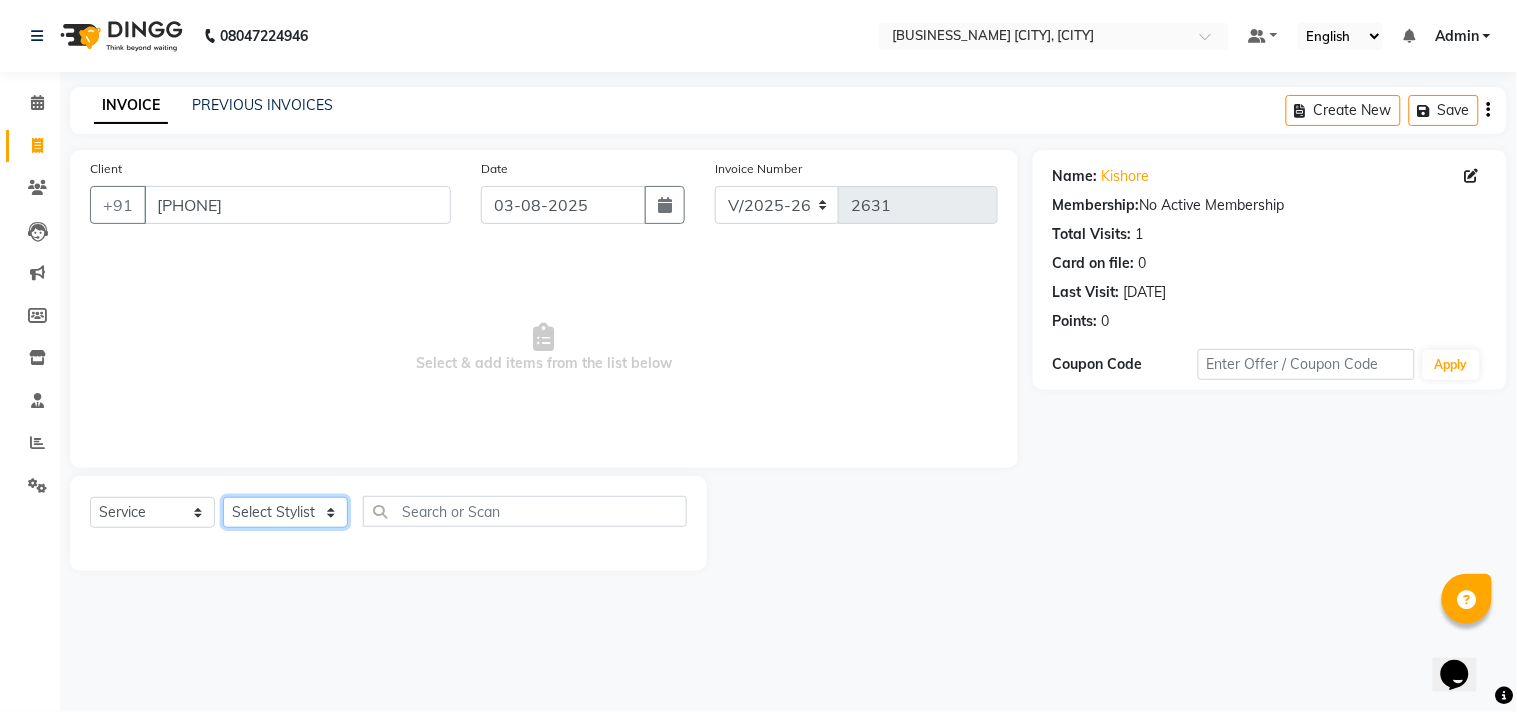 click on "Select Stylist Admin [FIRST] [FIRST] [FIRST] [FIRST] [FIRST] [FIRST] [FIRST] [FIRST] [FIRST] [FIRST]" 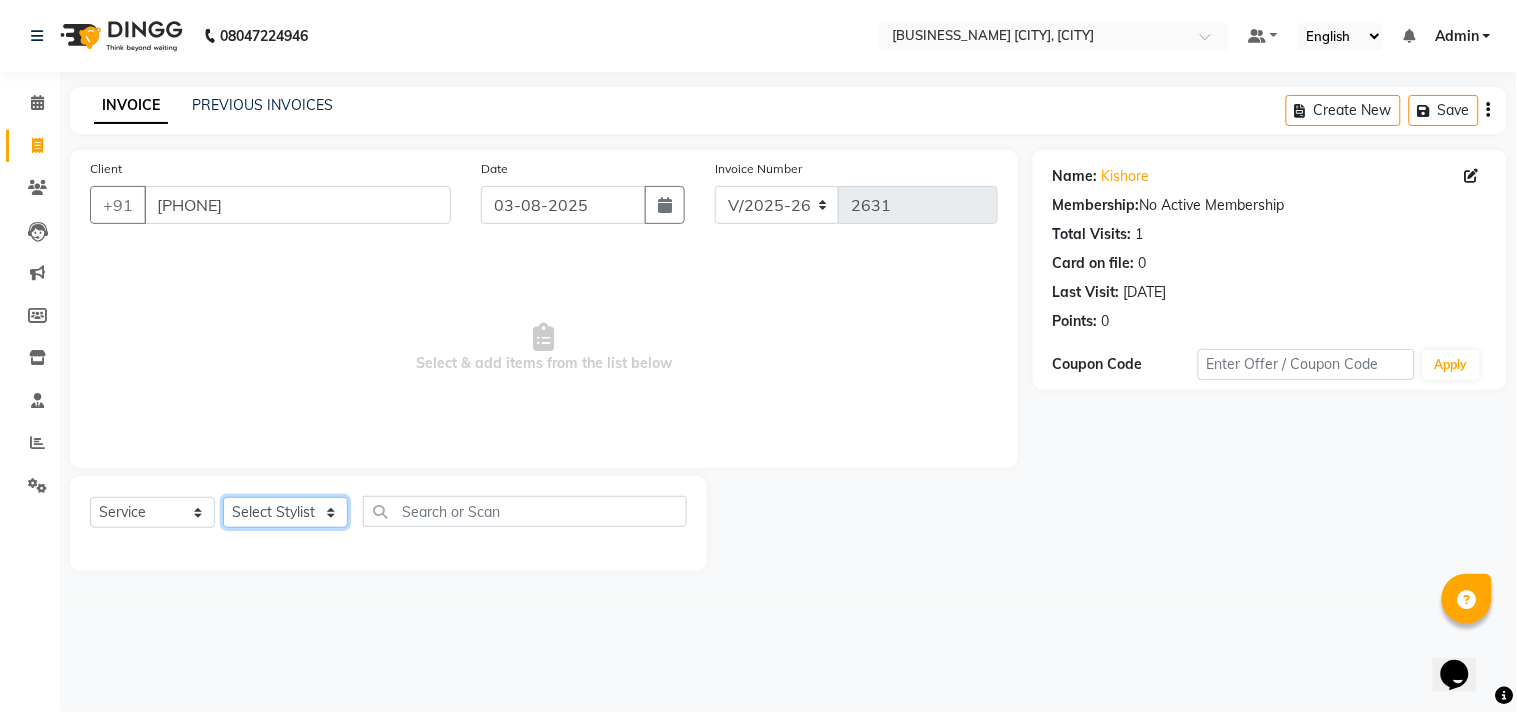 select on "85800" 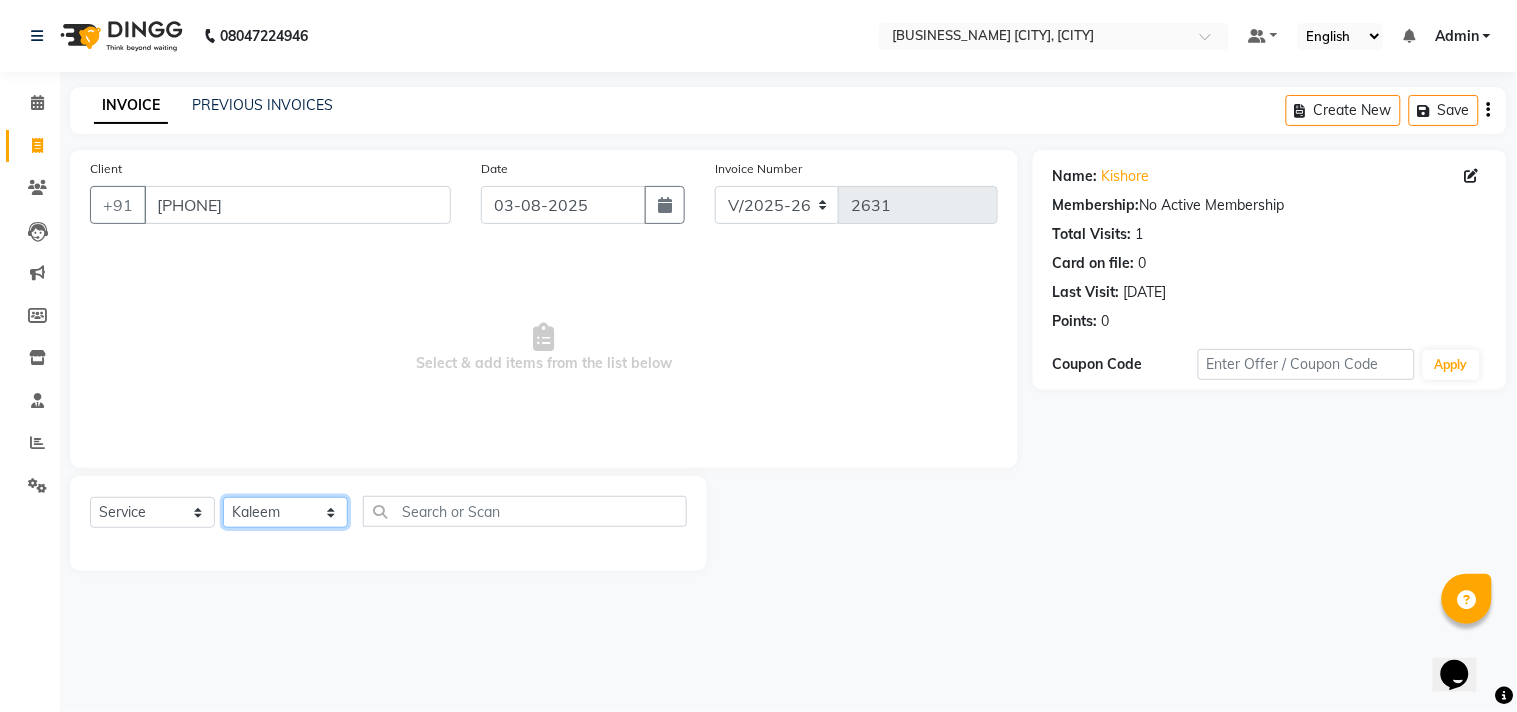 click on "Select Stylist Admin [FIRST] [FIRST] [FIRST] [FIRST] [FIRST] [FIRST] [FIRST] [FIRST] [FIRST] [FIRST]" 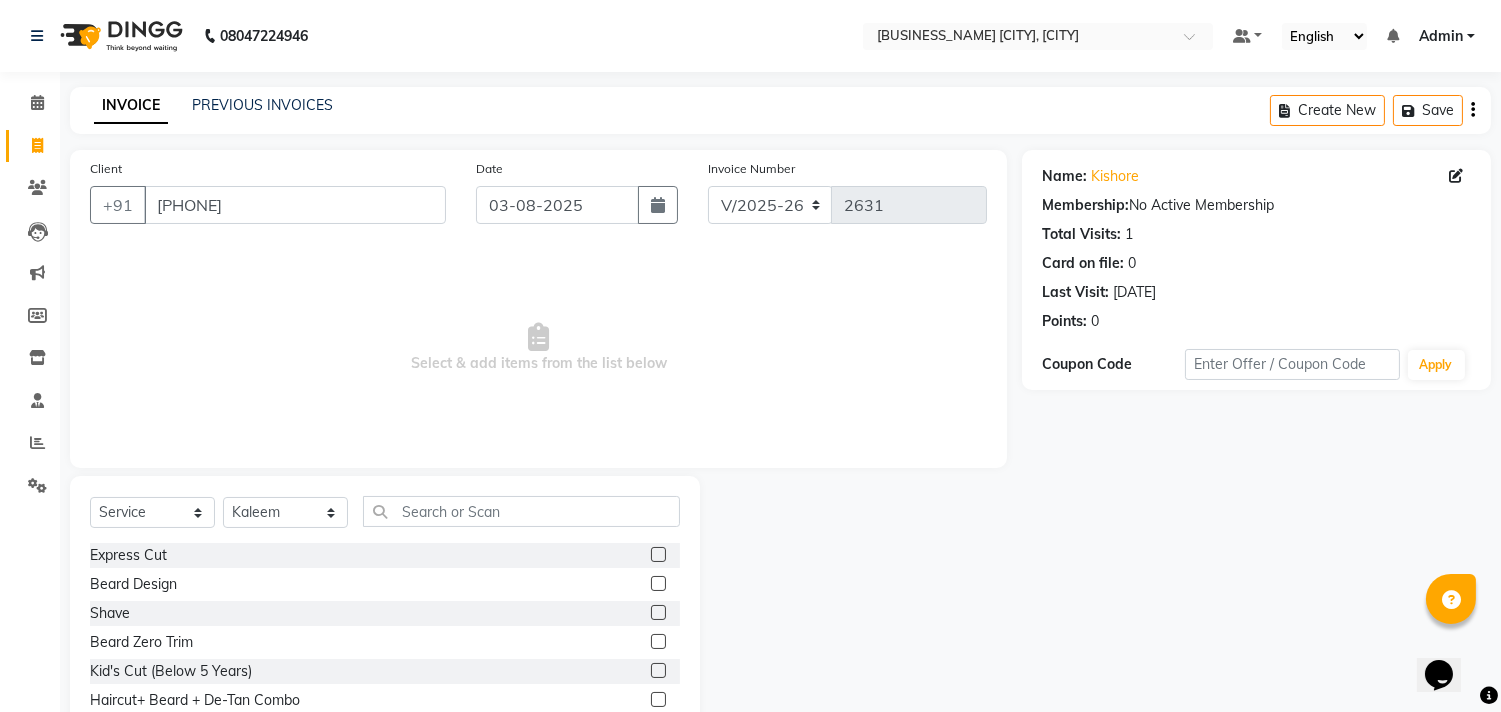 click 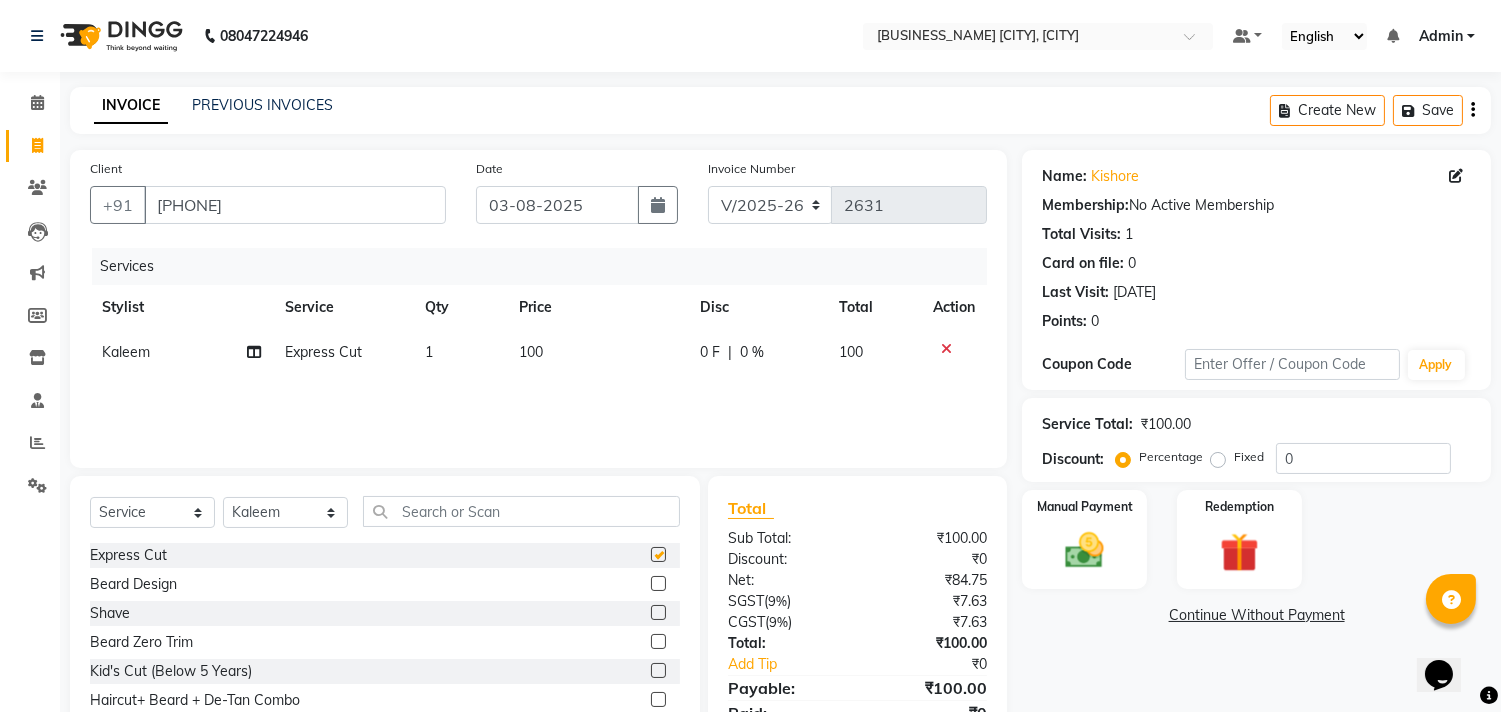 checkbox on "false" 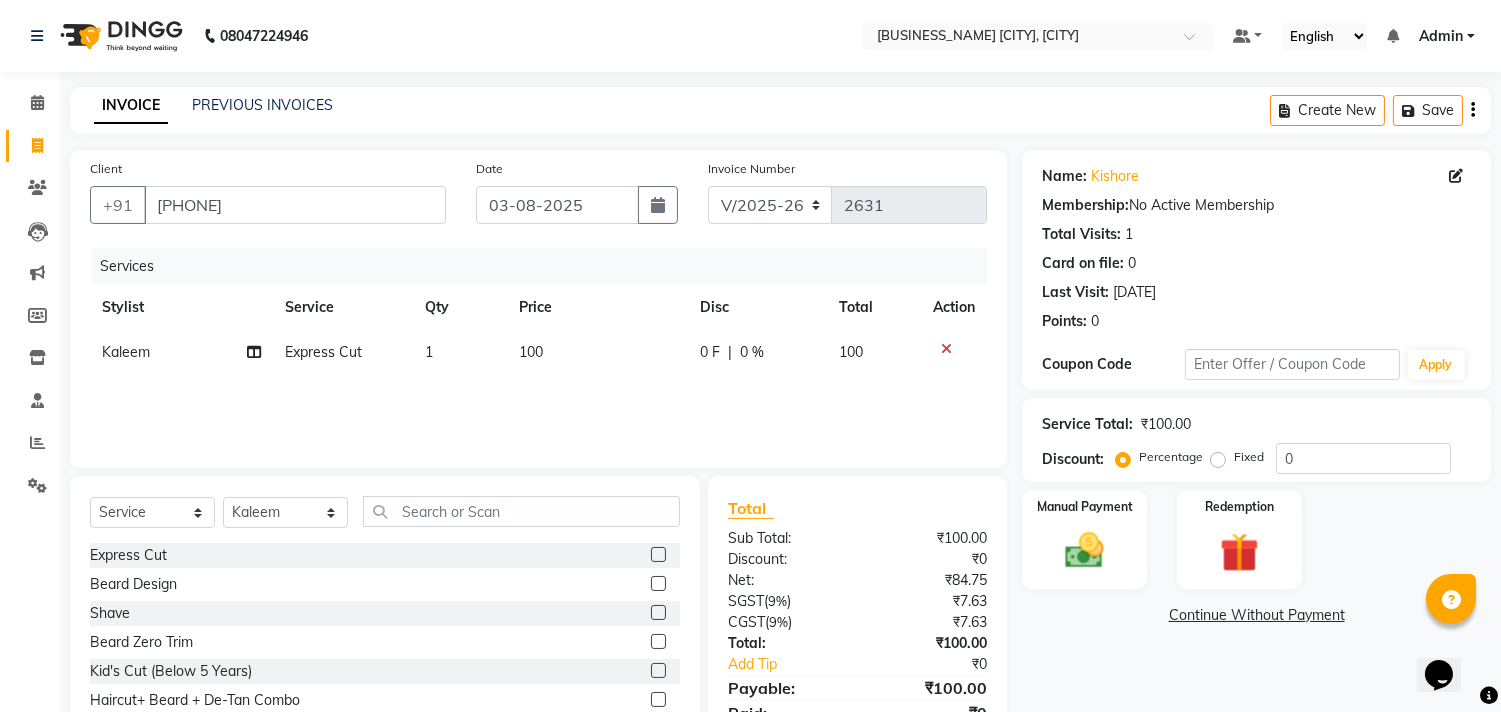 click 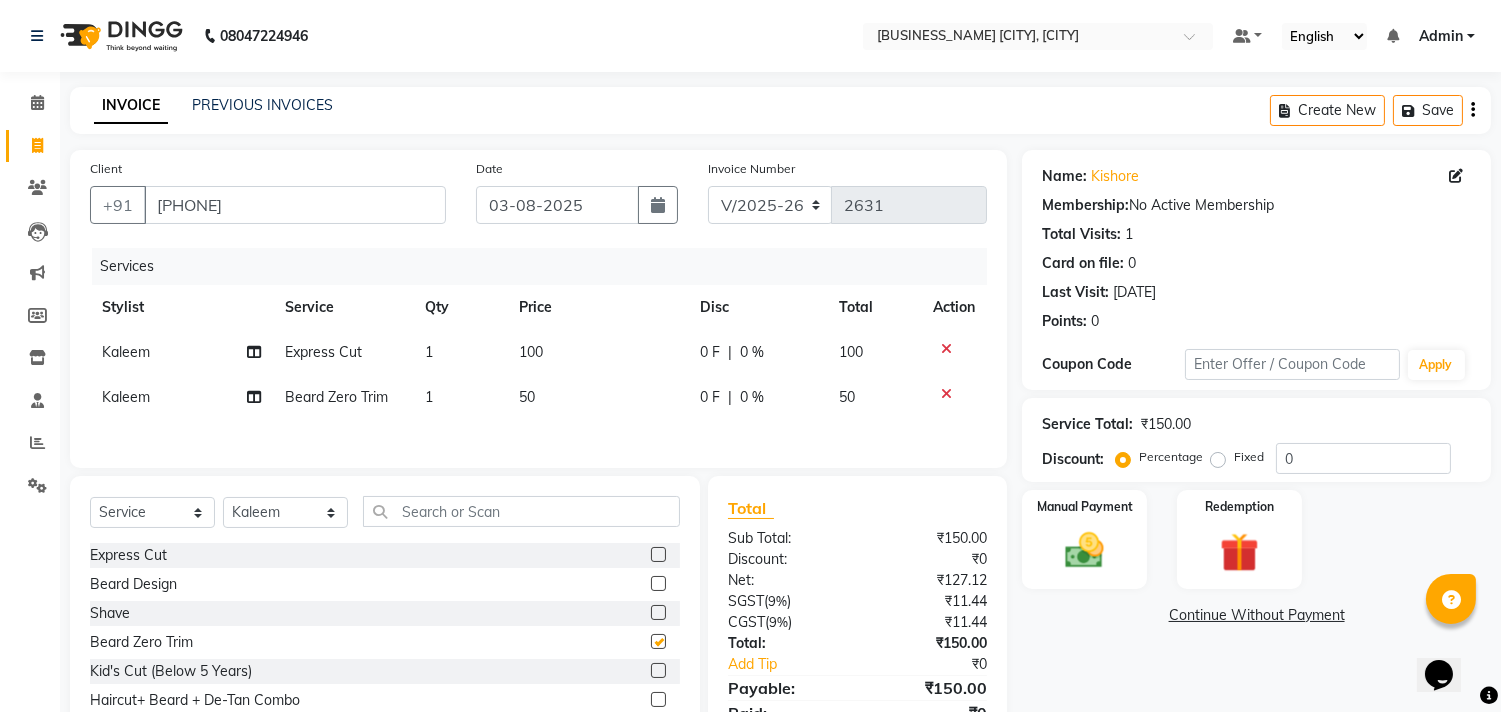 checkbox on "false" 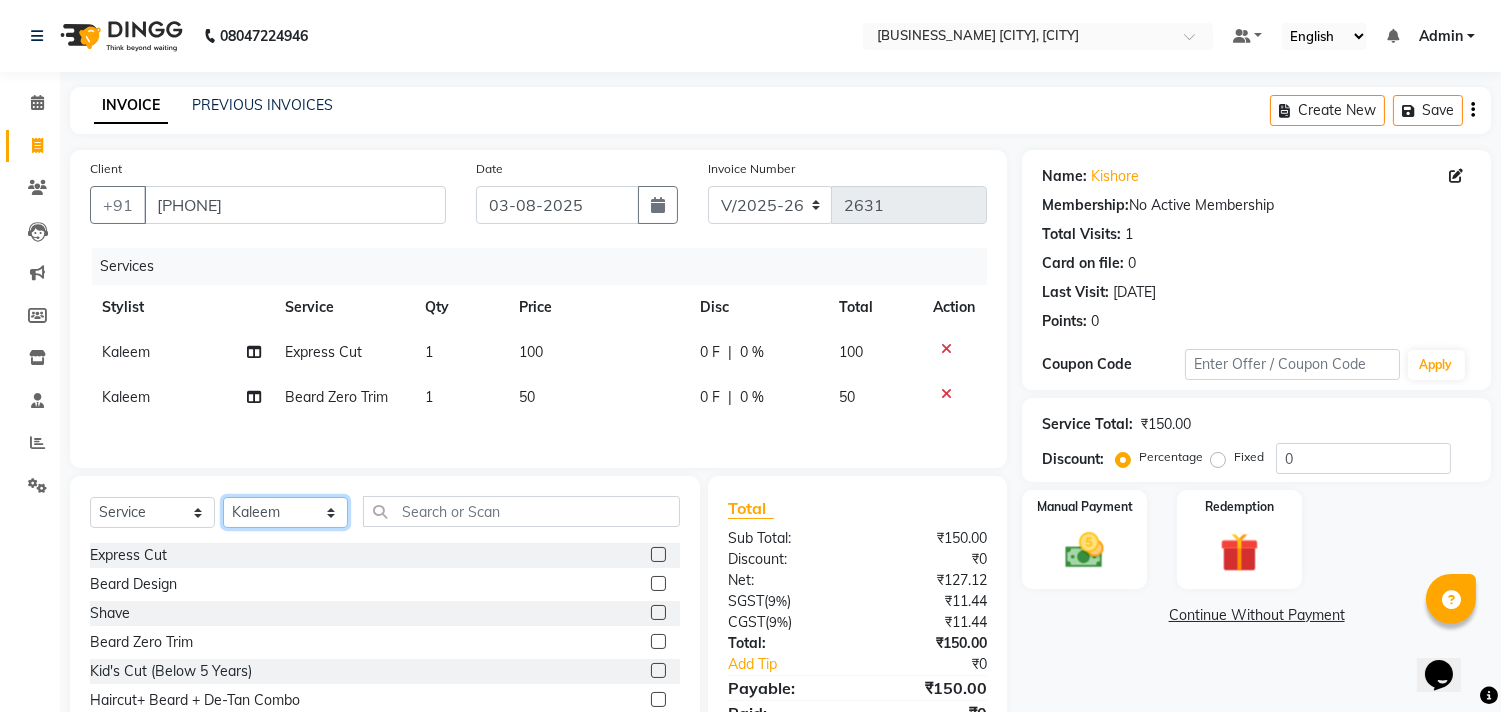 click on "Select Stylist Admin [FIRST] [FIRST] [FIRST] [FIRST] [FIRST] [FIRST] [FIRST] [FIRST] [FIRST] [FIRST]" 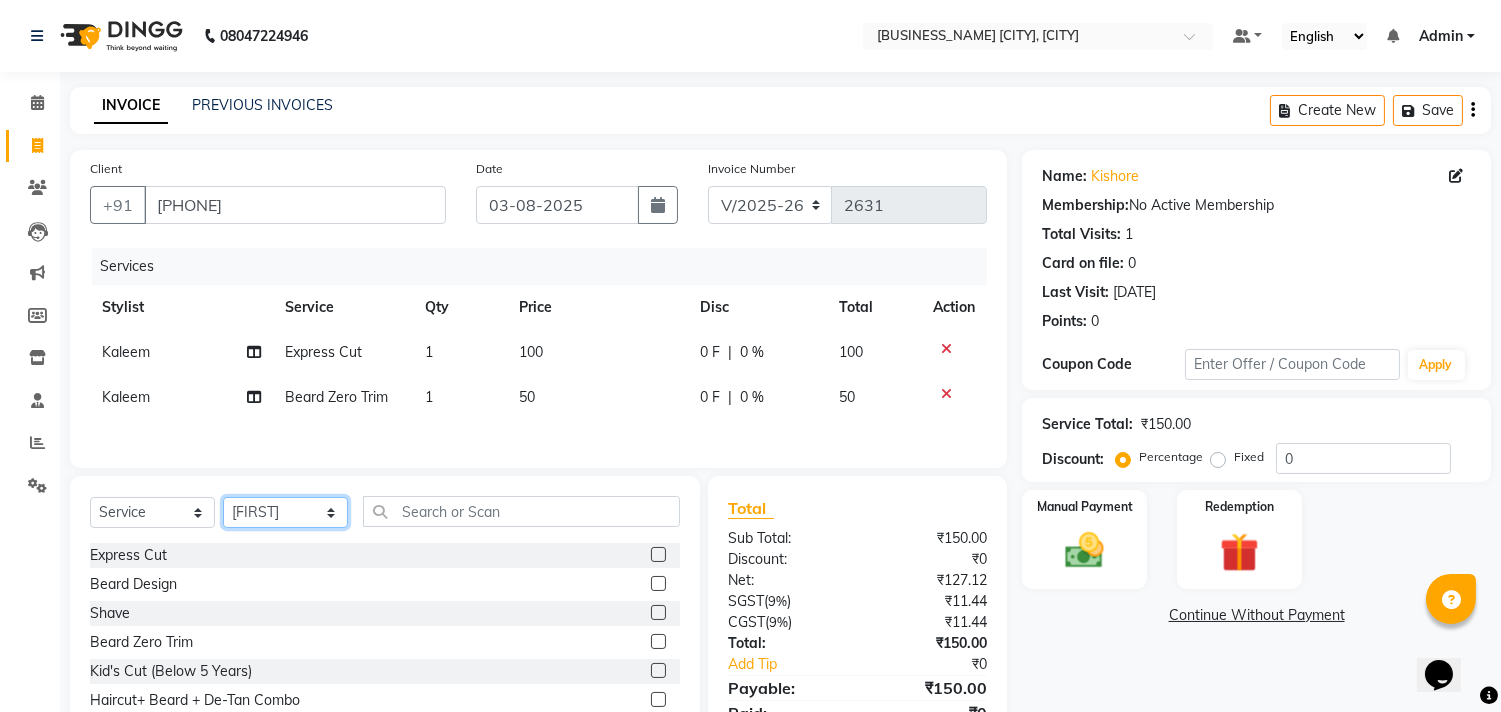 click on "Select Stylist Admin [FIRST] [FIRST] [FIRST] [FIRST] [FIRST] [FIRST] [FIRST] [FIRST] [FIRST] [FIRST]" 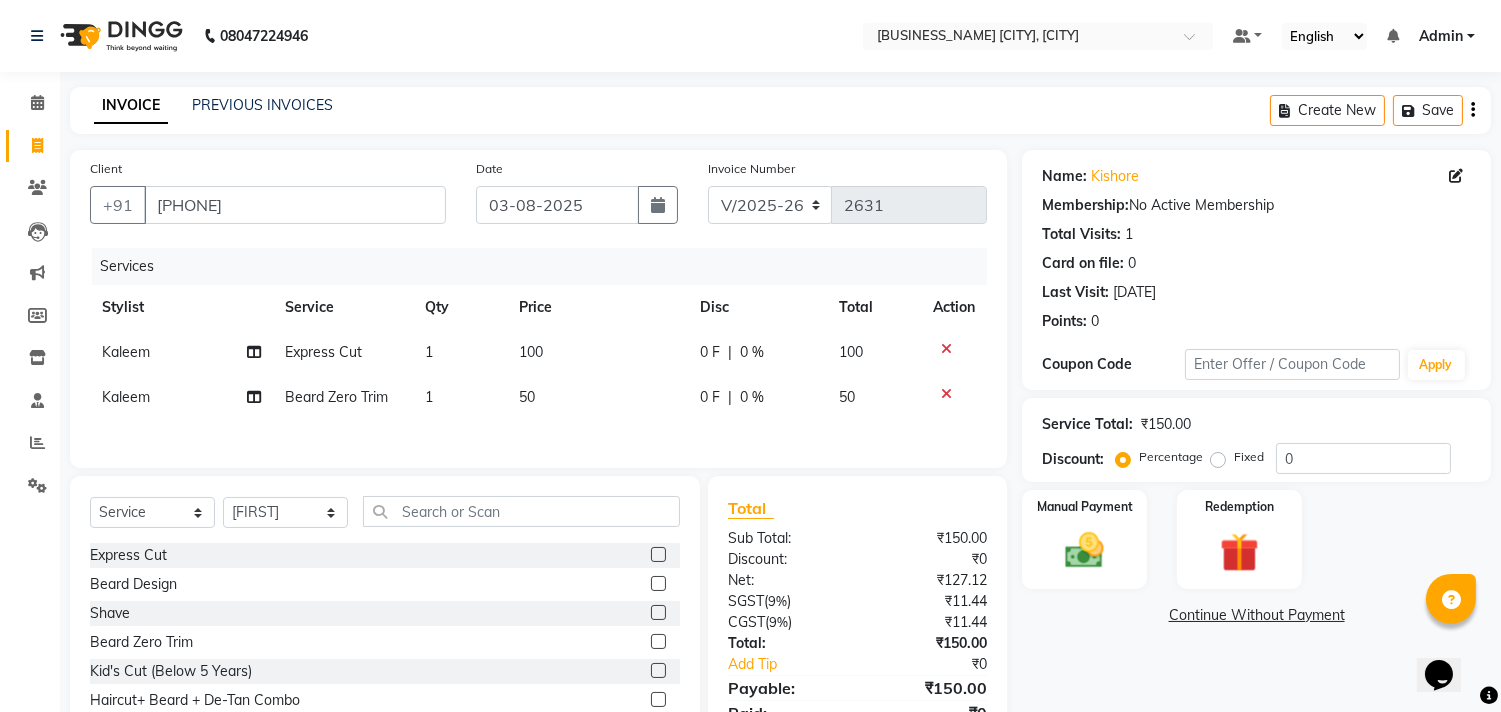 click 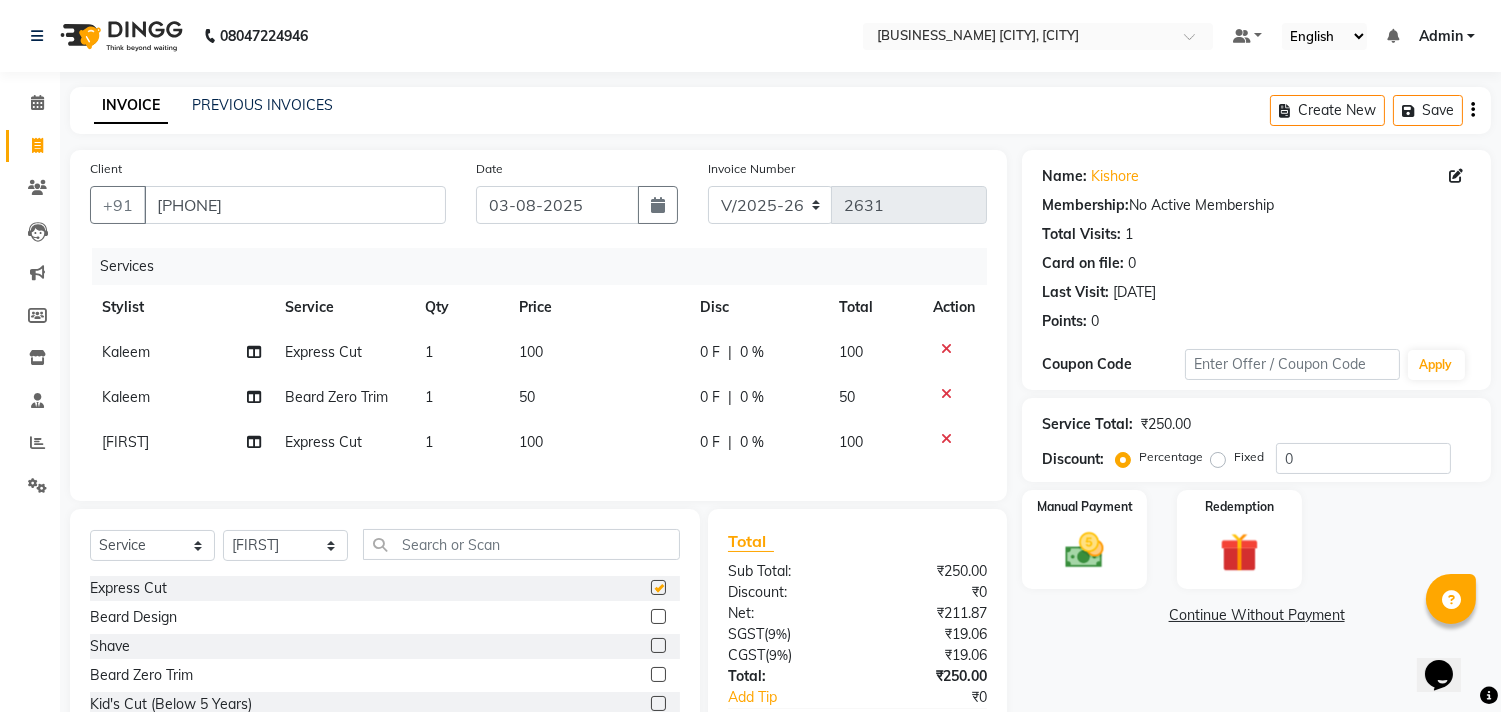 checkbox on "false" 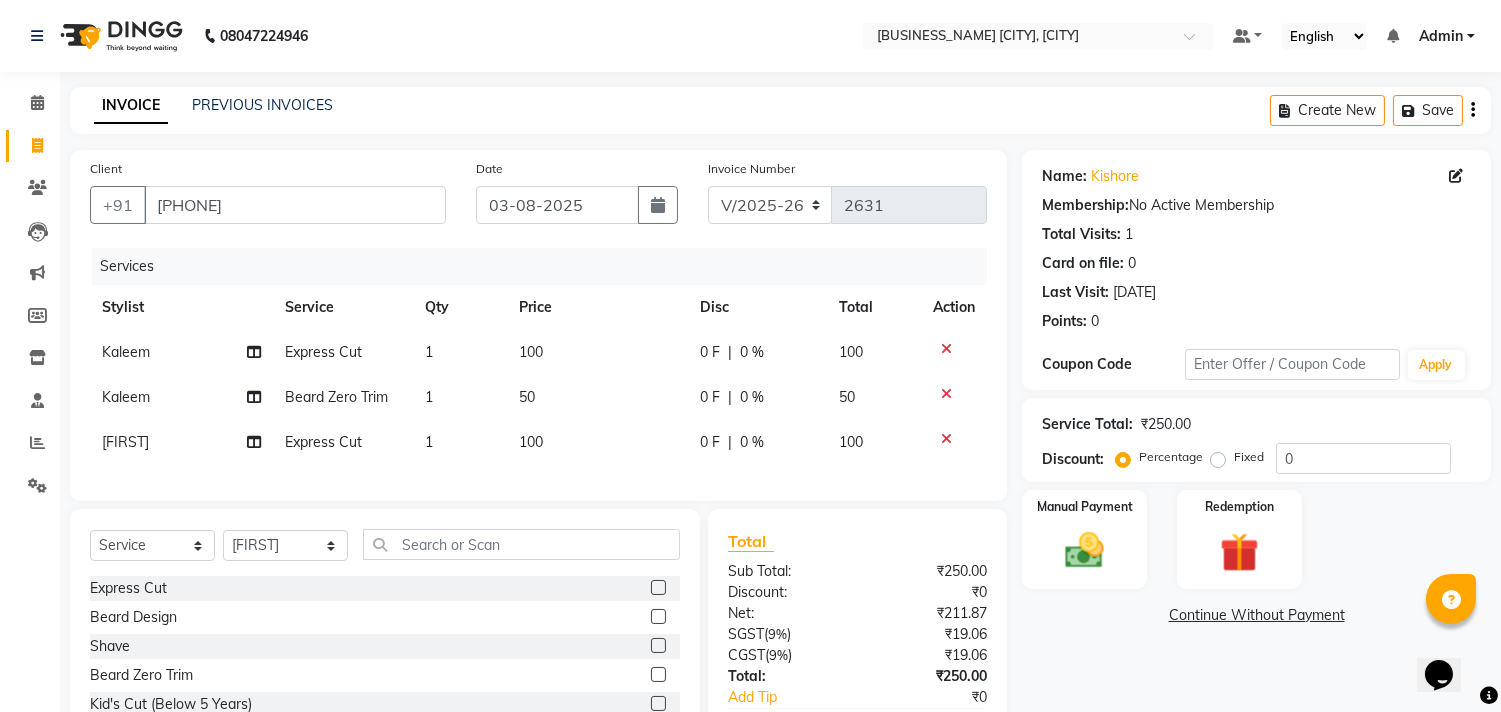click 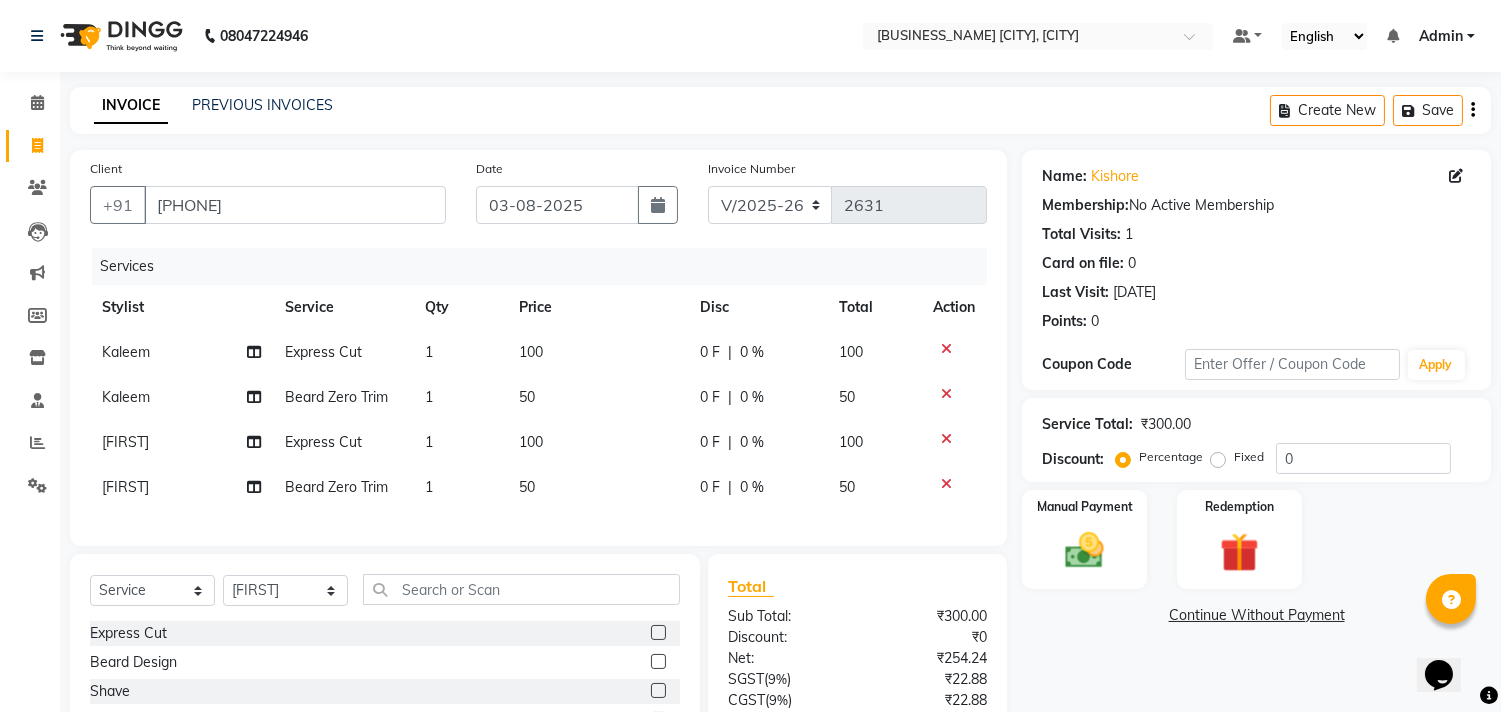checkbox on "false" 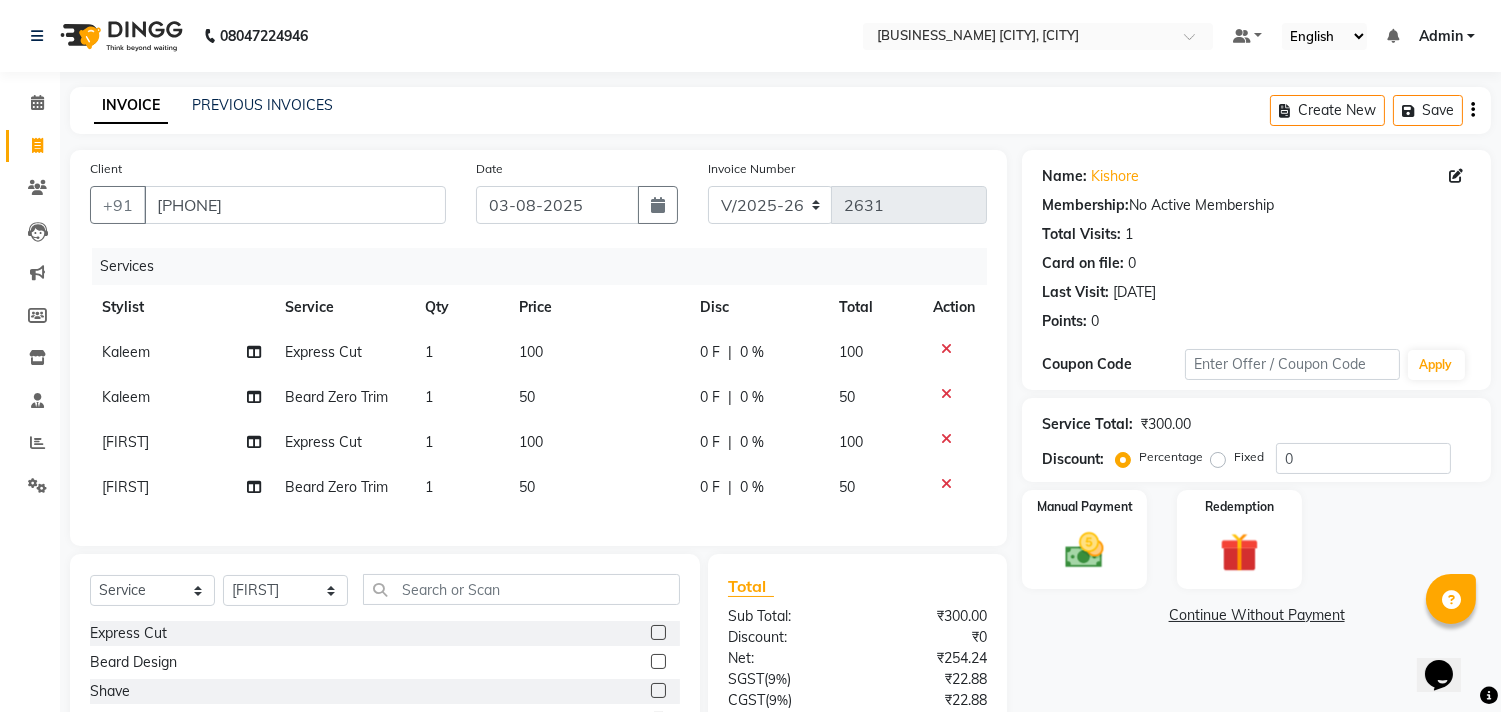 click on "Name: [FIRST]  Membership:  No Active Membership  Total Visits:  1 Card on file:  0 Last Visit:   [DATE] Points:   0  Coupon Code Apply Service Total:  ₹300.00  Discount:  Percentage   Fixed  0 Manual Payment Redemption  Continue Without Payment" 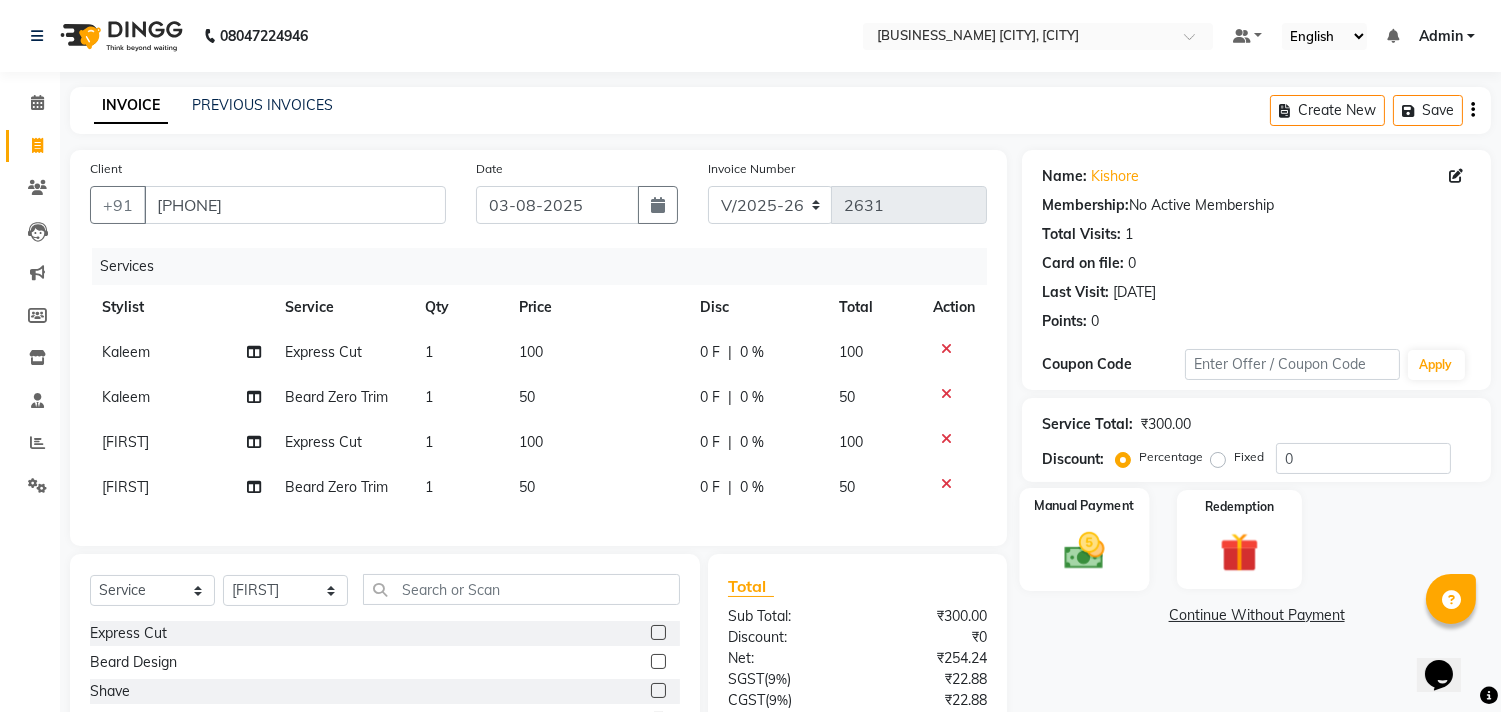 click 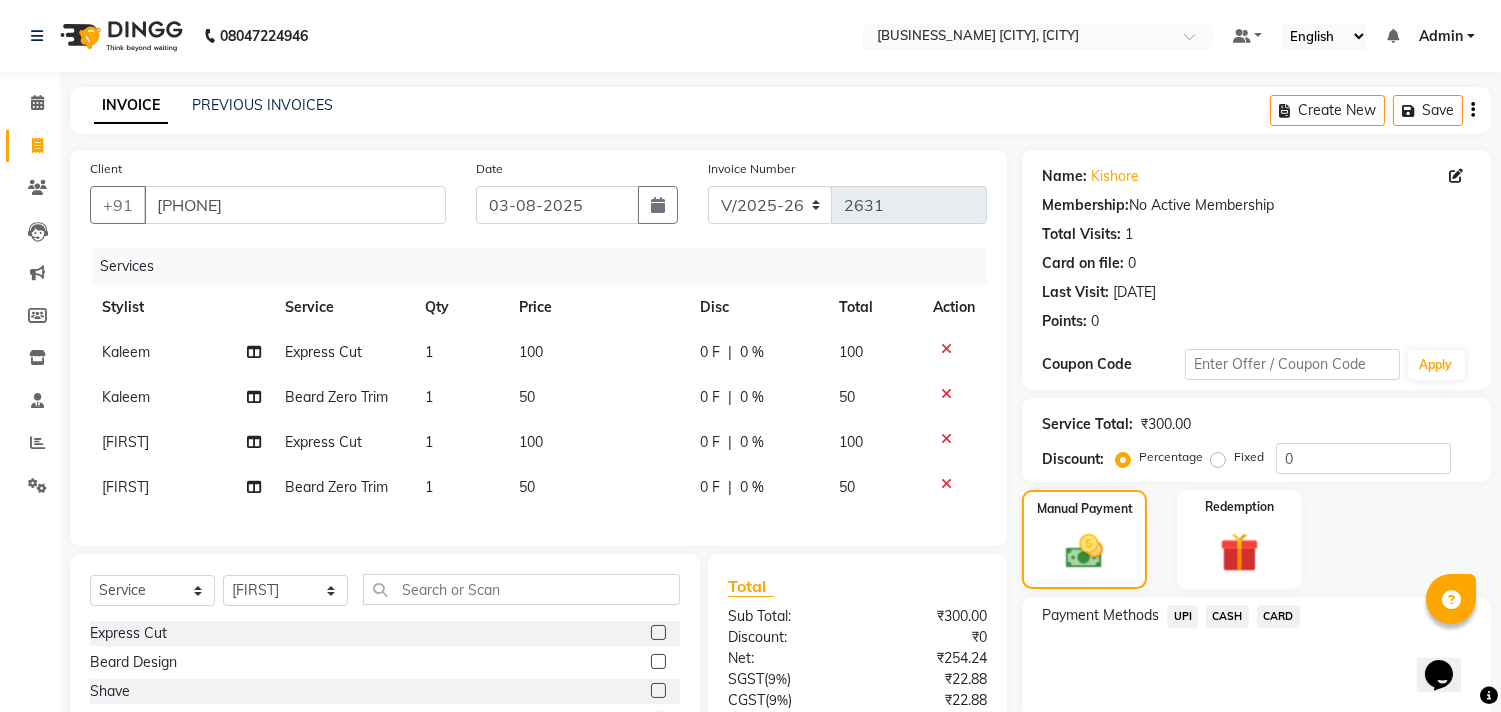 click on "CASH" 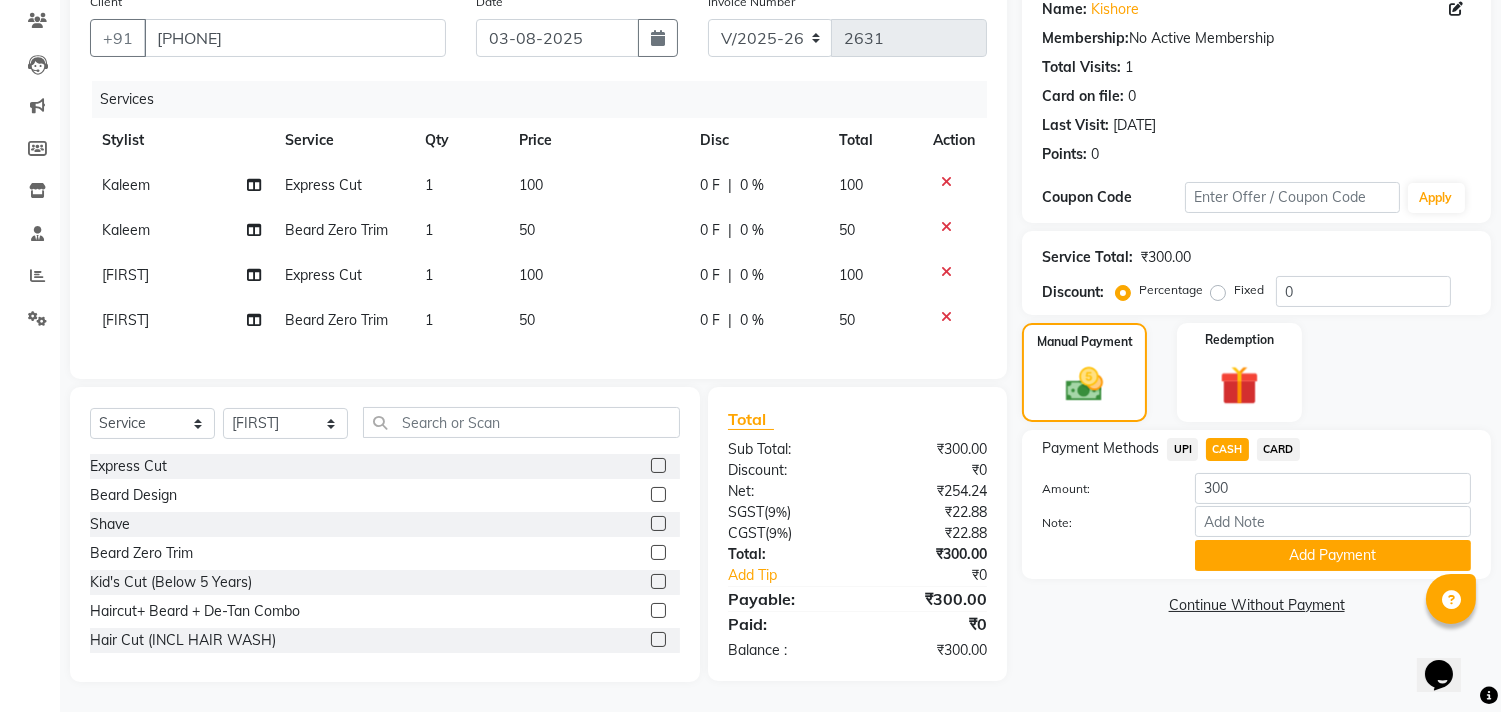 scroll, scrollTop: 183, scrollLeft: 0, axis: vertical 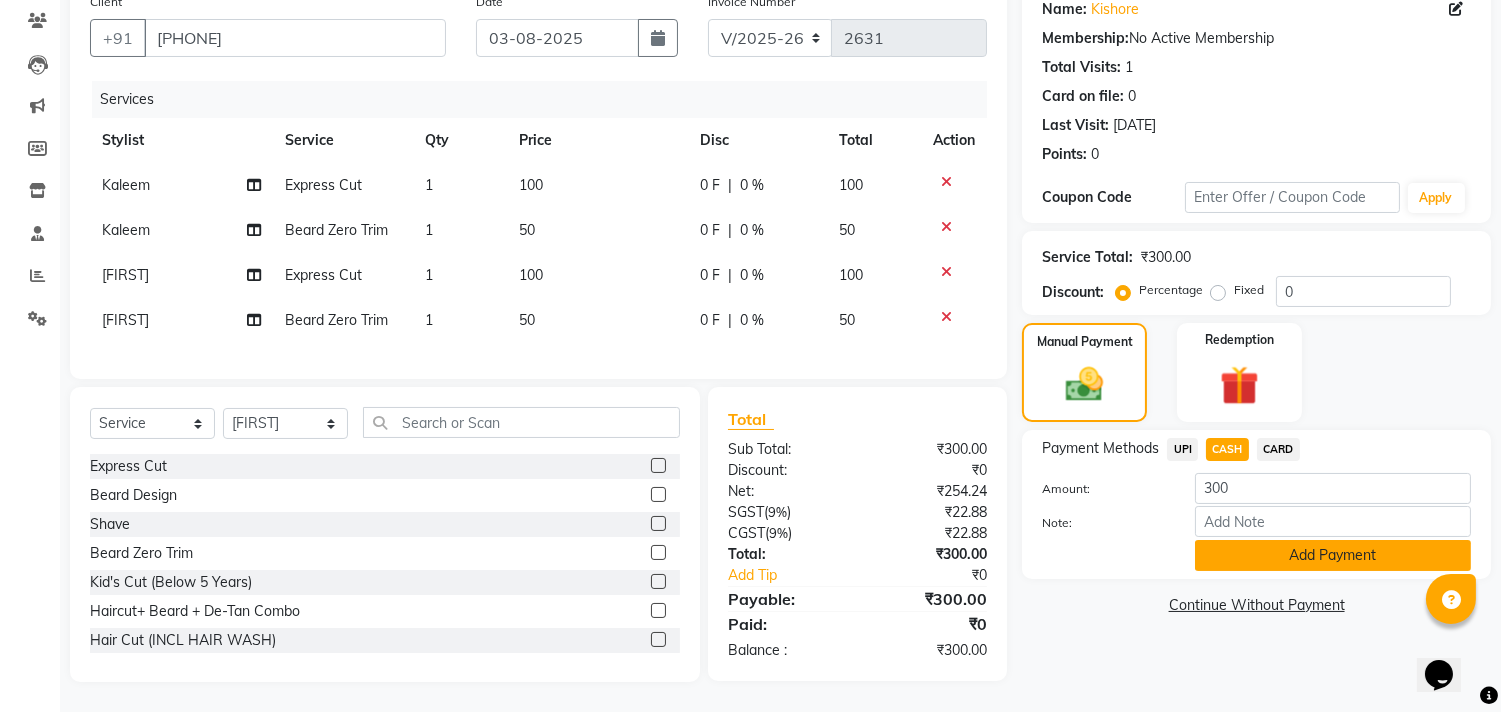 click on "Add Payment" 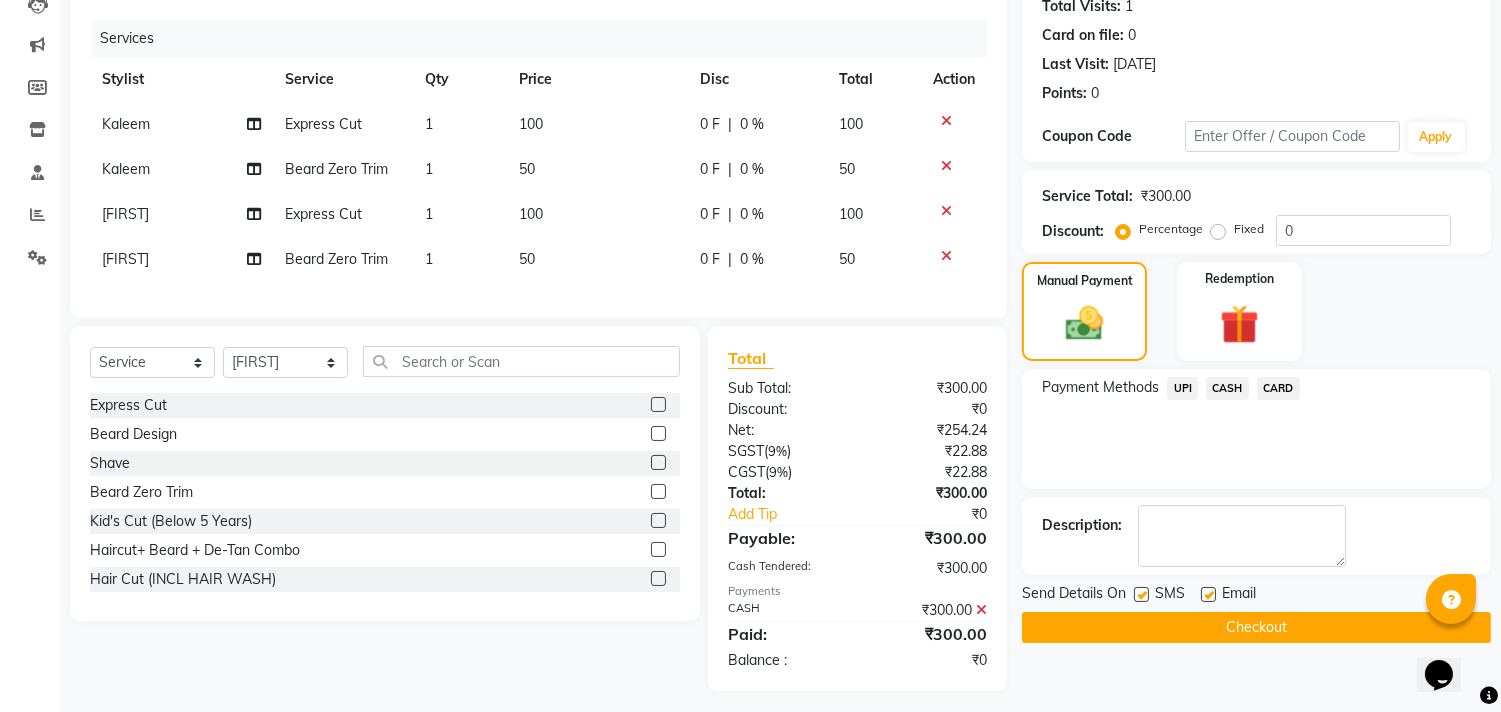 scroll, scrollTop: 253, scrollLeft: 0, axis: vertical 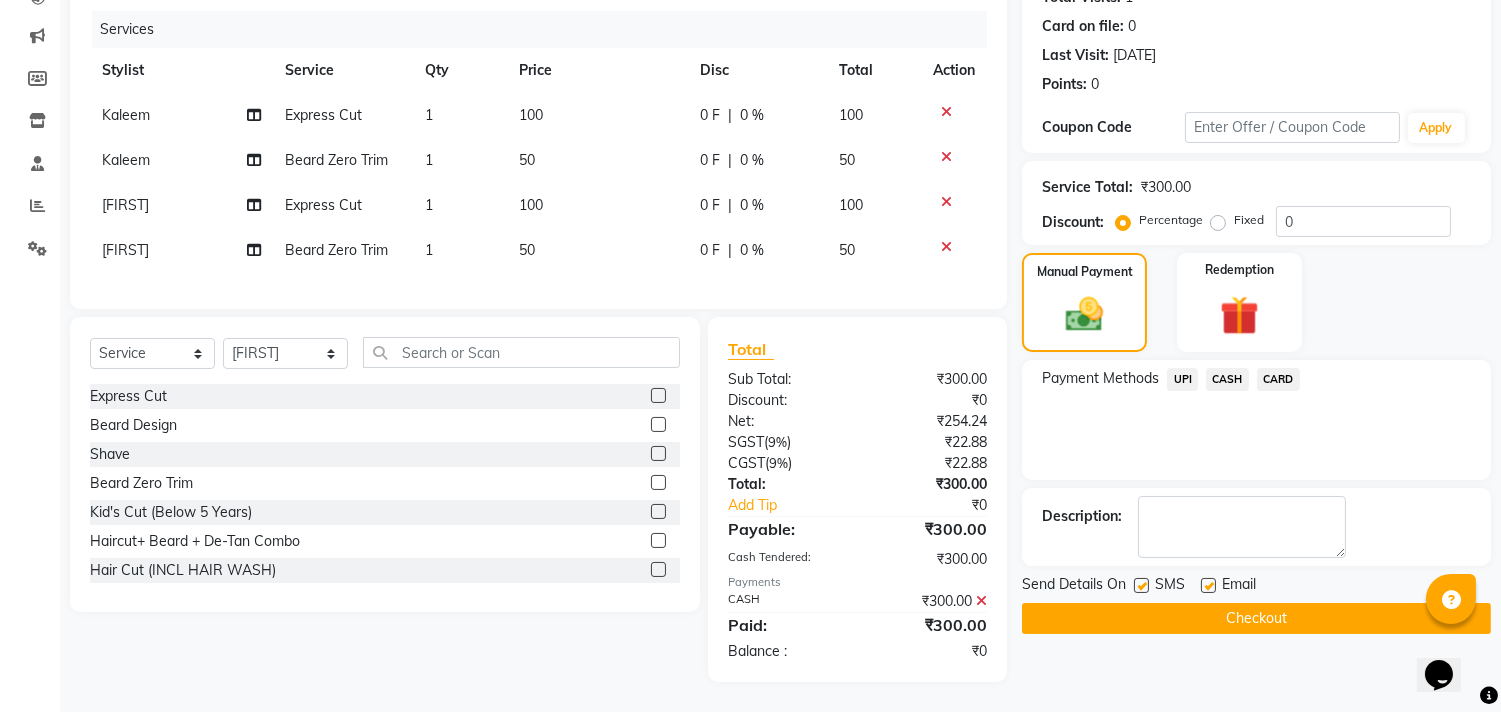 click on "Checkout" 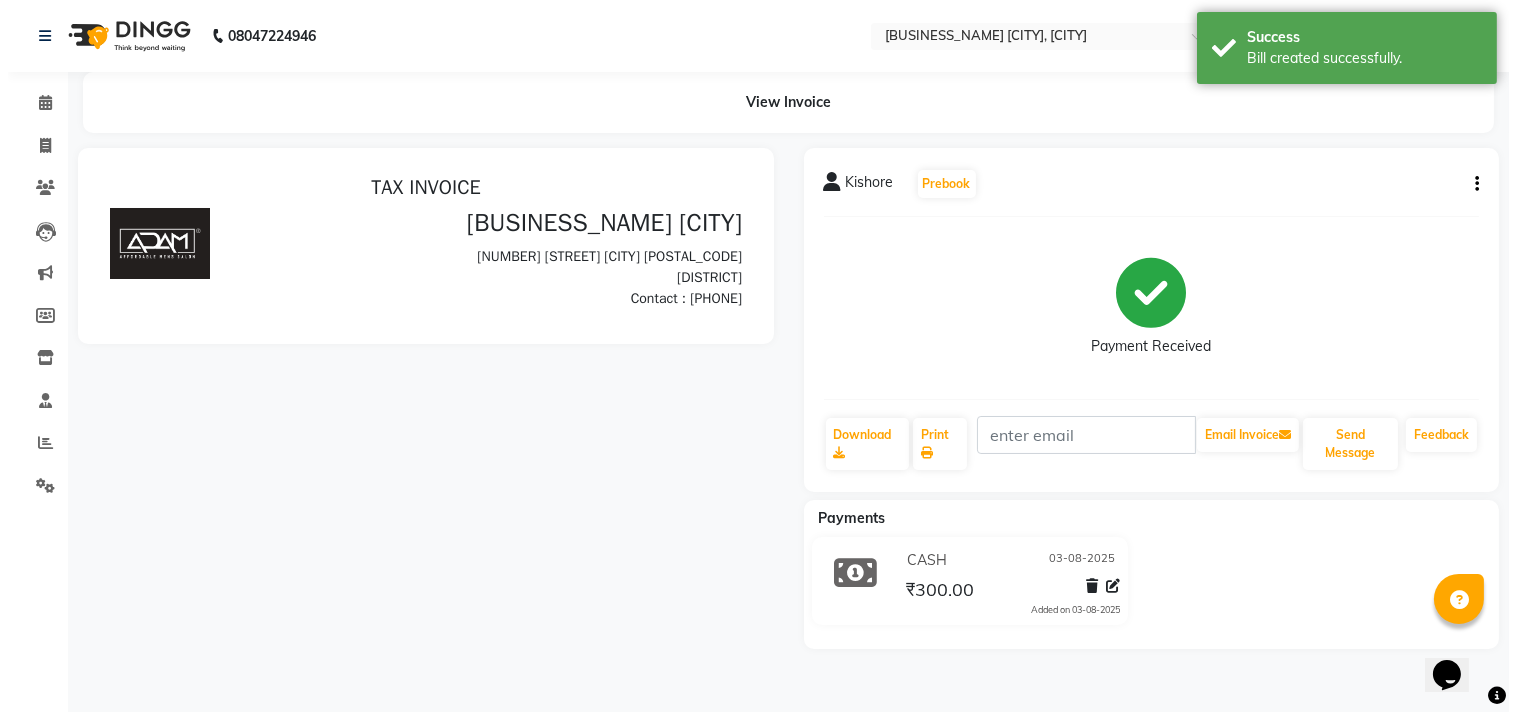 scroll, scrollTop: 0, scrollLeft: 0, axis: both 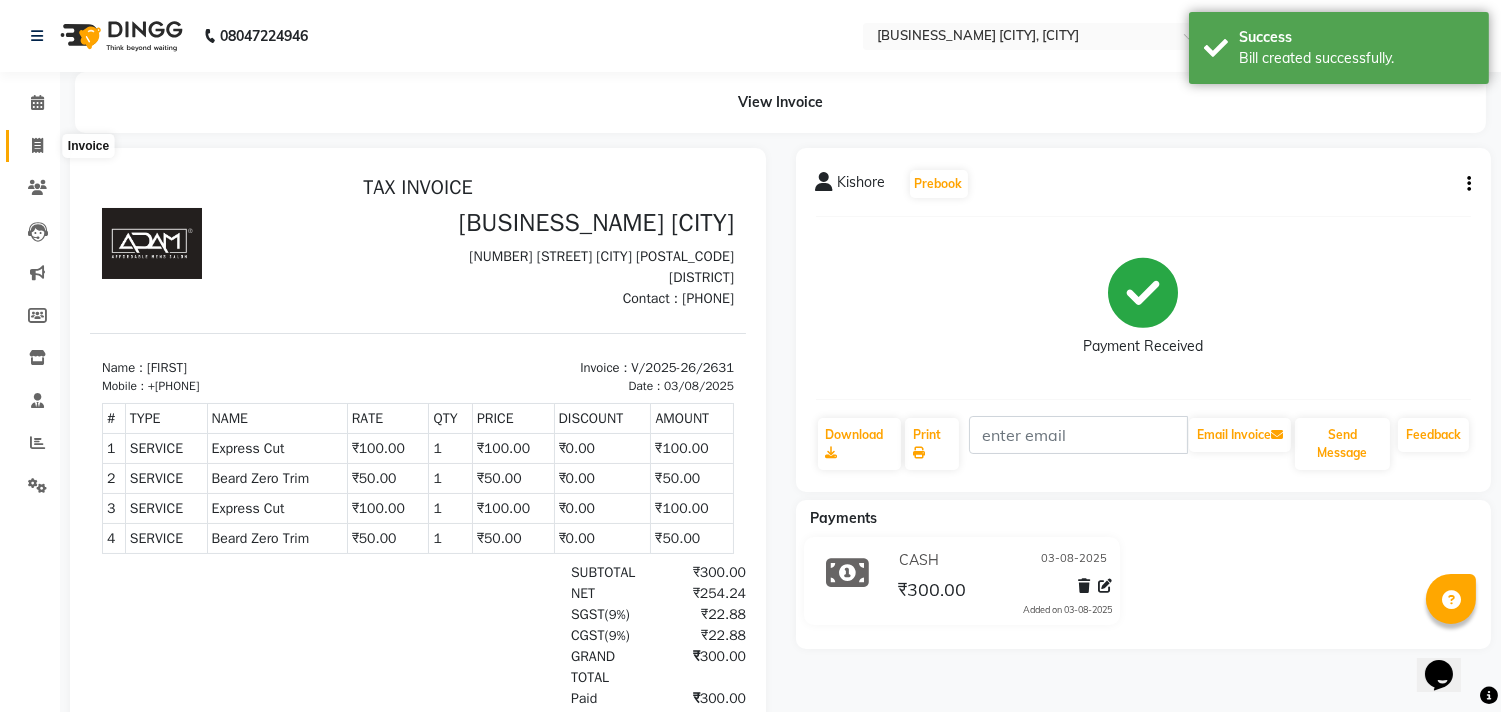click 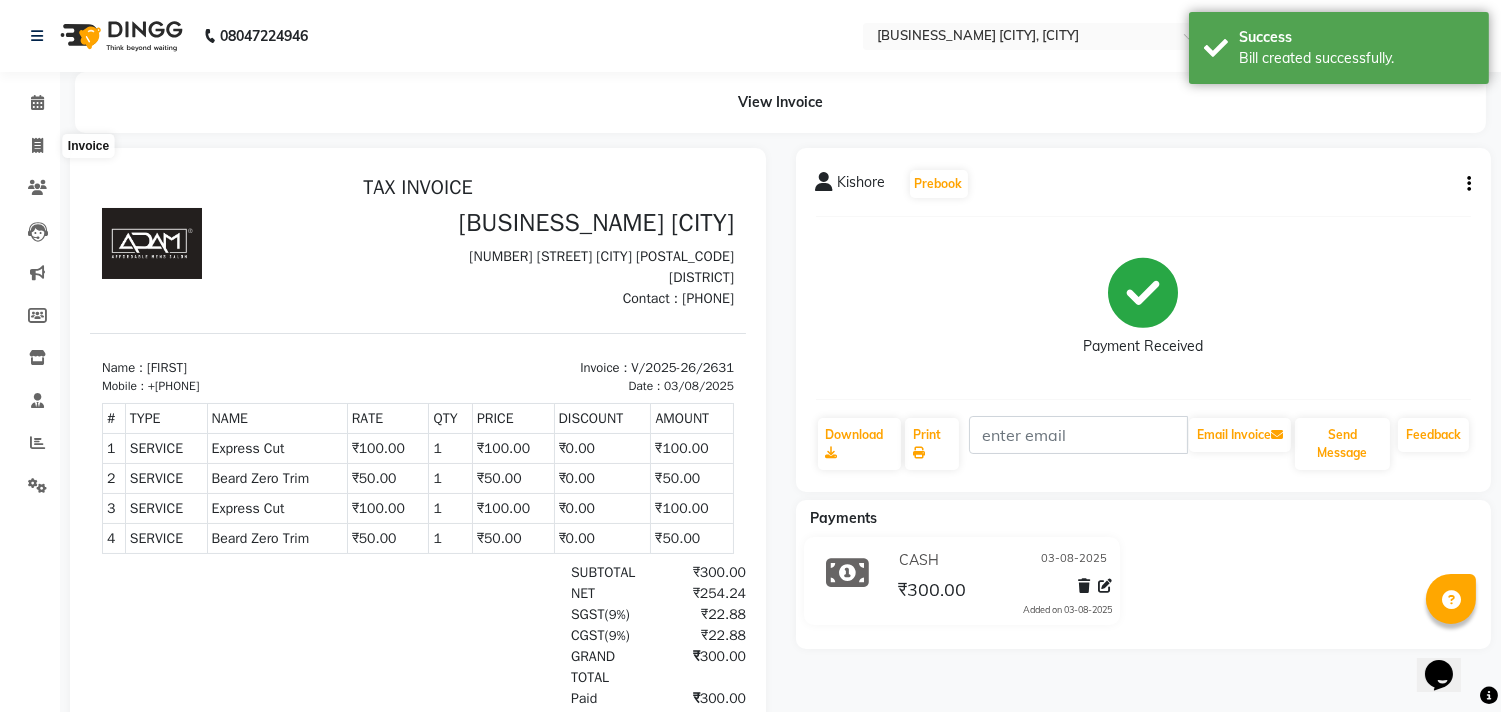 select on "8329" 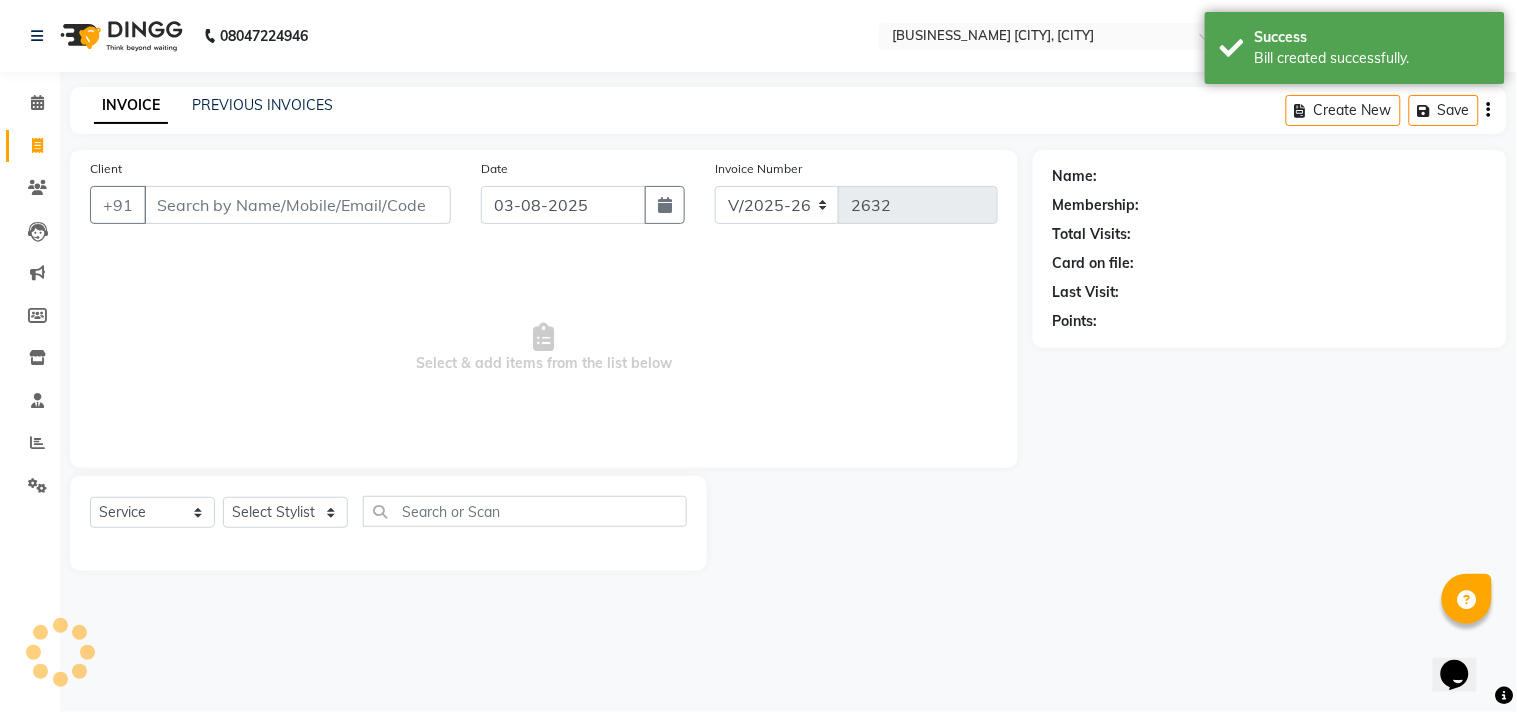 click on "Client" at bounding box center [297, 205] 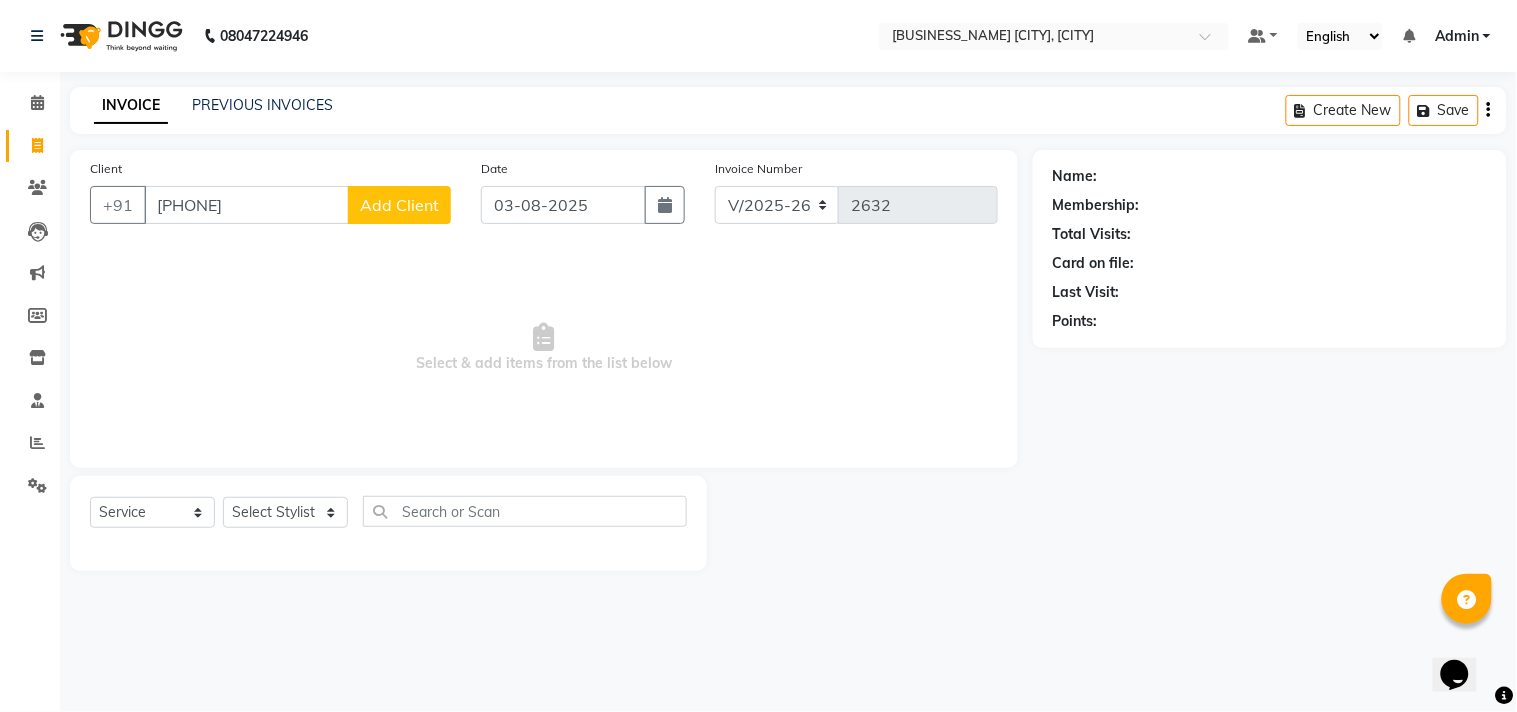 type on "[PHONE]" 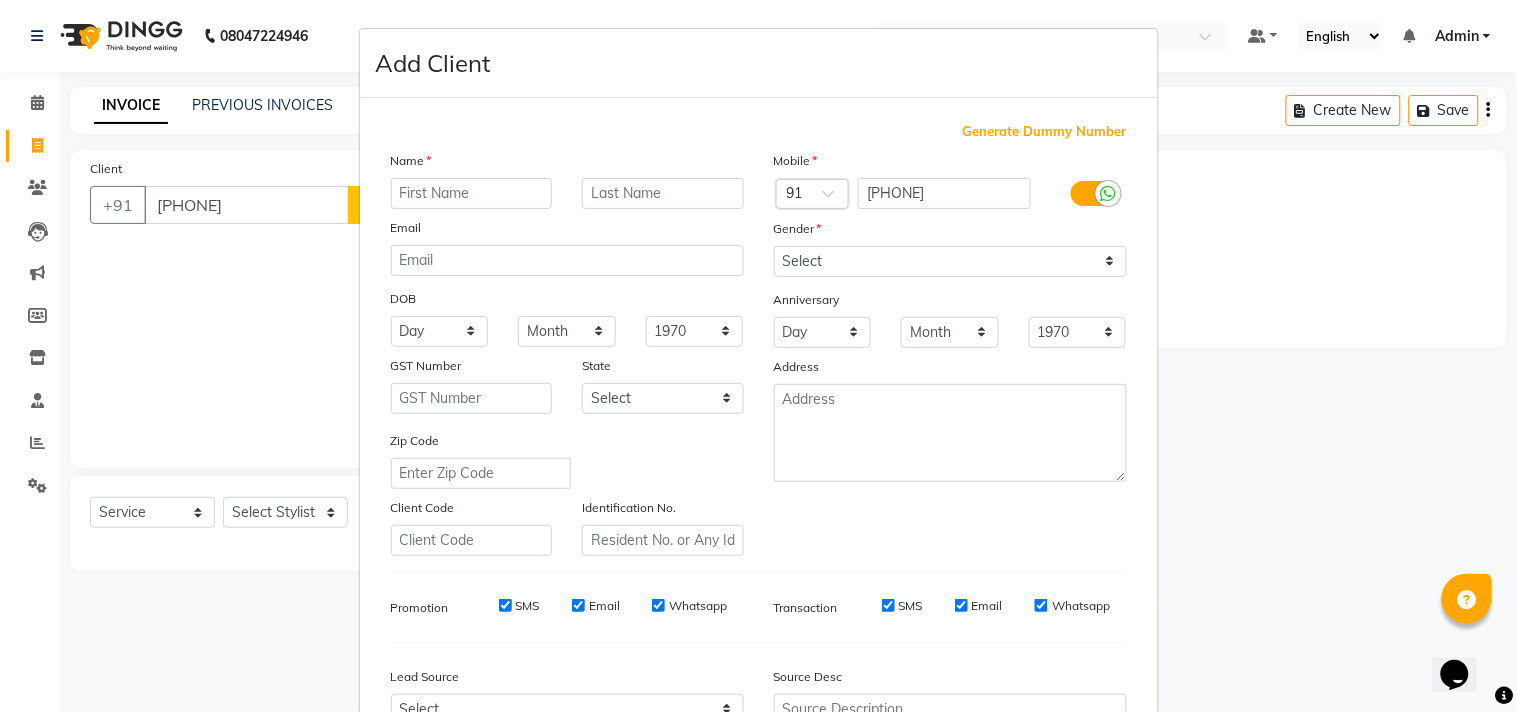 click at bounding box center (472, 193) 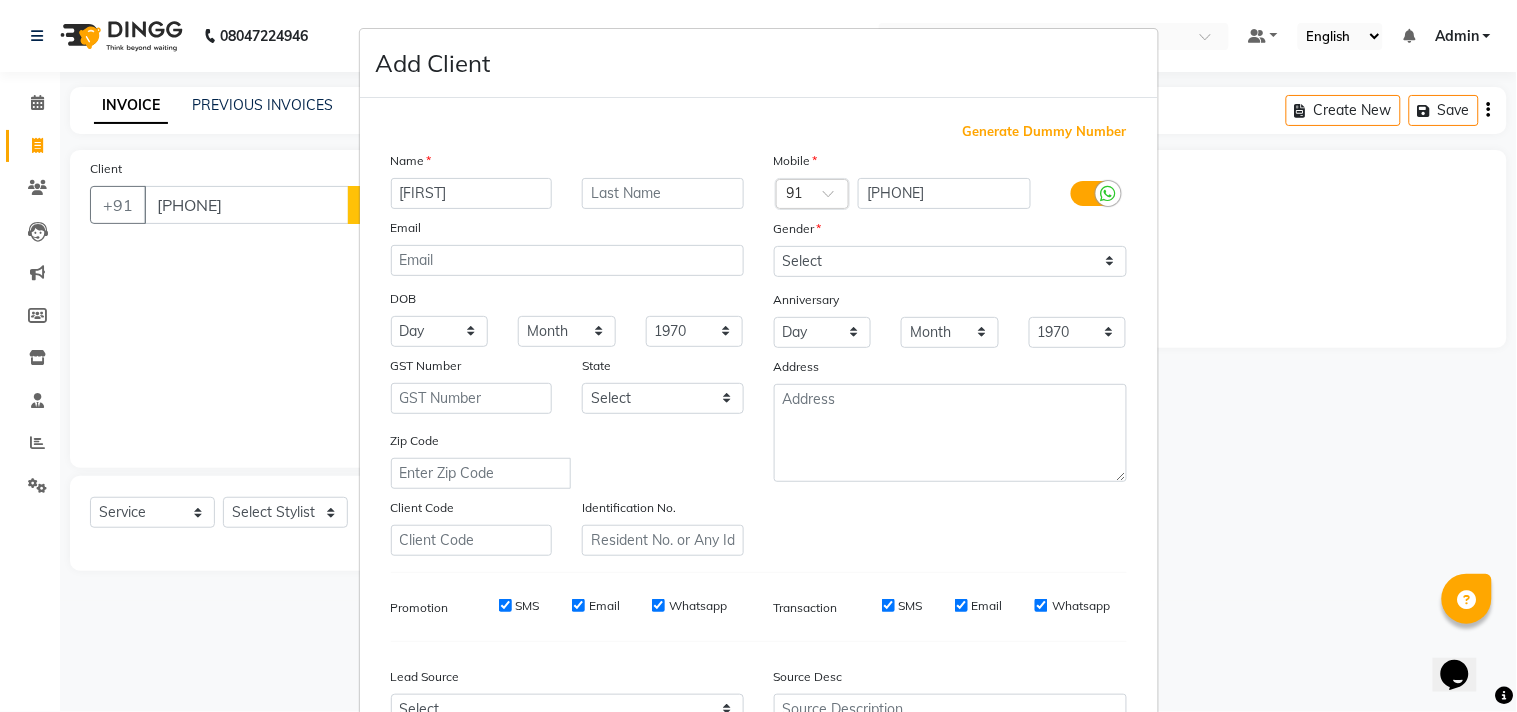 type on "[FIRST]" 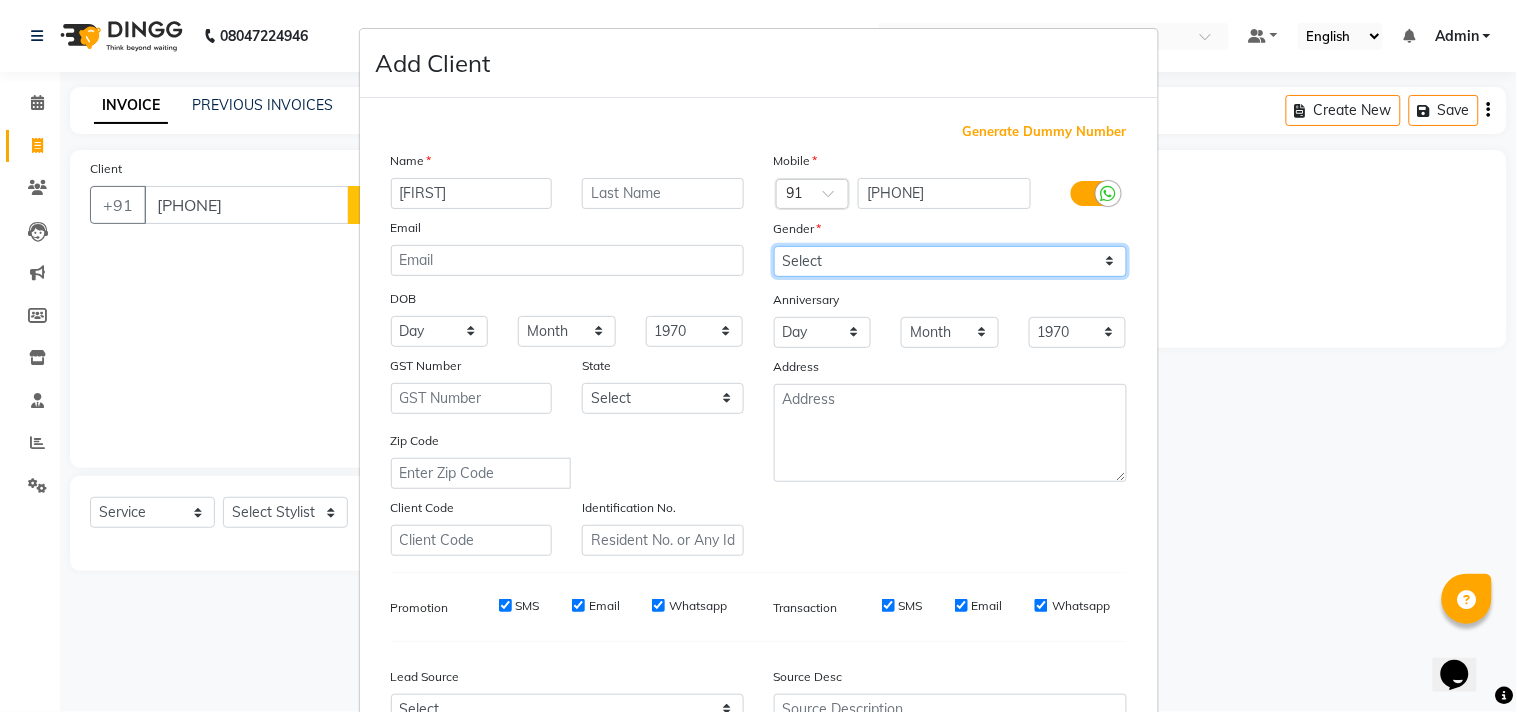 click on "Select Male Female Other Prefer Not To Say" at bounding box center [950, 261] 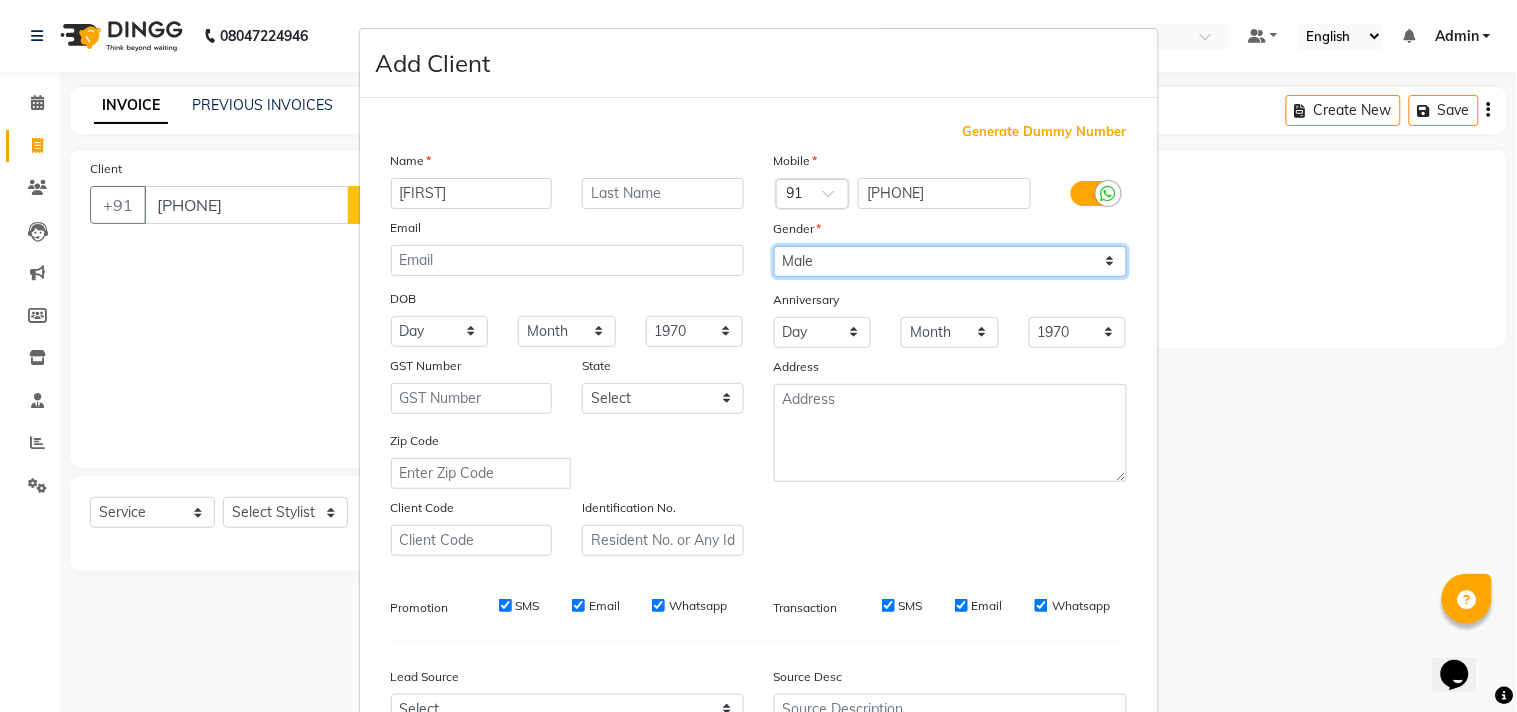 click on "Select Male Female Other Prefer Not To Say" at bounding box center (950, 261) 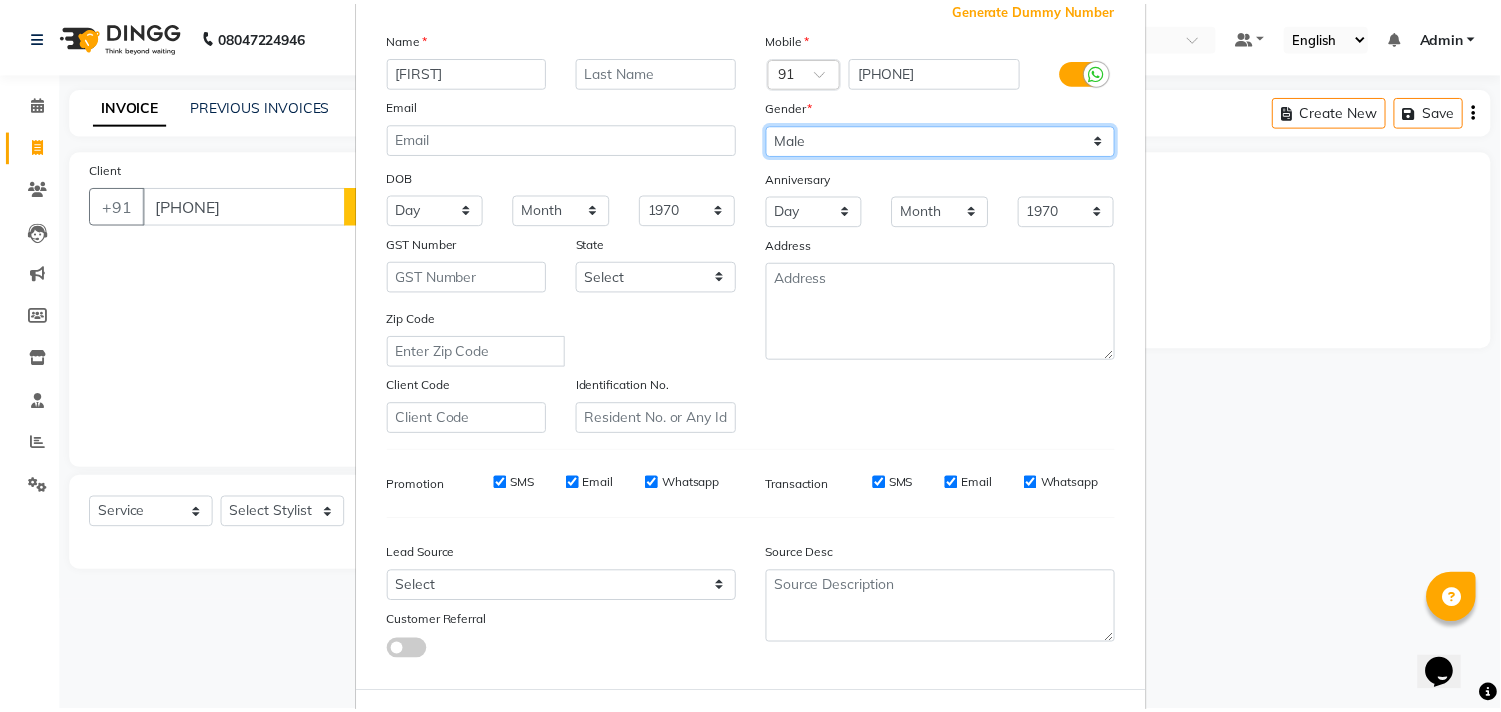 scroll, scrollTop: 212, scrollLeft: 0, axis: vertical 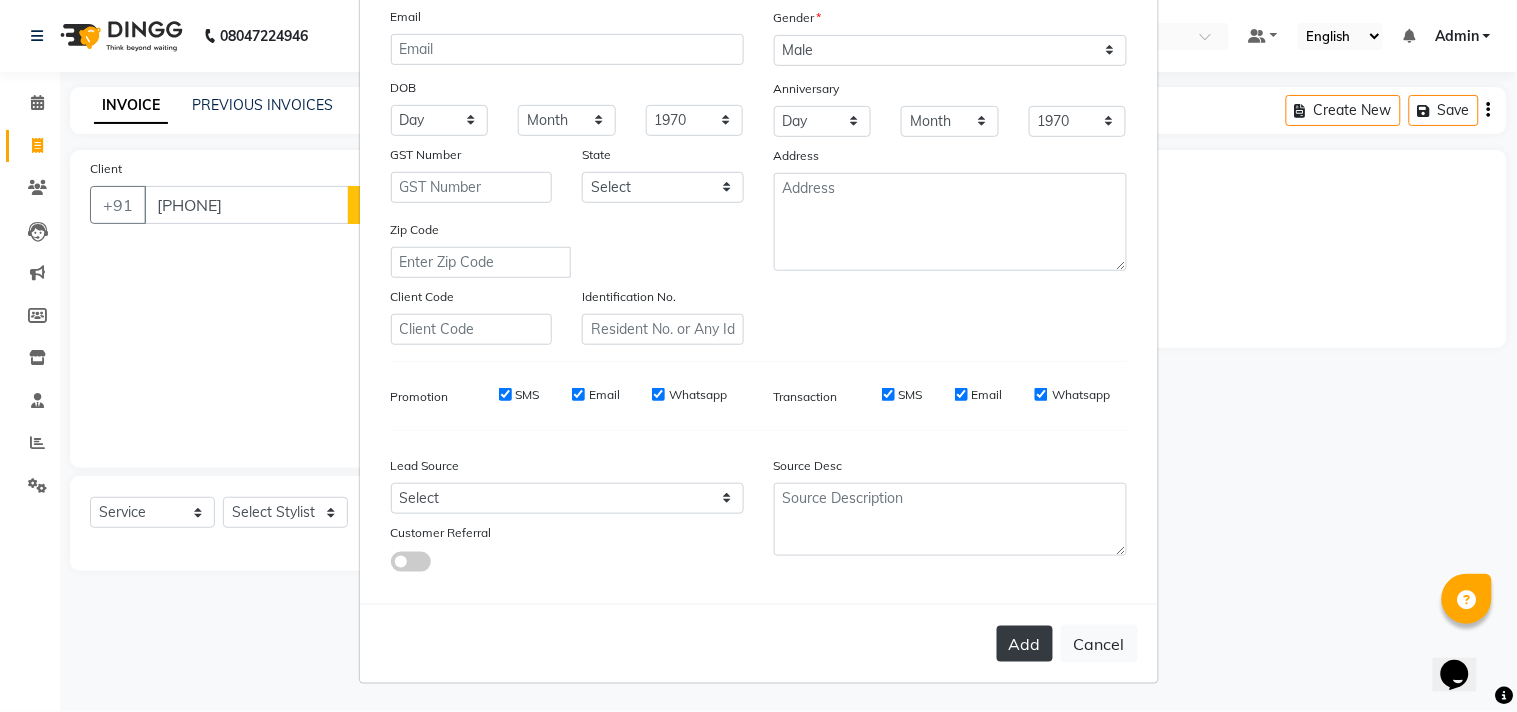 click on "Add" at bounding box center (1025, 644) 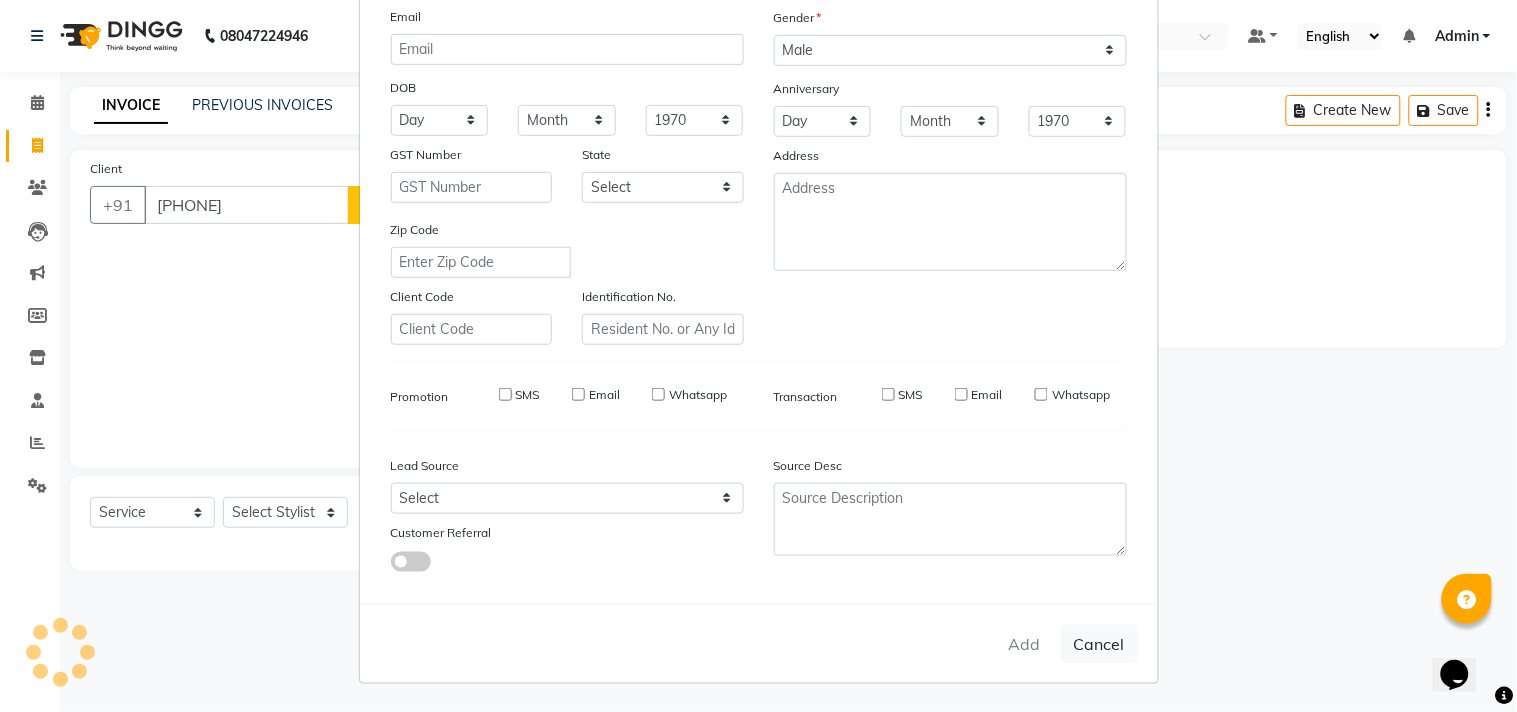 type 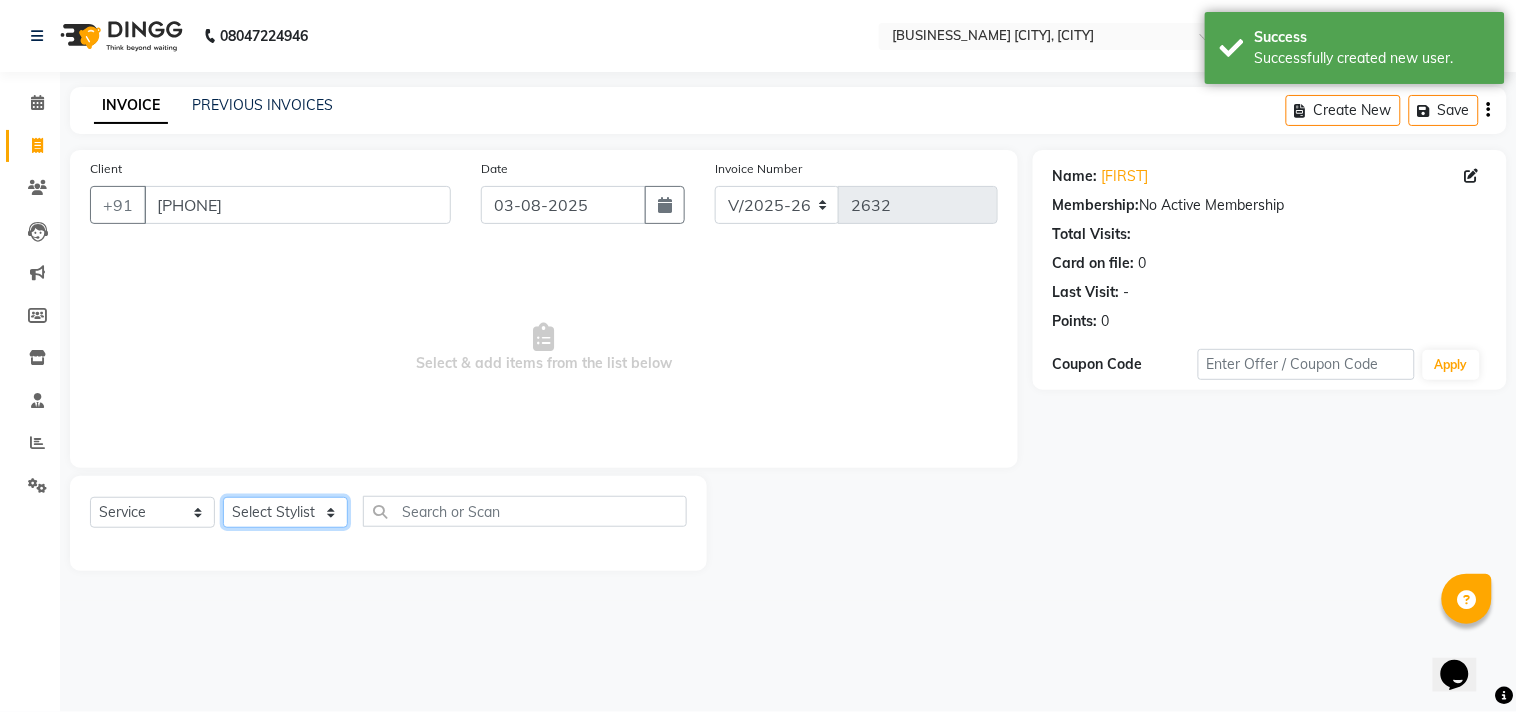 click on "Select Stylist Admin [FIRST] [FIRST] [FIRST] [FIRST] [FIRST] [FIRST] [FIRST] [FIRST] [FIRST] [FIRST]" 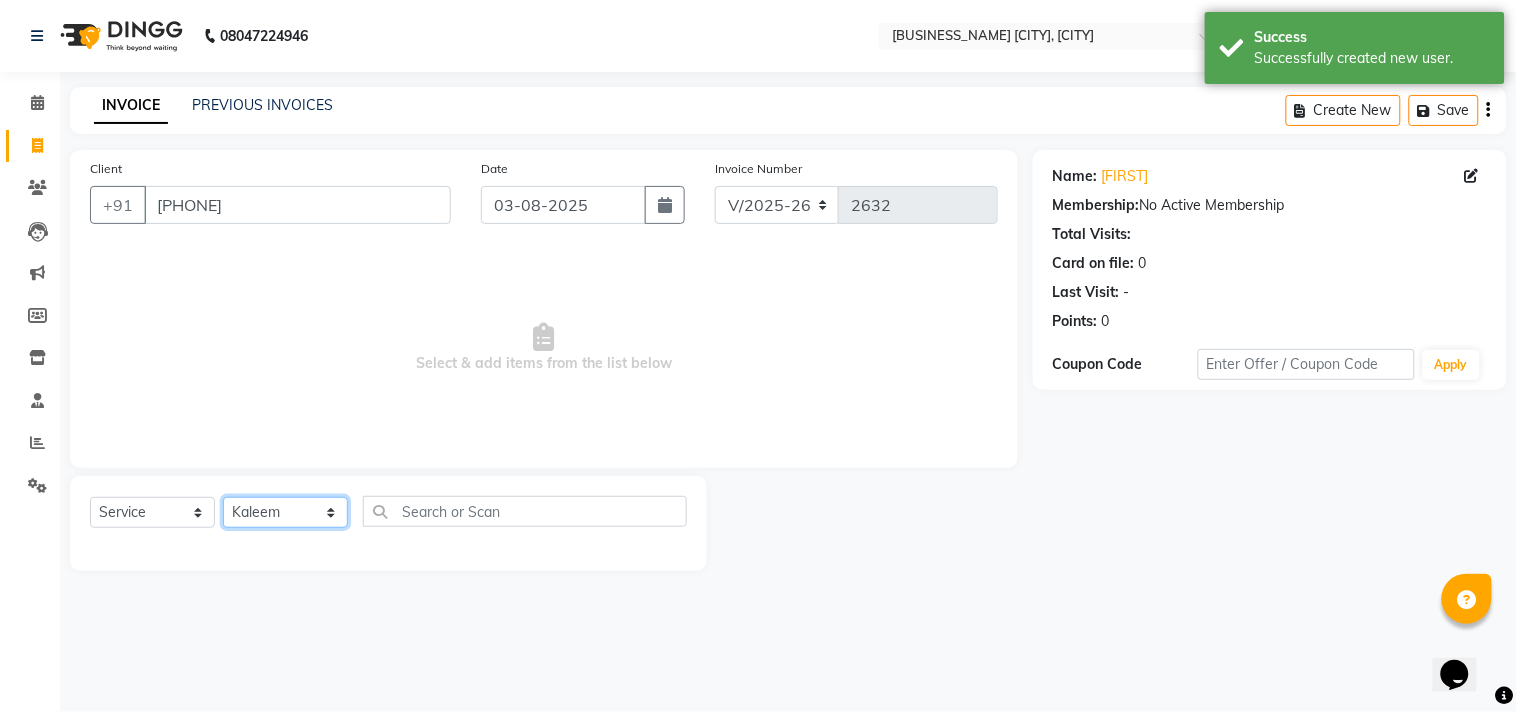 click on "Select Stylist Admin [FIRST] [FIRST] [FIRST] [FIRST] [FIRST] [FIRST] [FIRST] [FIRST] [FIRST] [FIRST]" 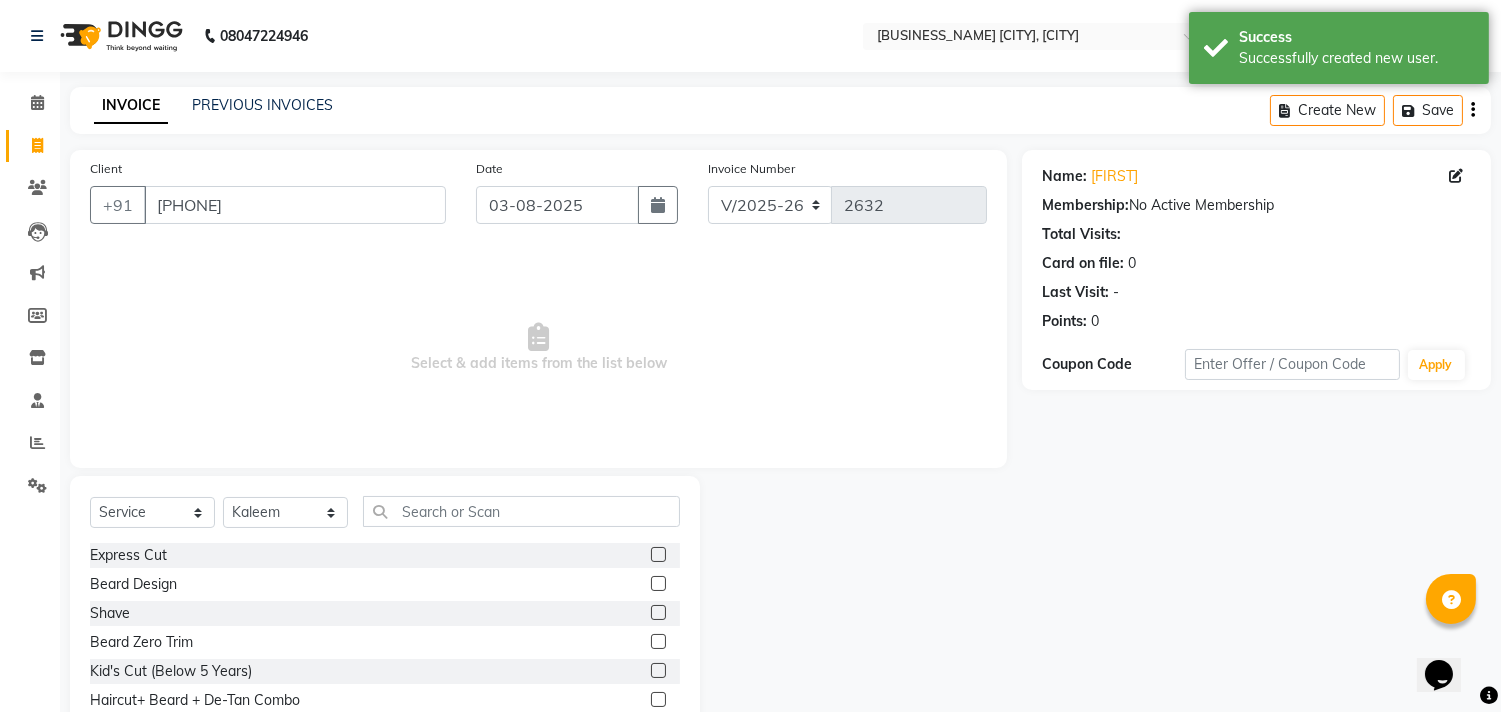 click 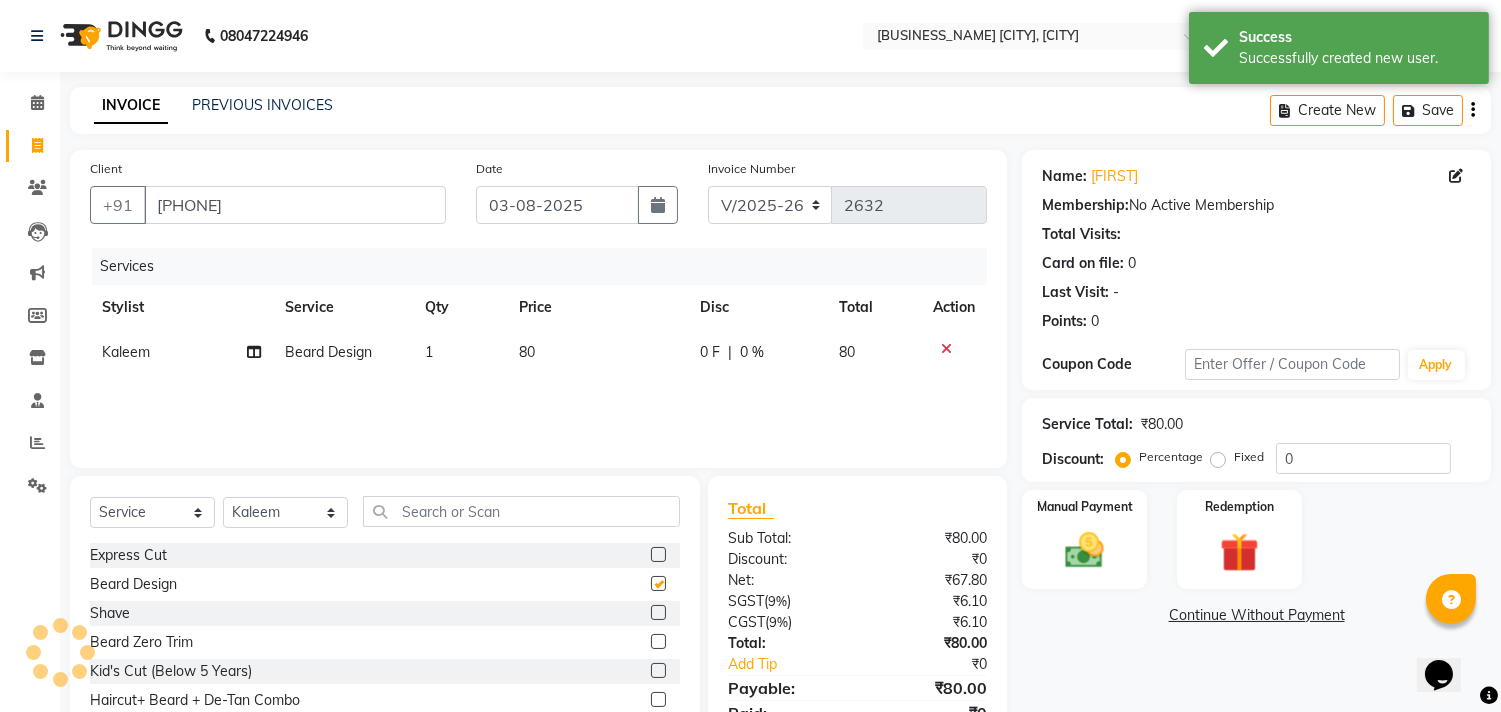 checkbox on "false" 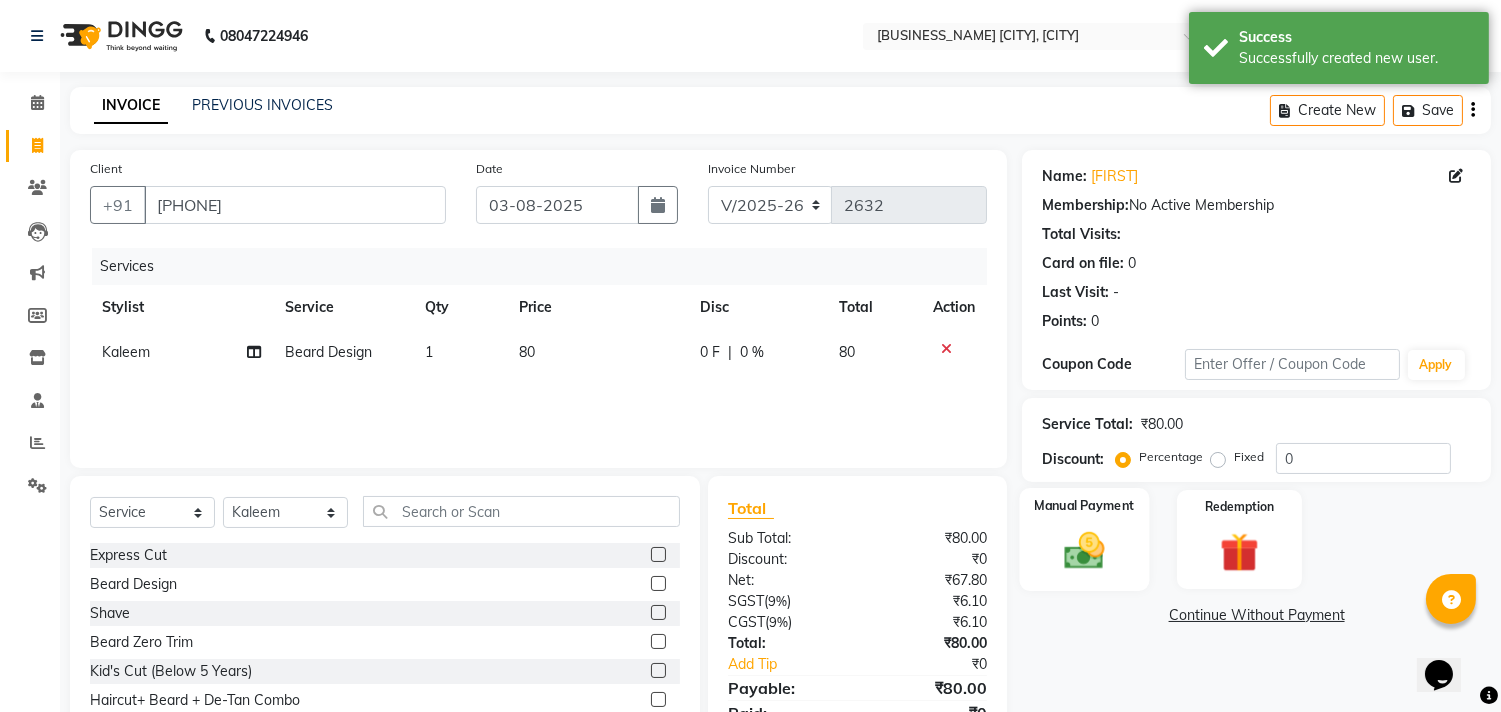 click 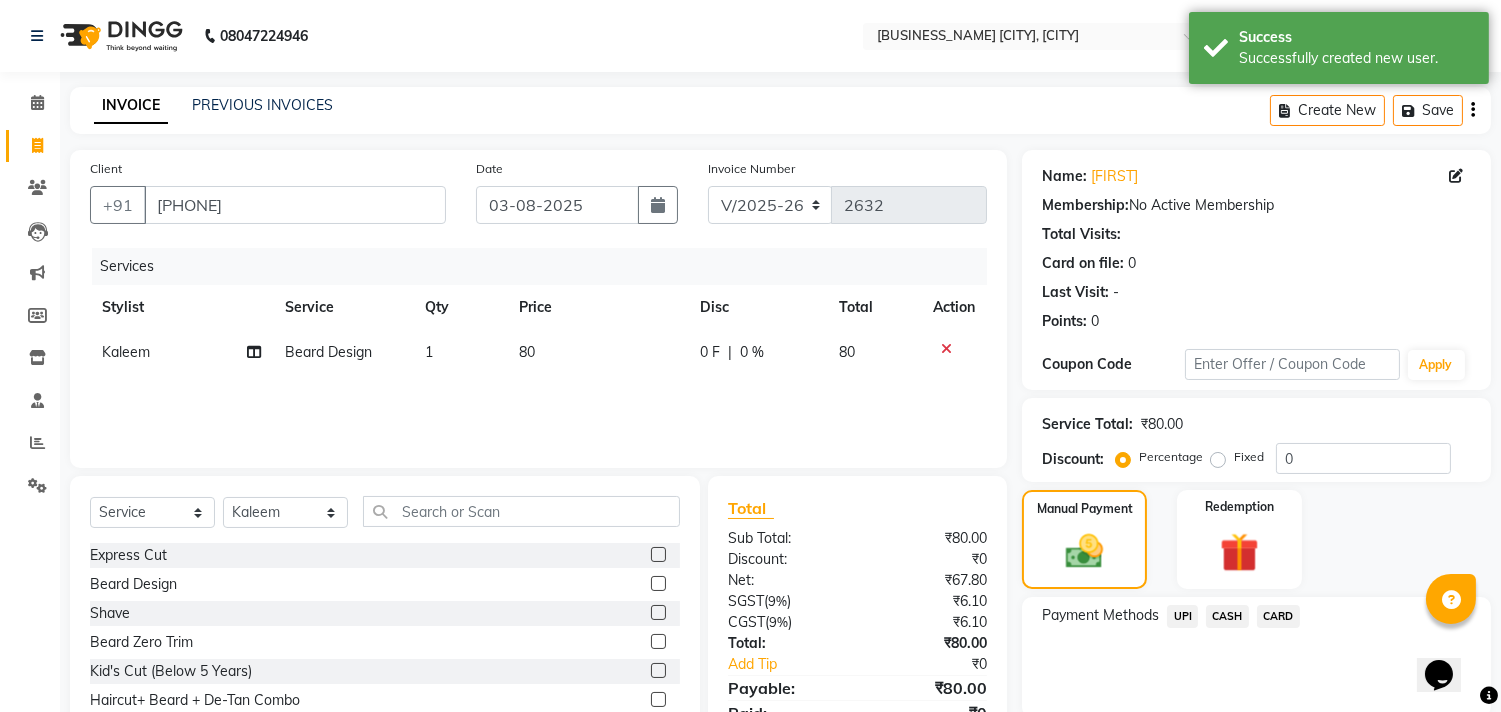 click on "UPI" 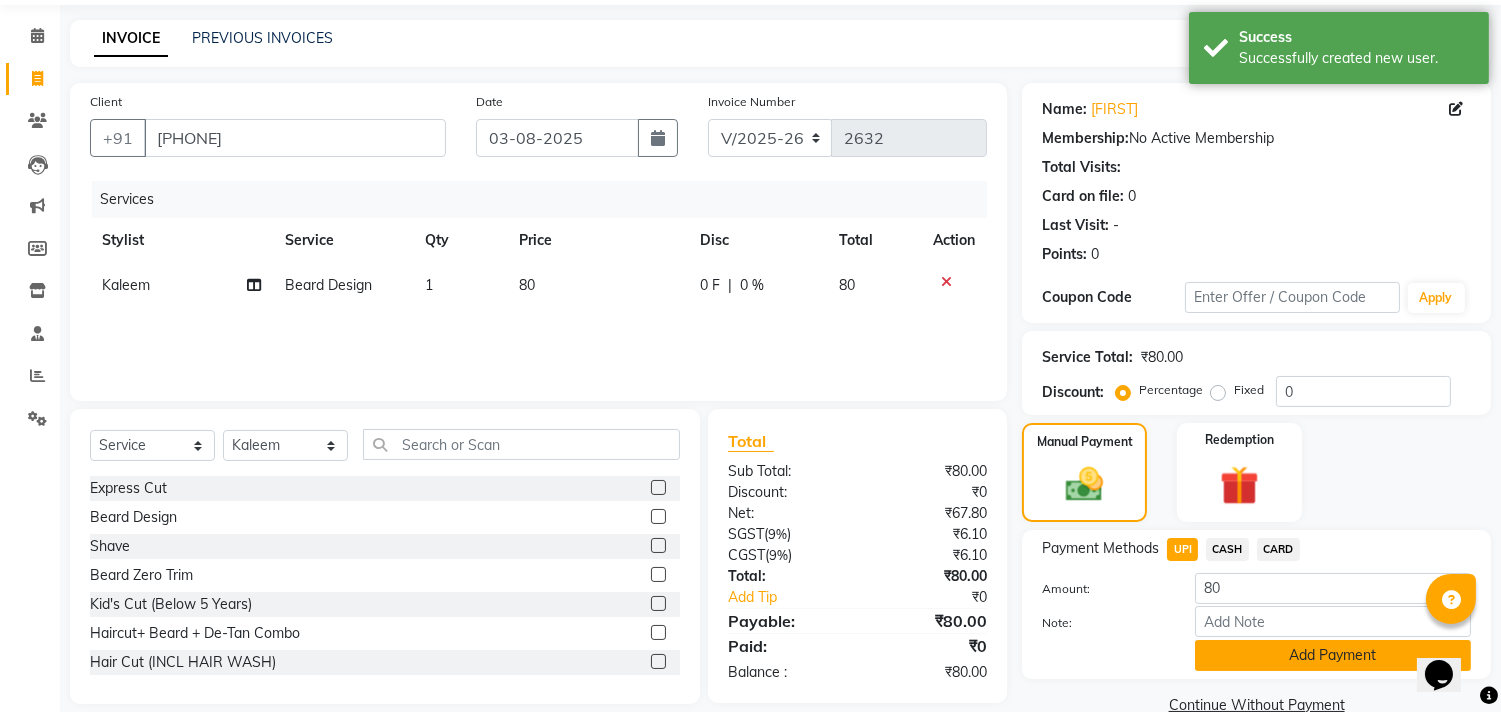 scroll, scrollTop: 104, scrollLeft: 0, axis: vertical 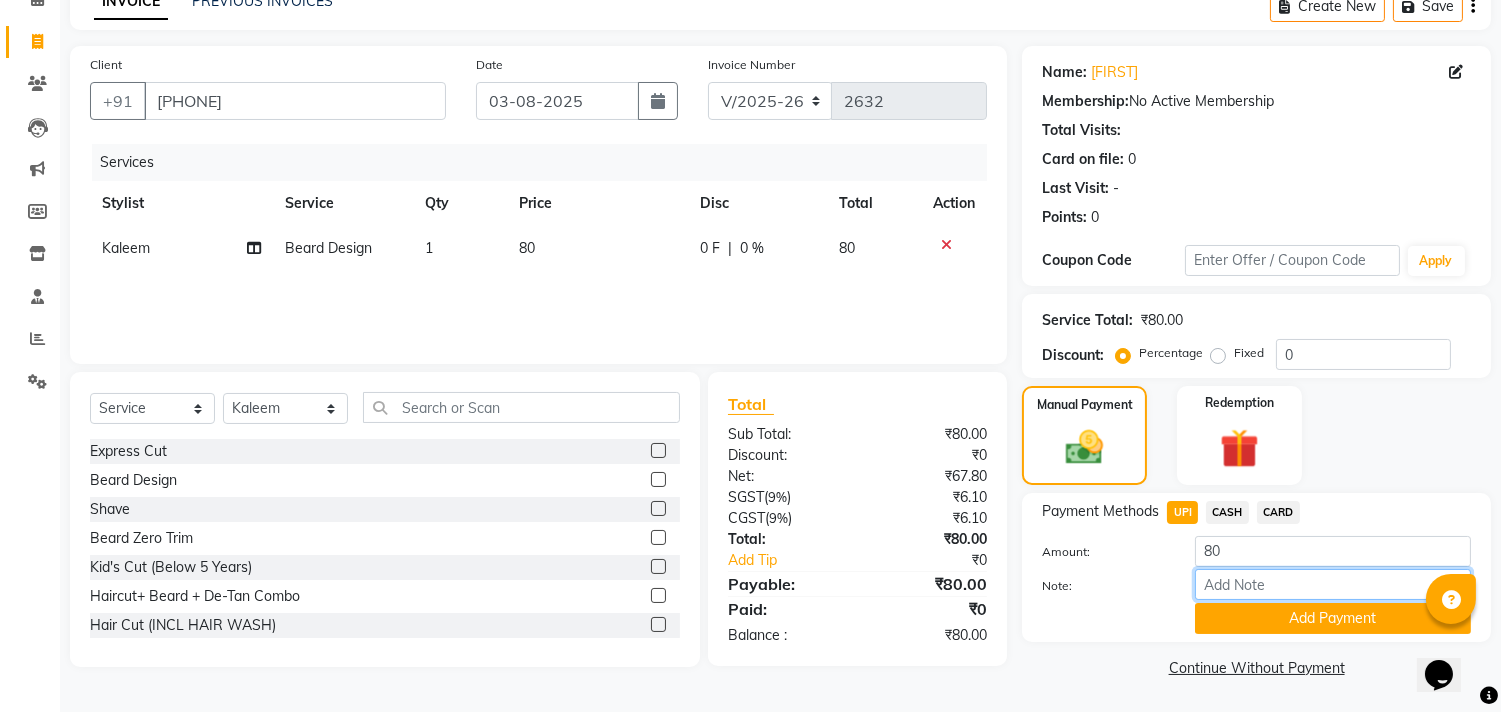 click on "Note:" at bounding box center [1333, 584] 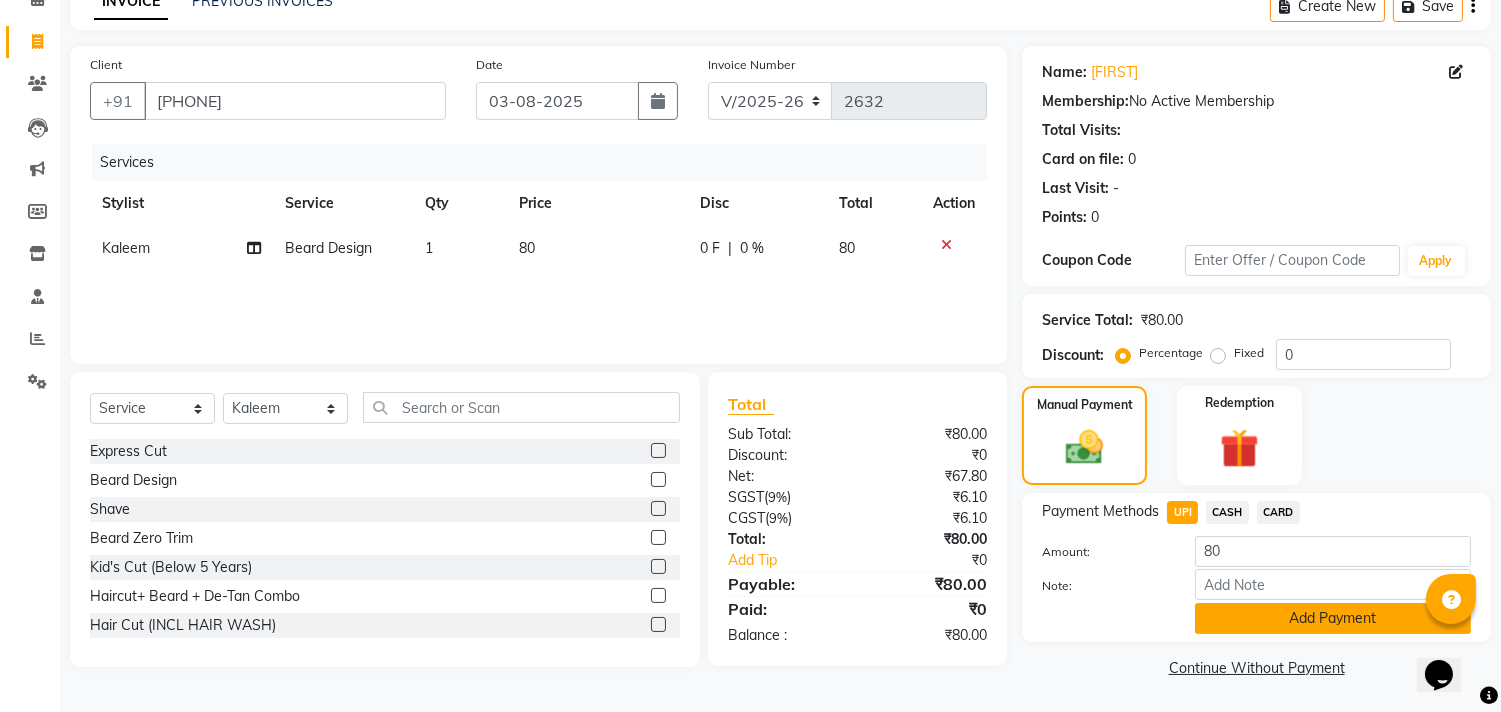 click on "Add Payment" 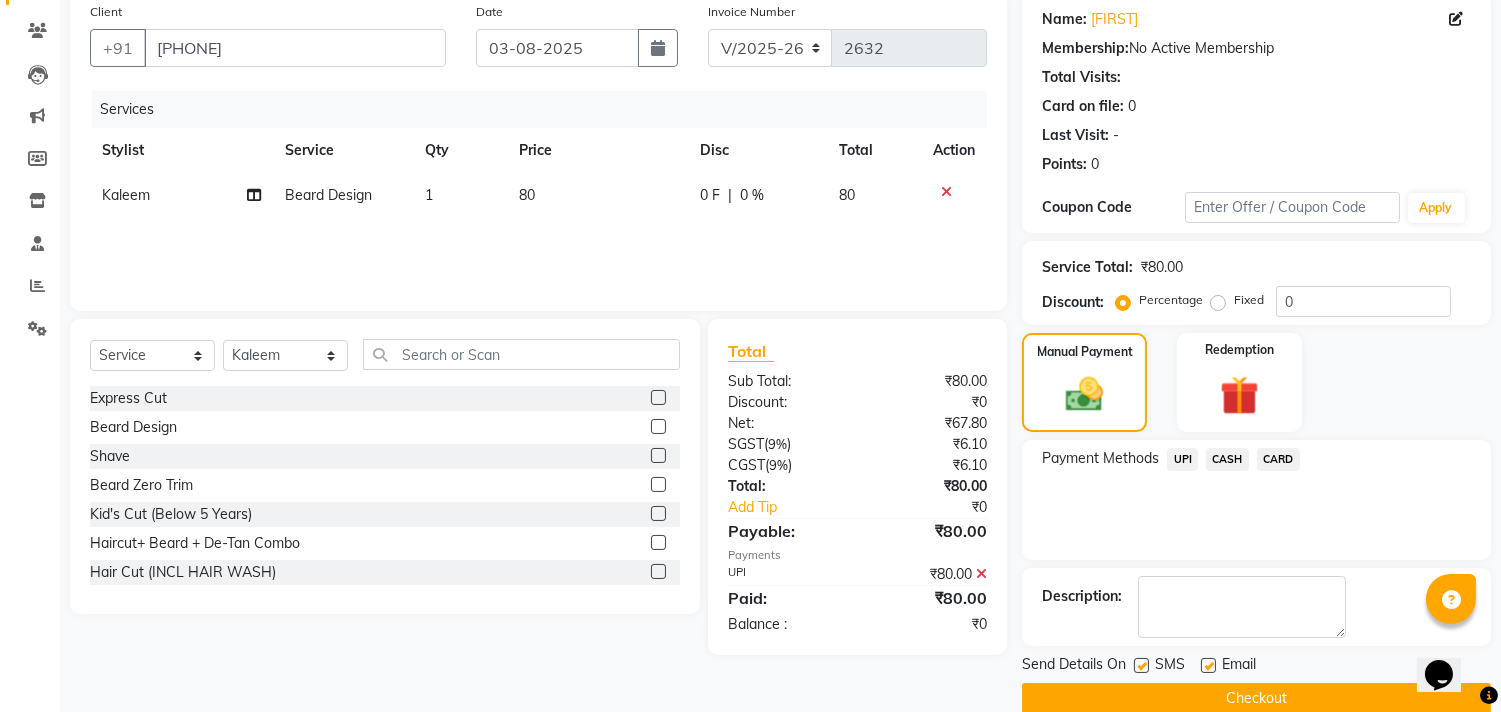scroll, scrollTop: 187, scrollLeft: 0, axis: vertical 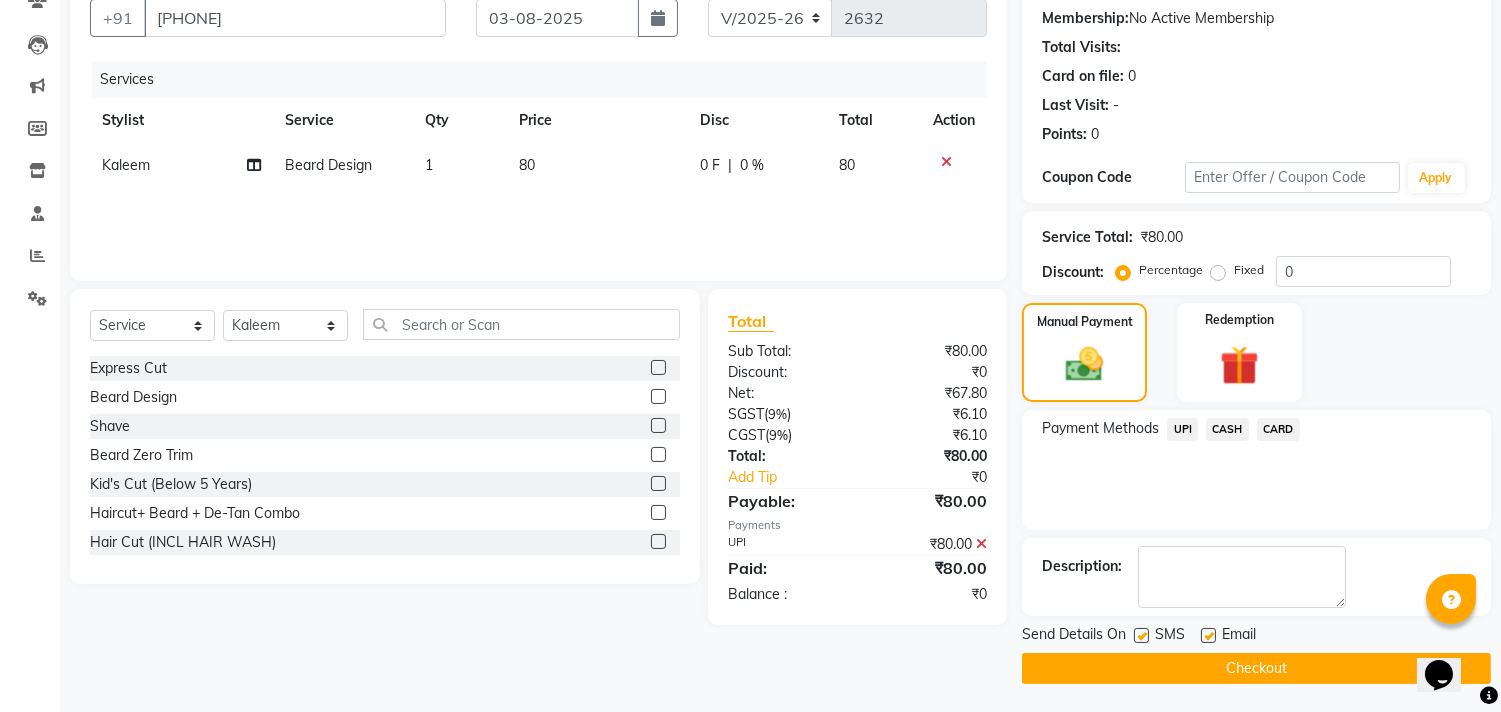 click on "Checkout" 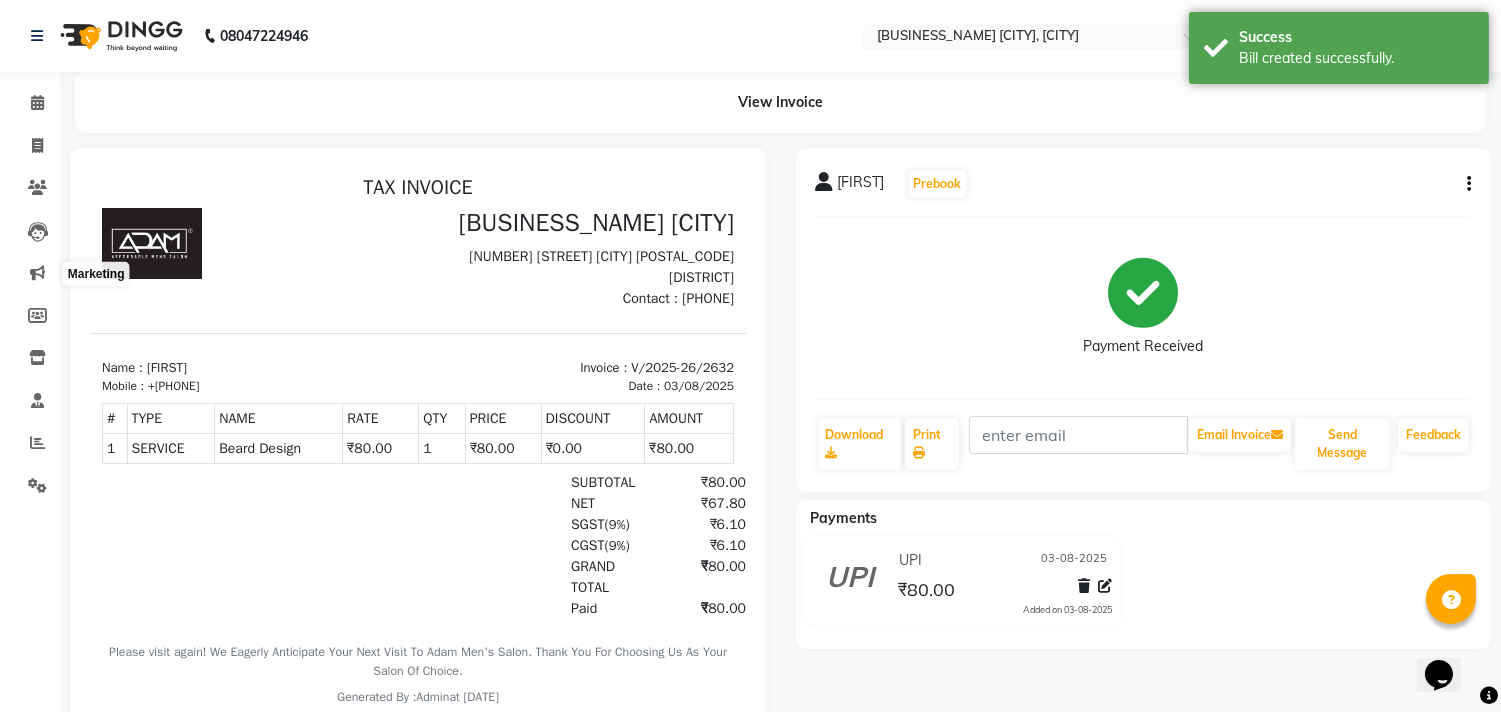 scroll, scrollTop: 0, scrollLeft: 0, axis: both 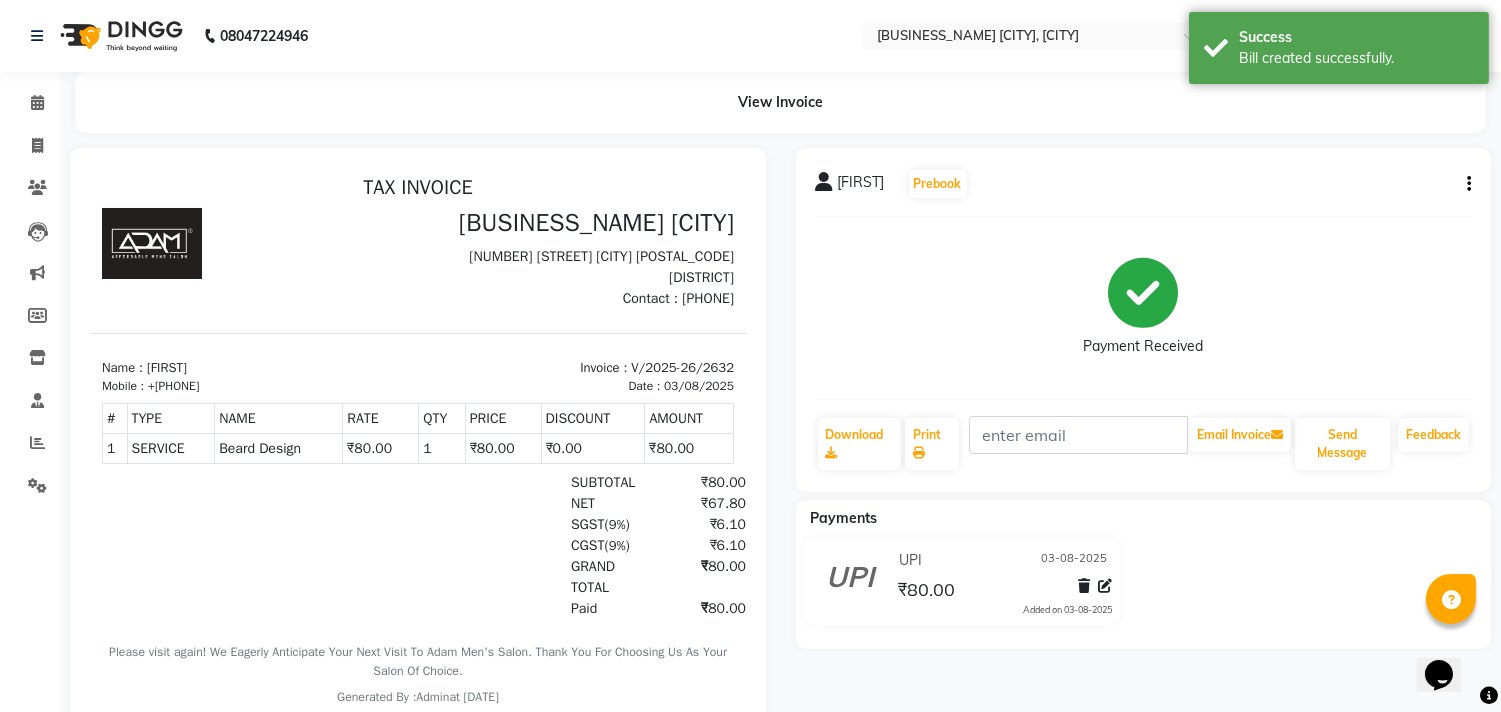 click on "Invoice" 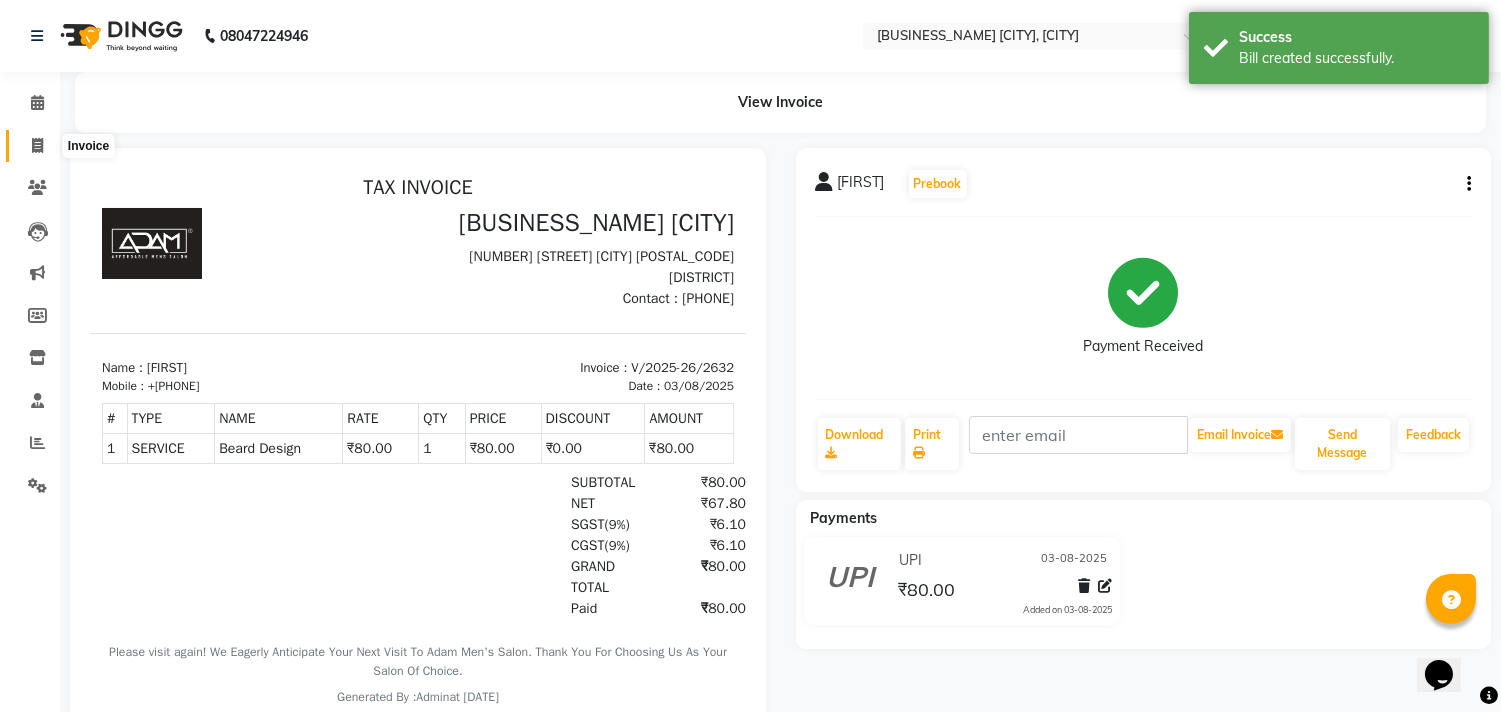 click 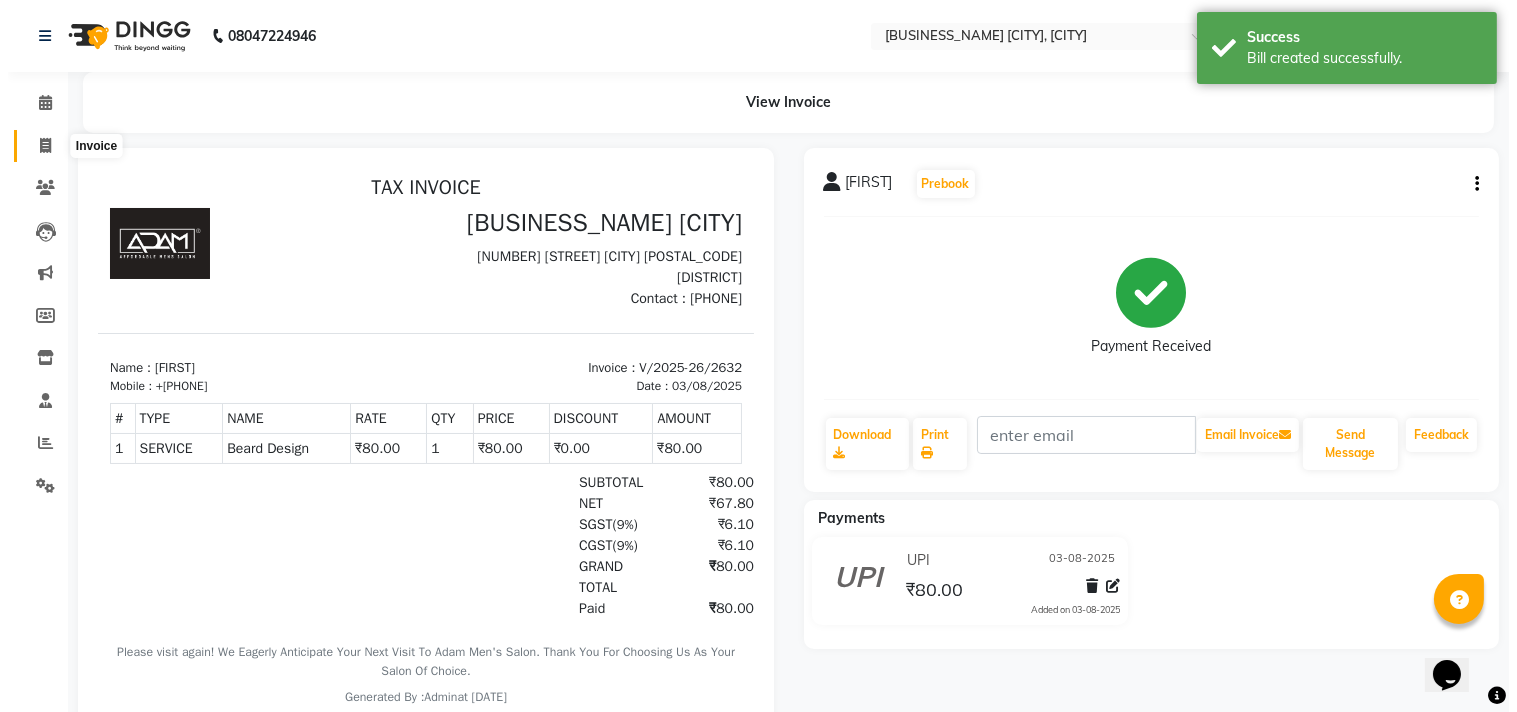 select on "8329" 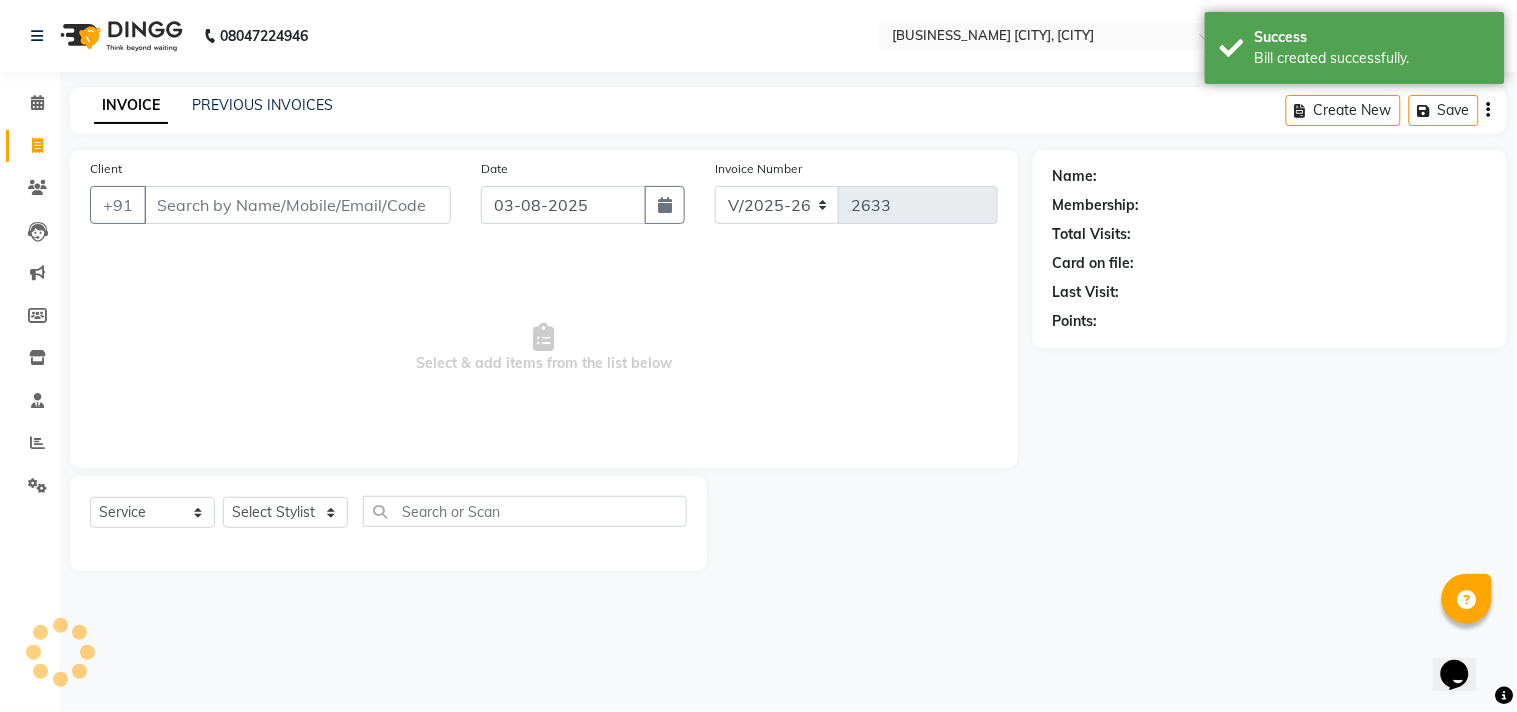 click on "Client" at bounding box center (297, 205) 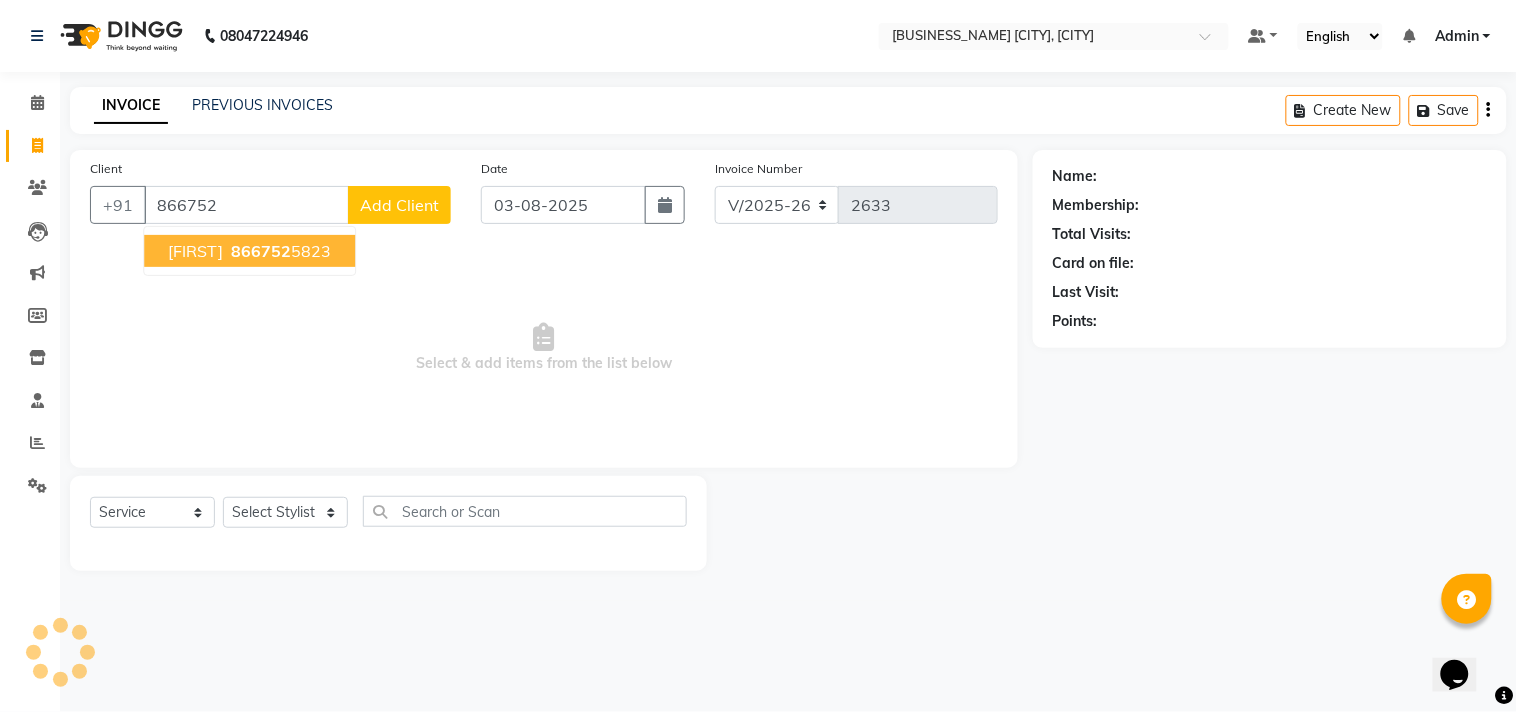 click on "[FIRST]   [PHONE]" at bounding box center (249, 251) 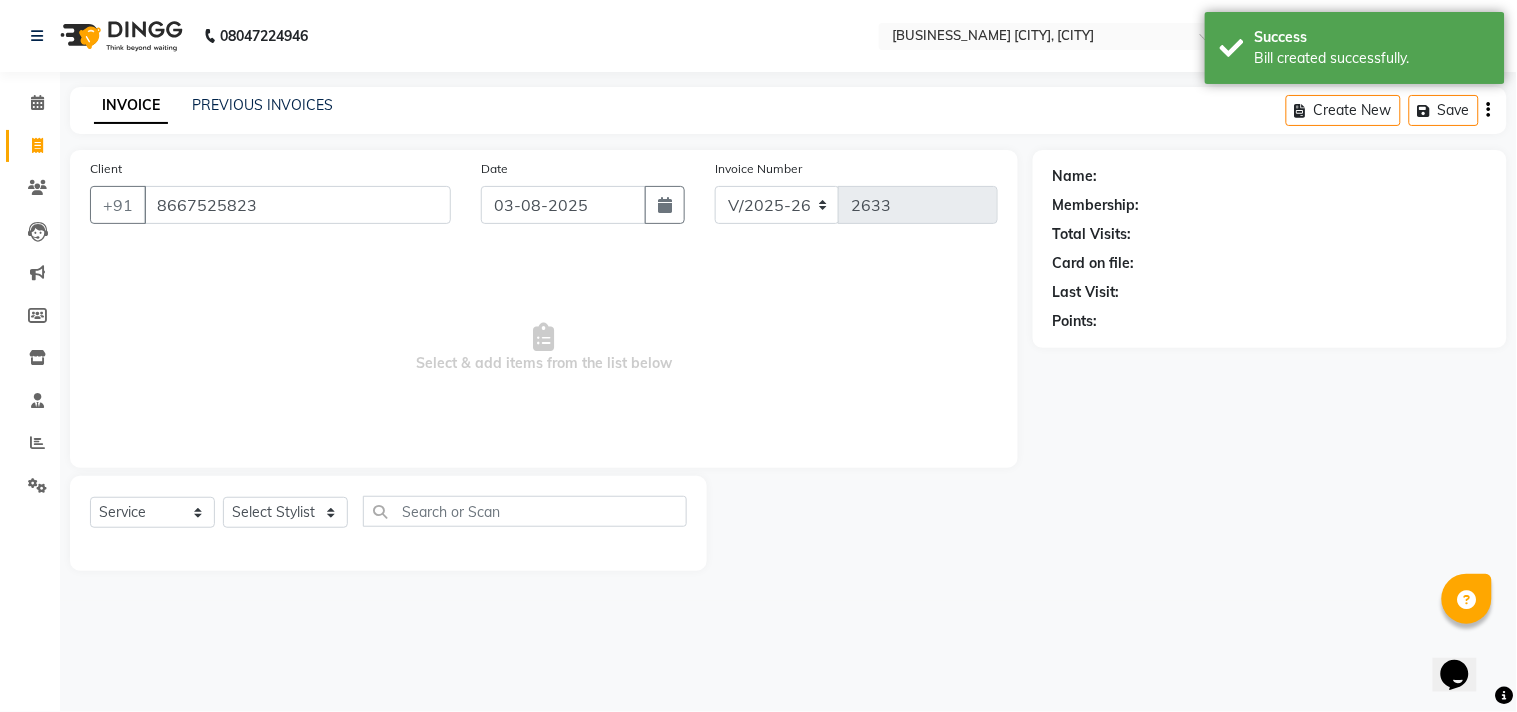 type on "8667525823" 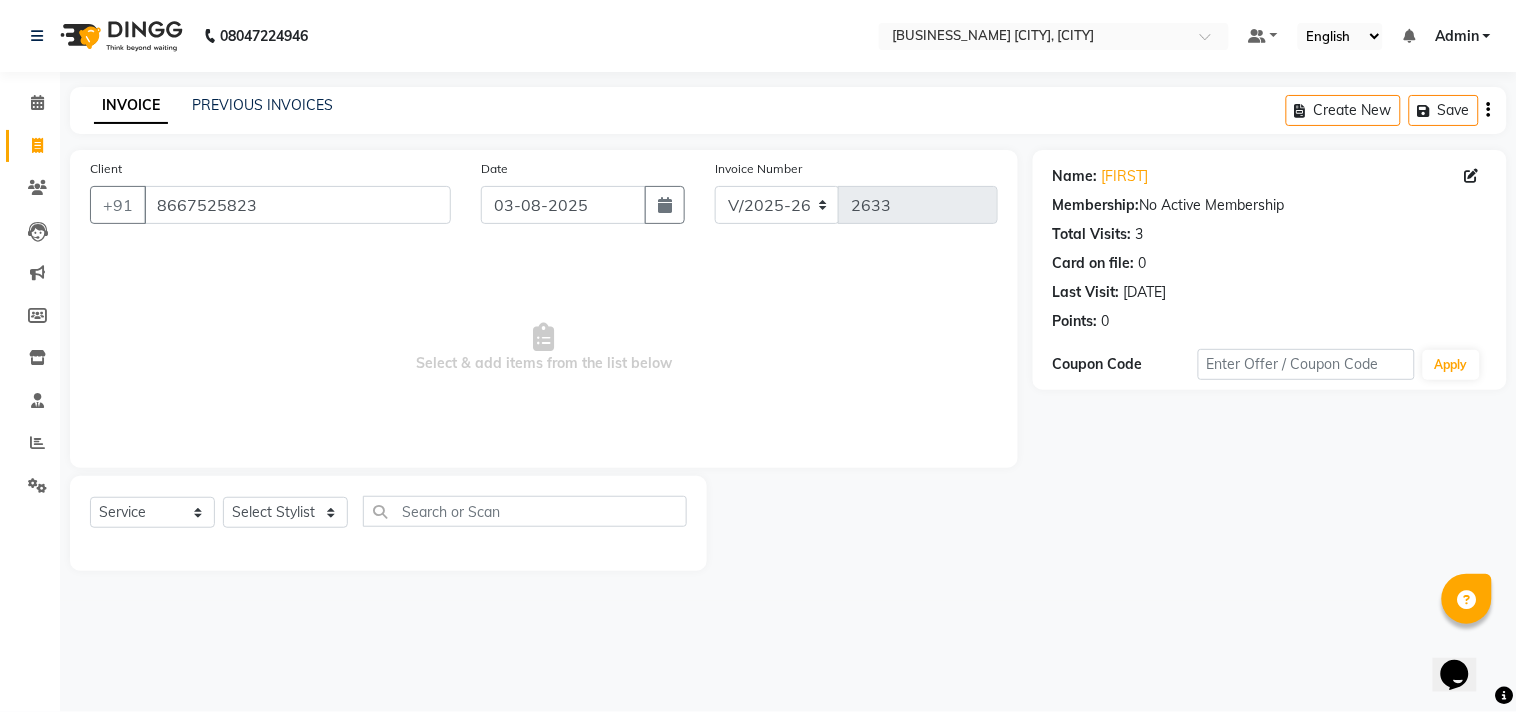 click on "Select Stylist Admin [FIRST] [FIRST] [FIRST] [FIRST] [FIRST] [FIRST] [FIRST] [FIRST] [FIRST] [FIRST]" 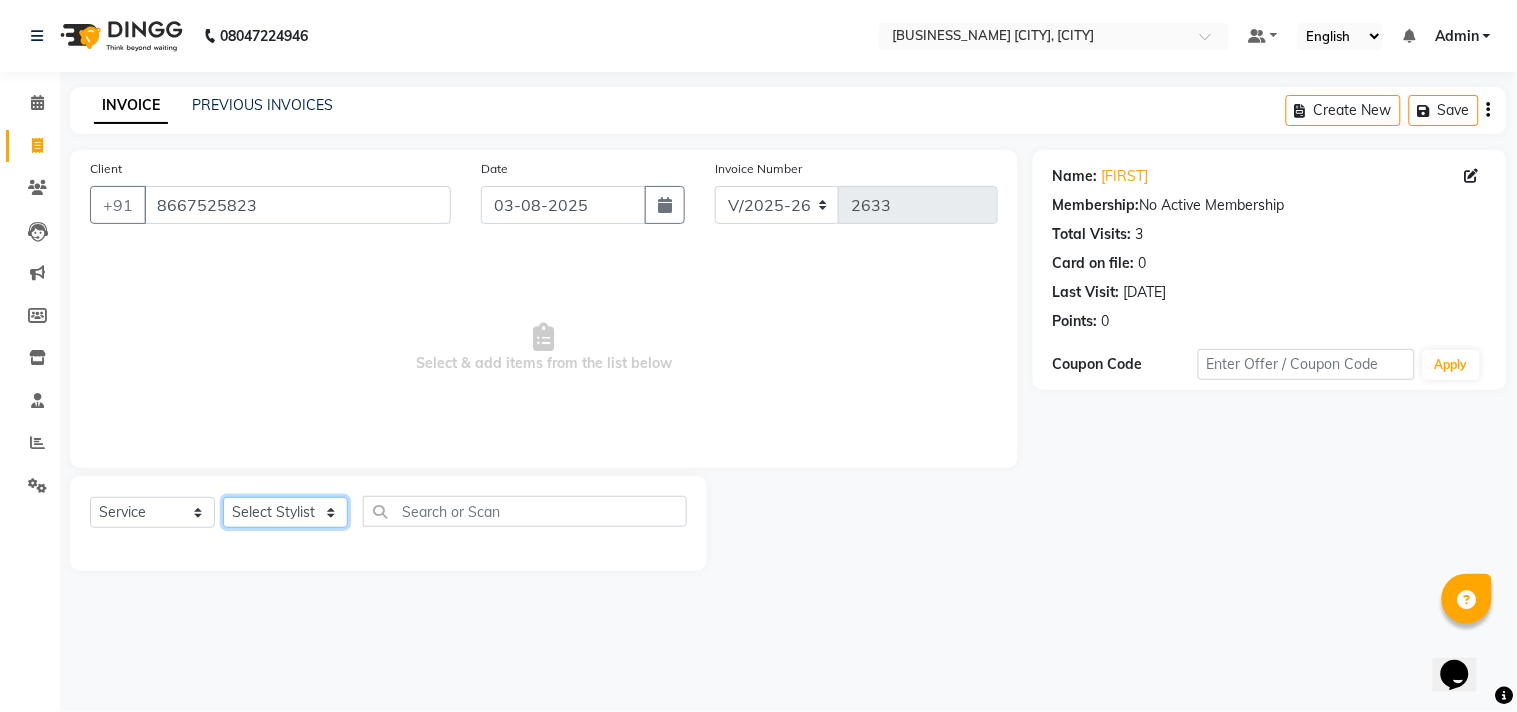 click on "Select Stylist Admin [FIRST] [FIRST] [FIRST] [FIRST] [FIRST] [FIRST] [FIRST] [FIRST] [FIRST] [FIRST]" 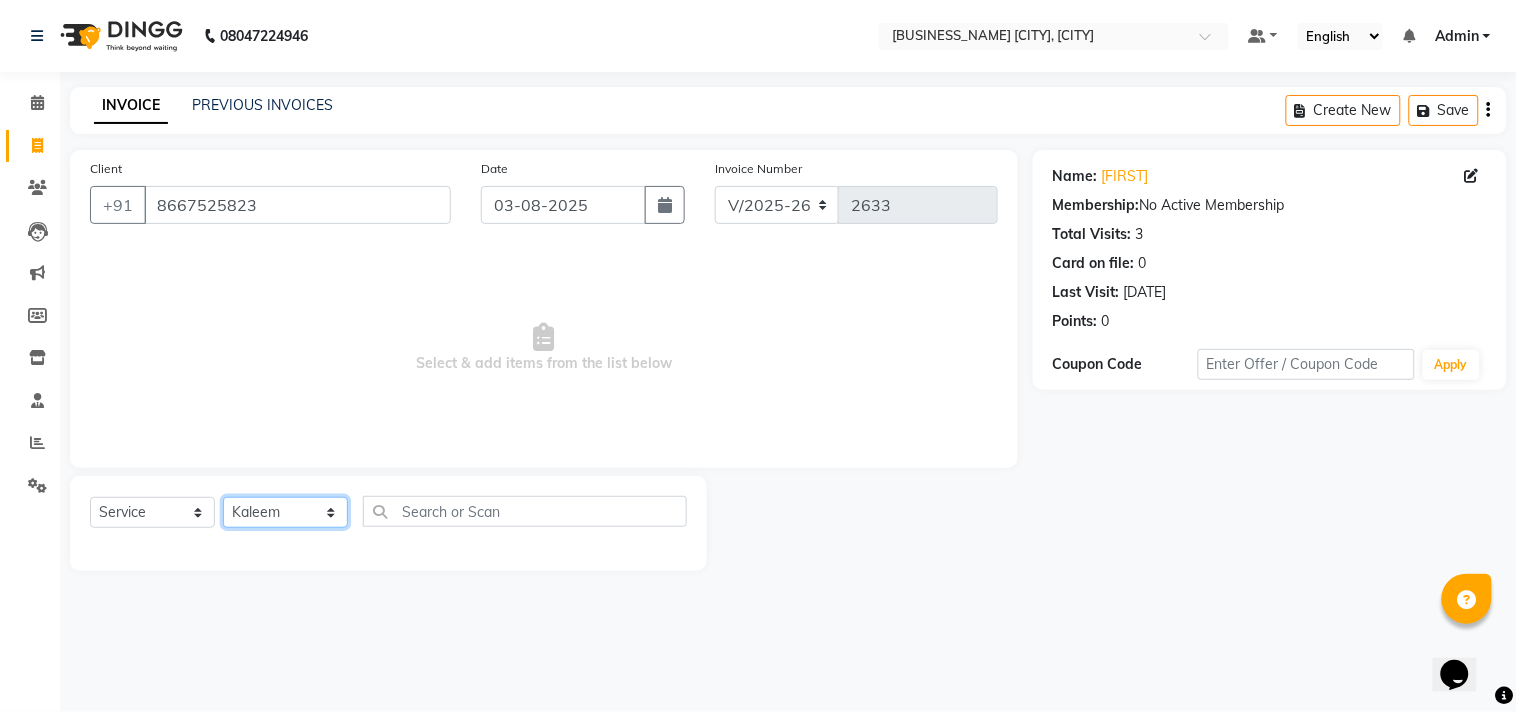 click on "Select Stylist Admin [FIRST] [FIRST] [FIRST] [FIRST] [FIRST] [FIRST] [FIRST] [FIRST] [FIRST] [FIRST]" 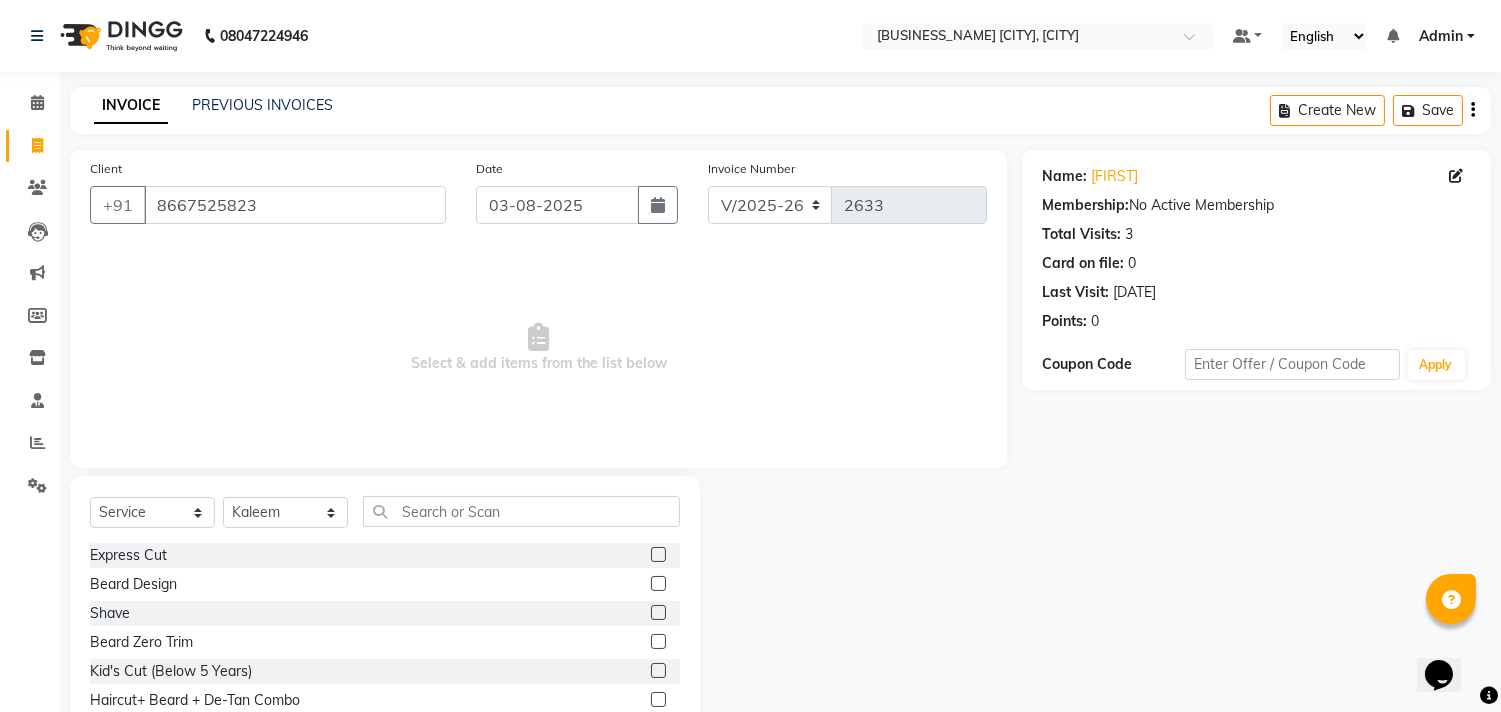 click 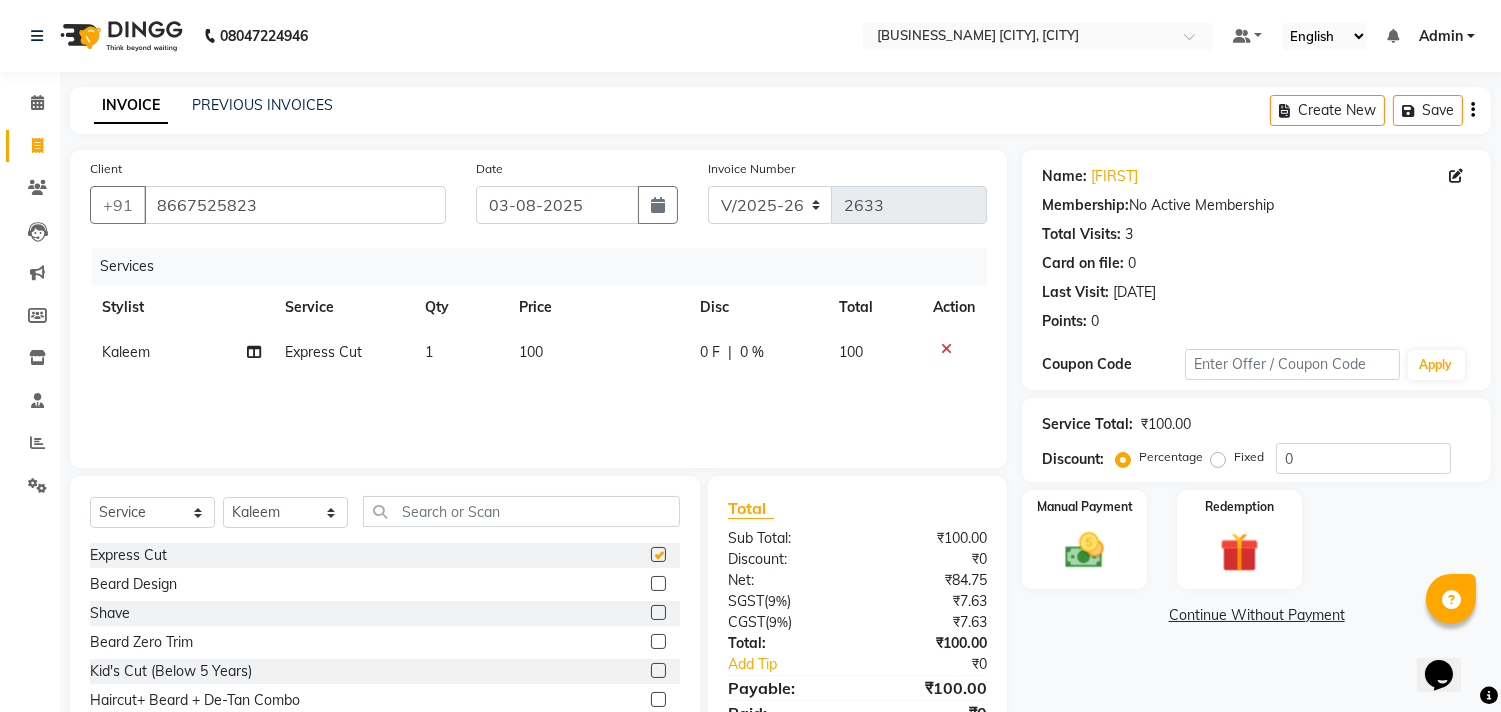 checkbox on "false" 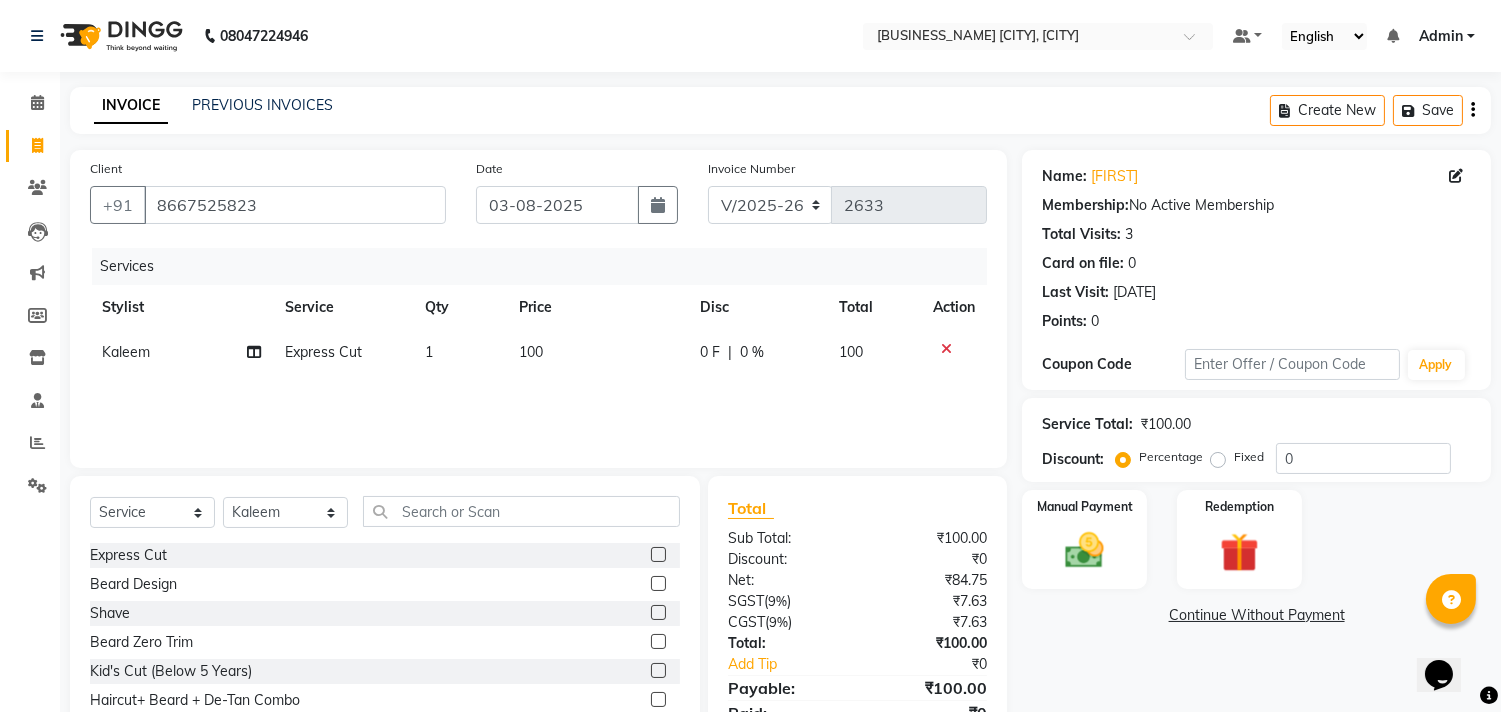 click 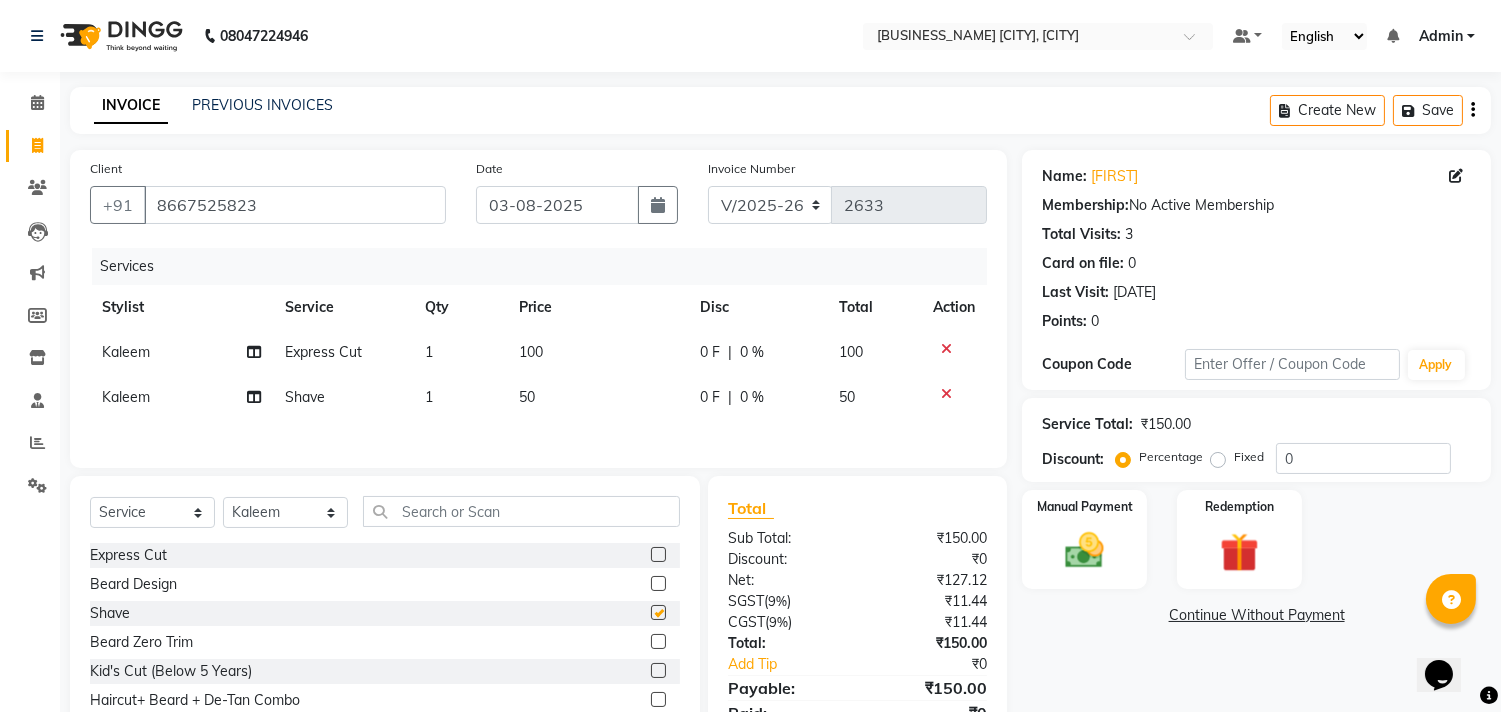checkbox on "false" 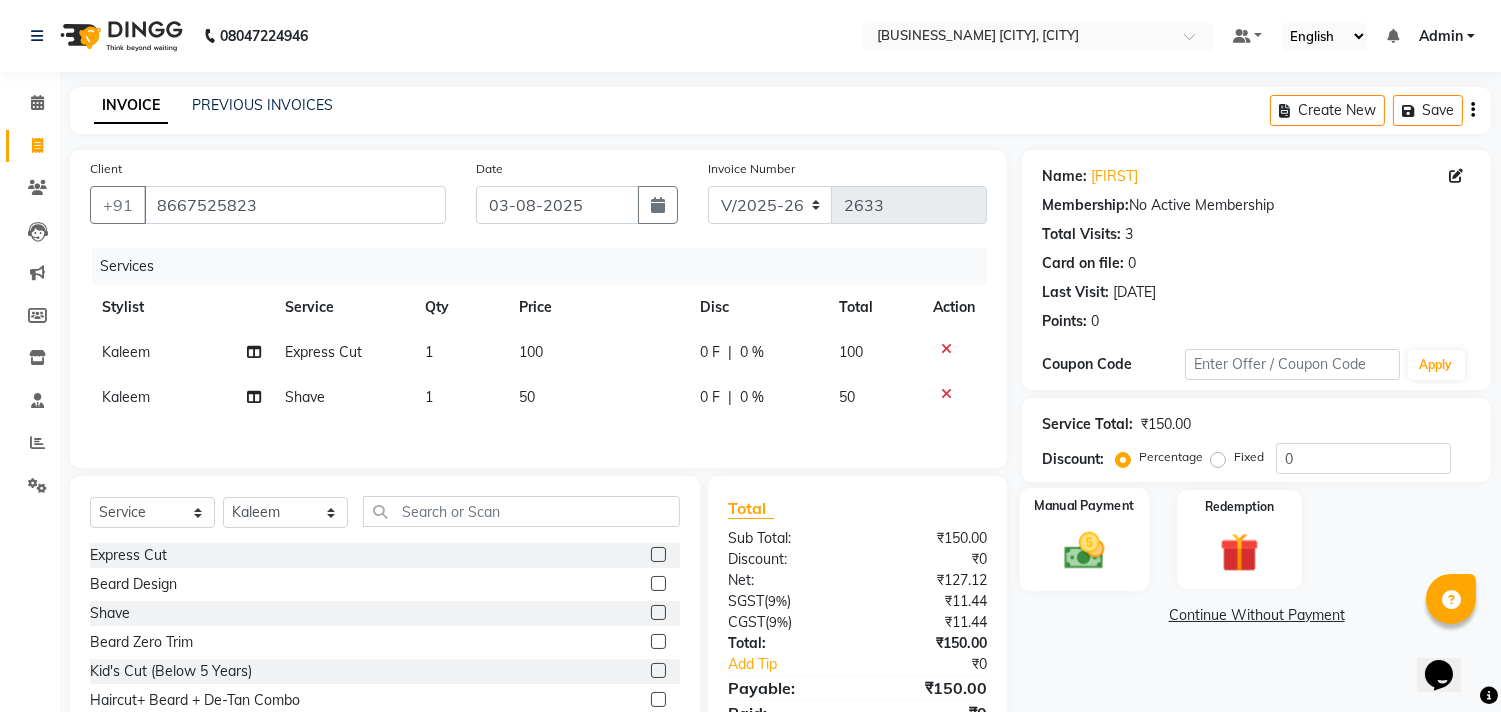 click on "Manual Payment" 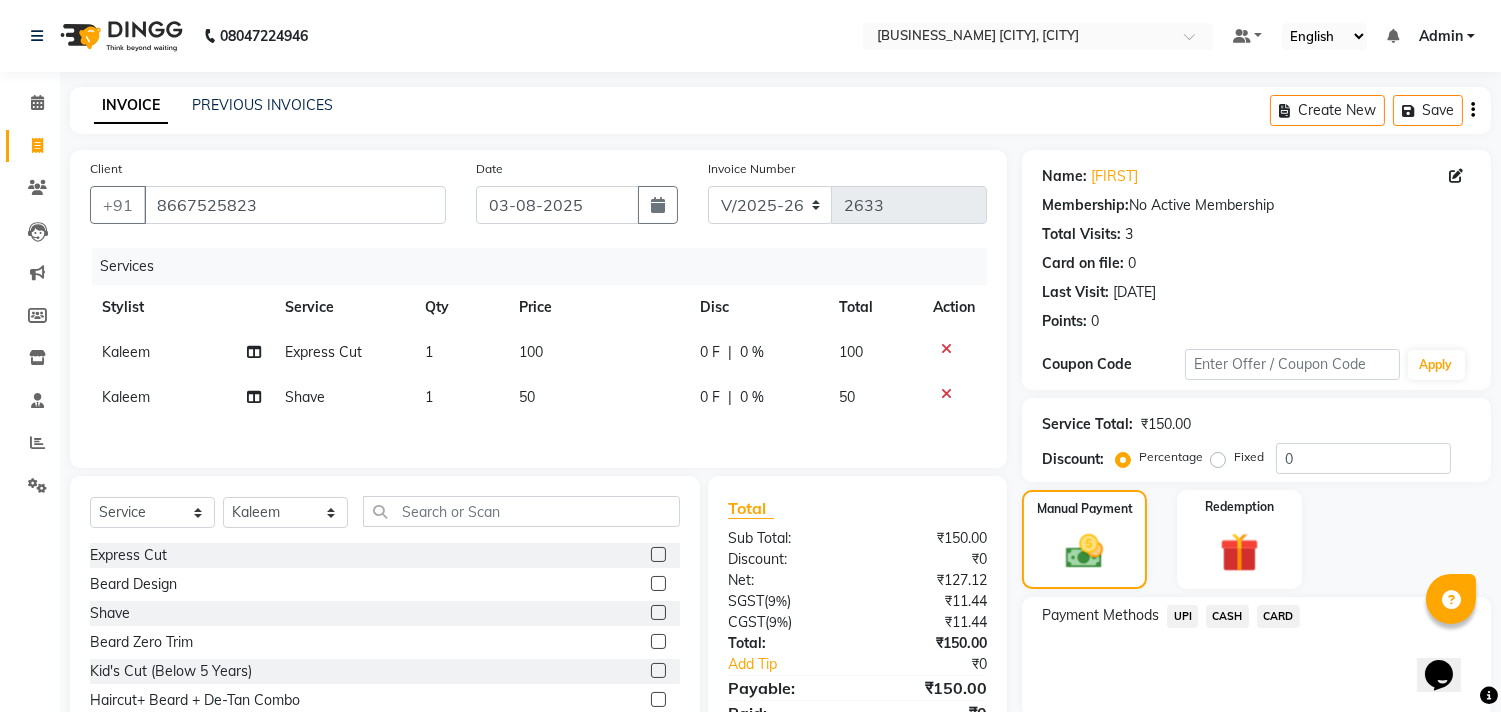 click on "UPI" 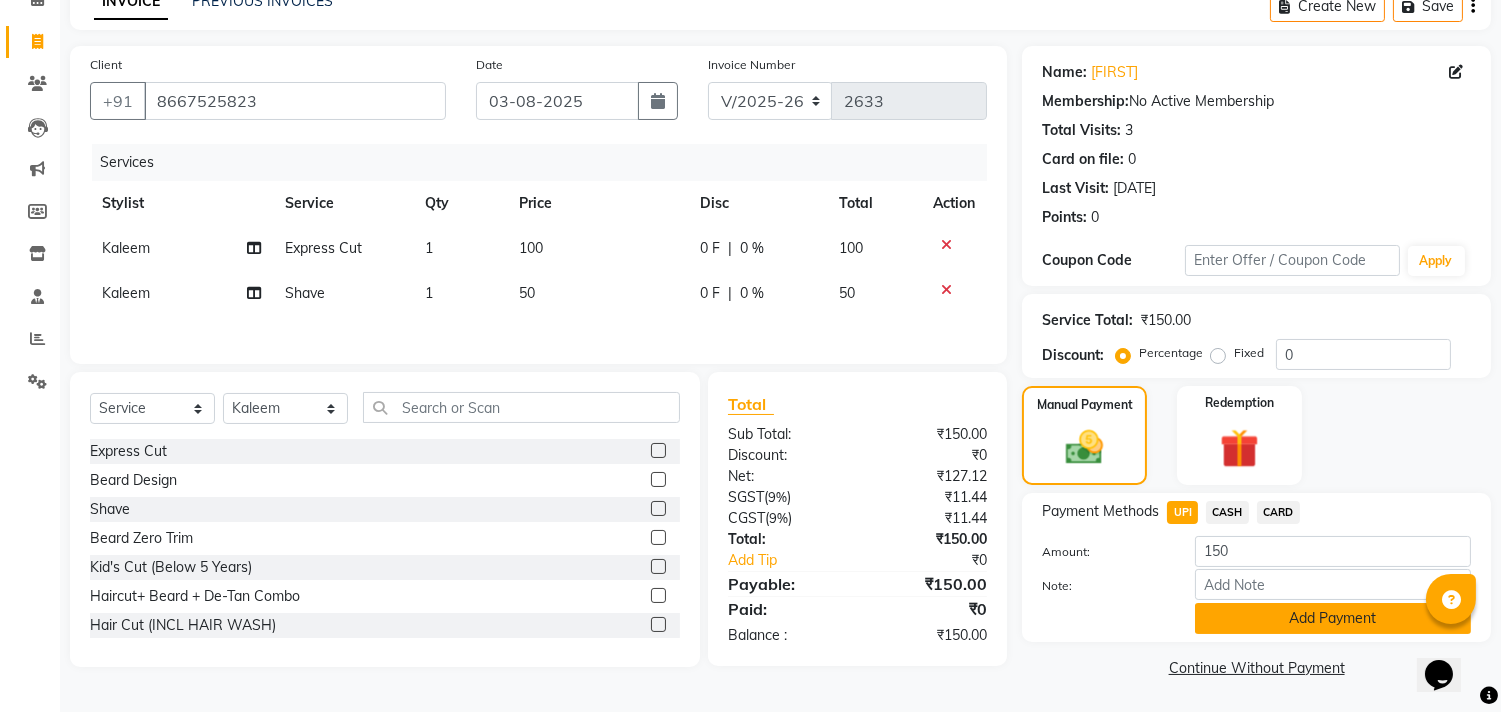click on "Add Payment" 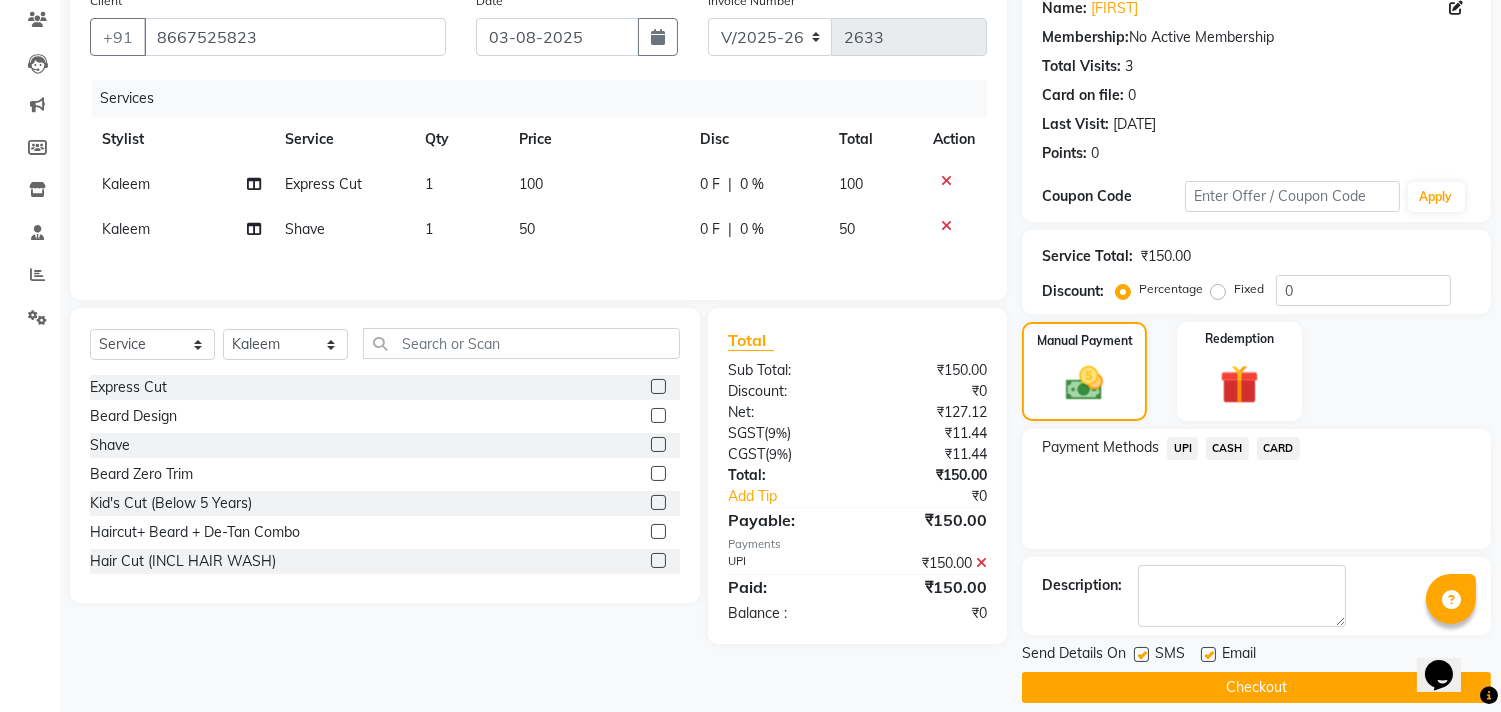 scroll, scrollTop: 187, scrollLeft: 0, axis: vertical 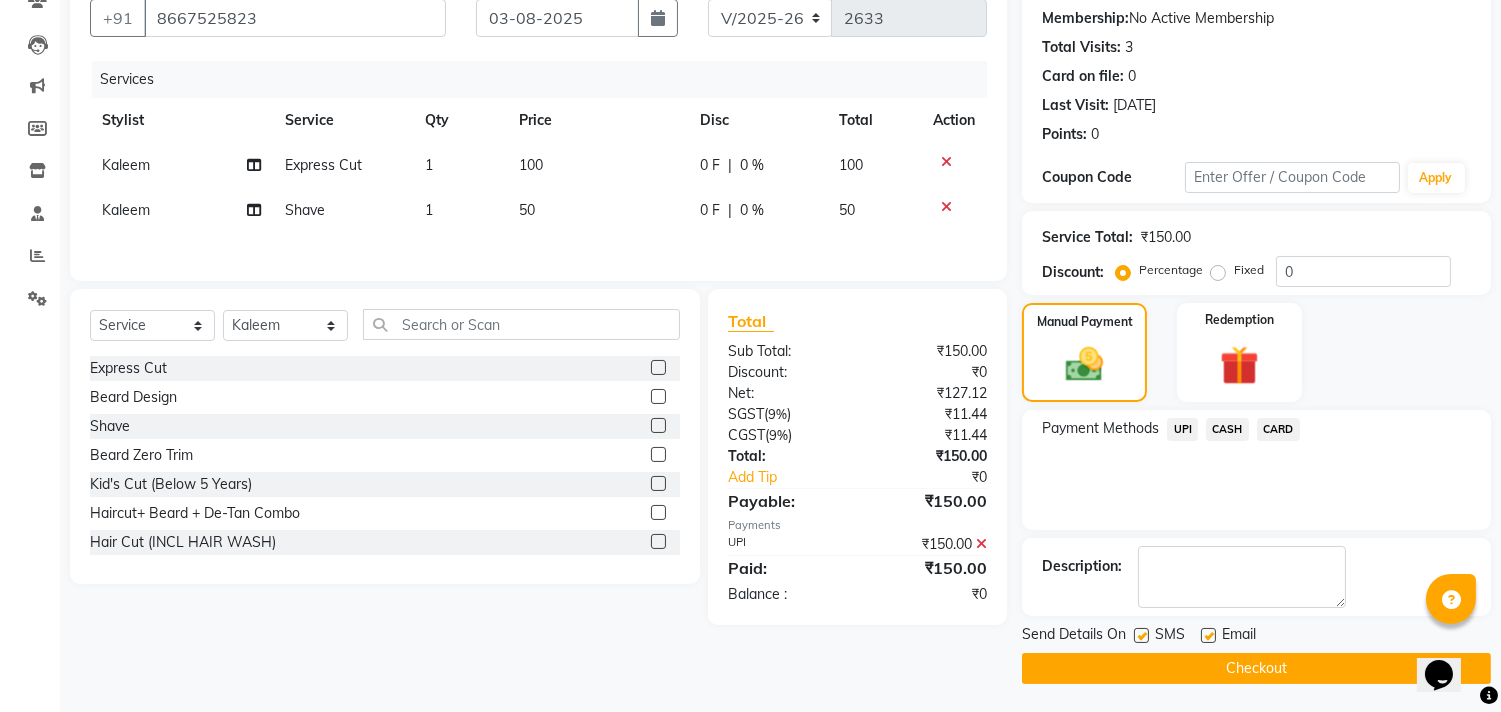 click on "Checkout" 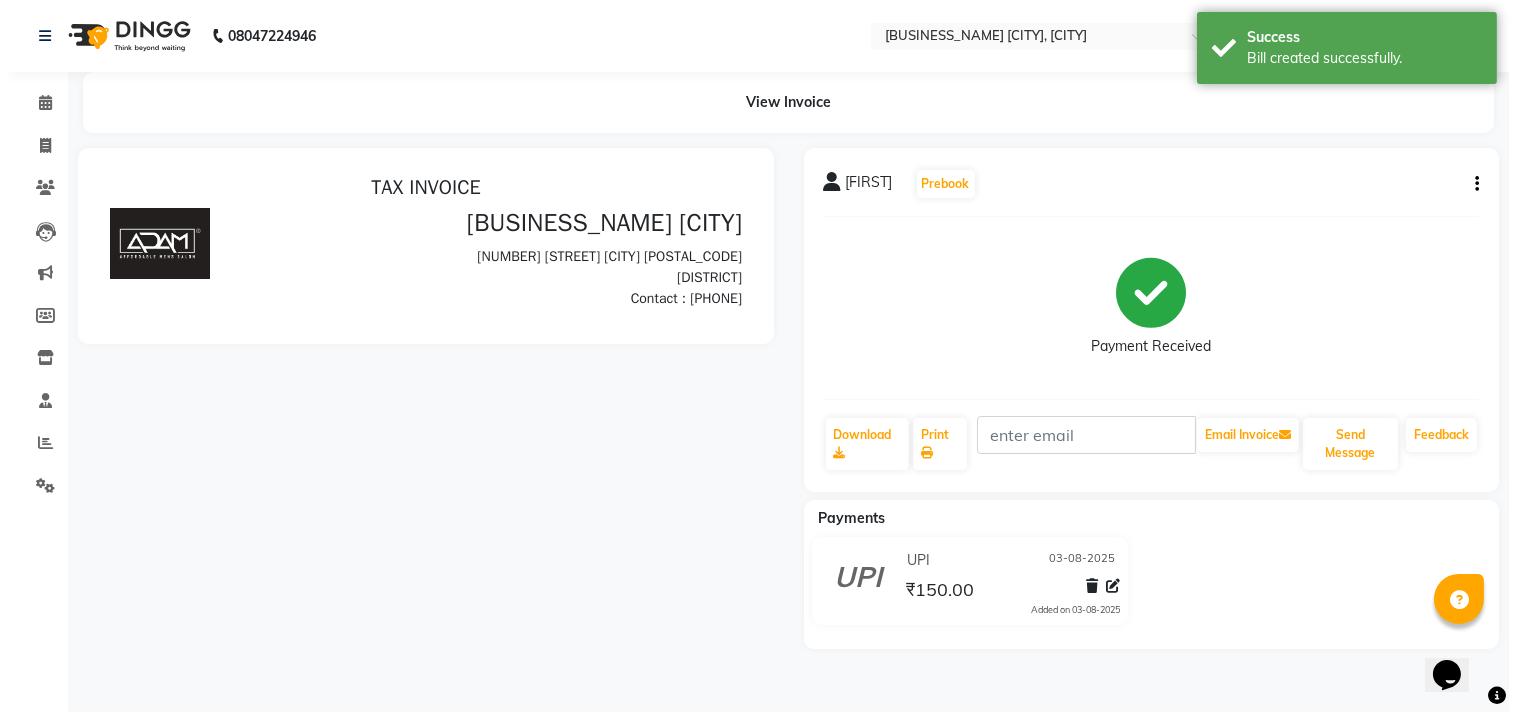 scroll, scrollTop: 0, scrollLeft: 0, axis: both 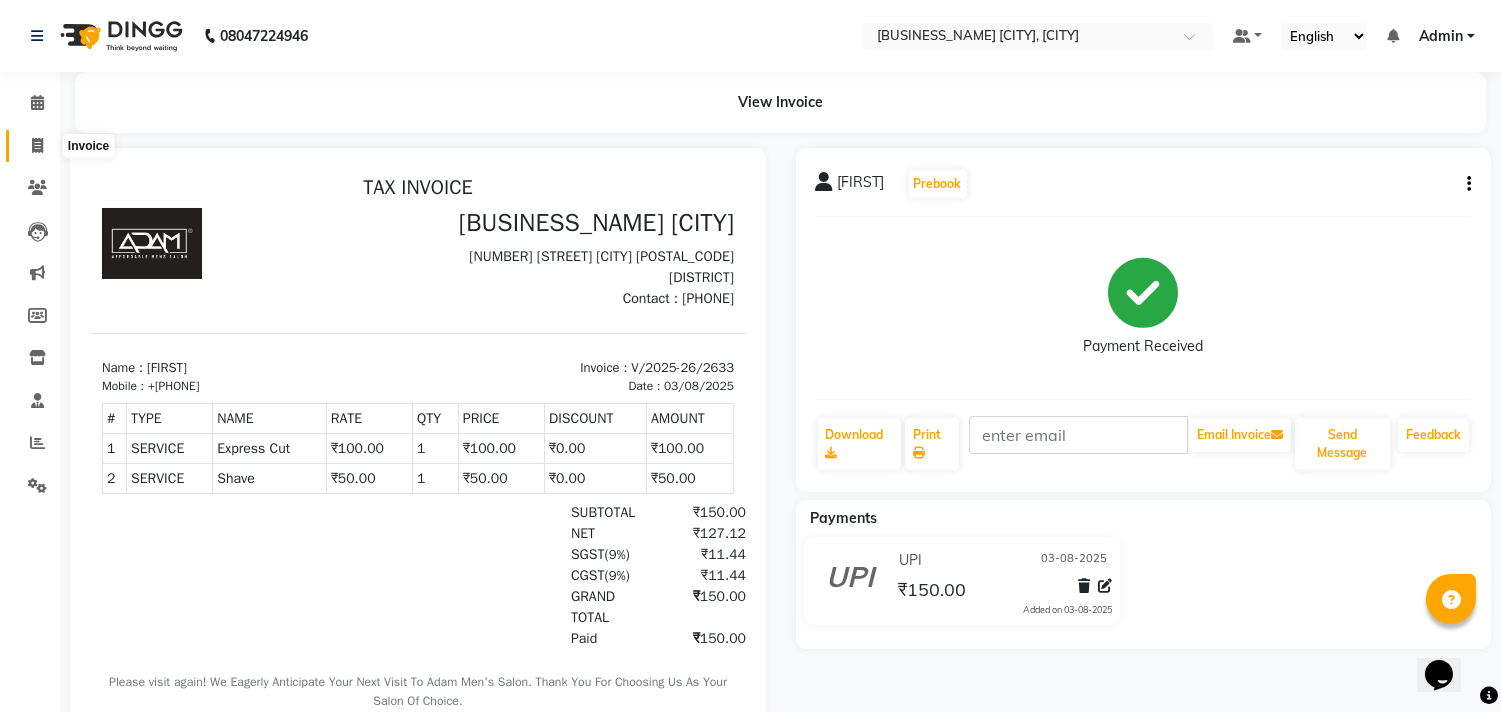 click 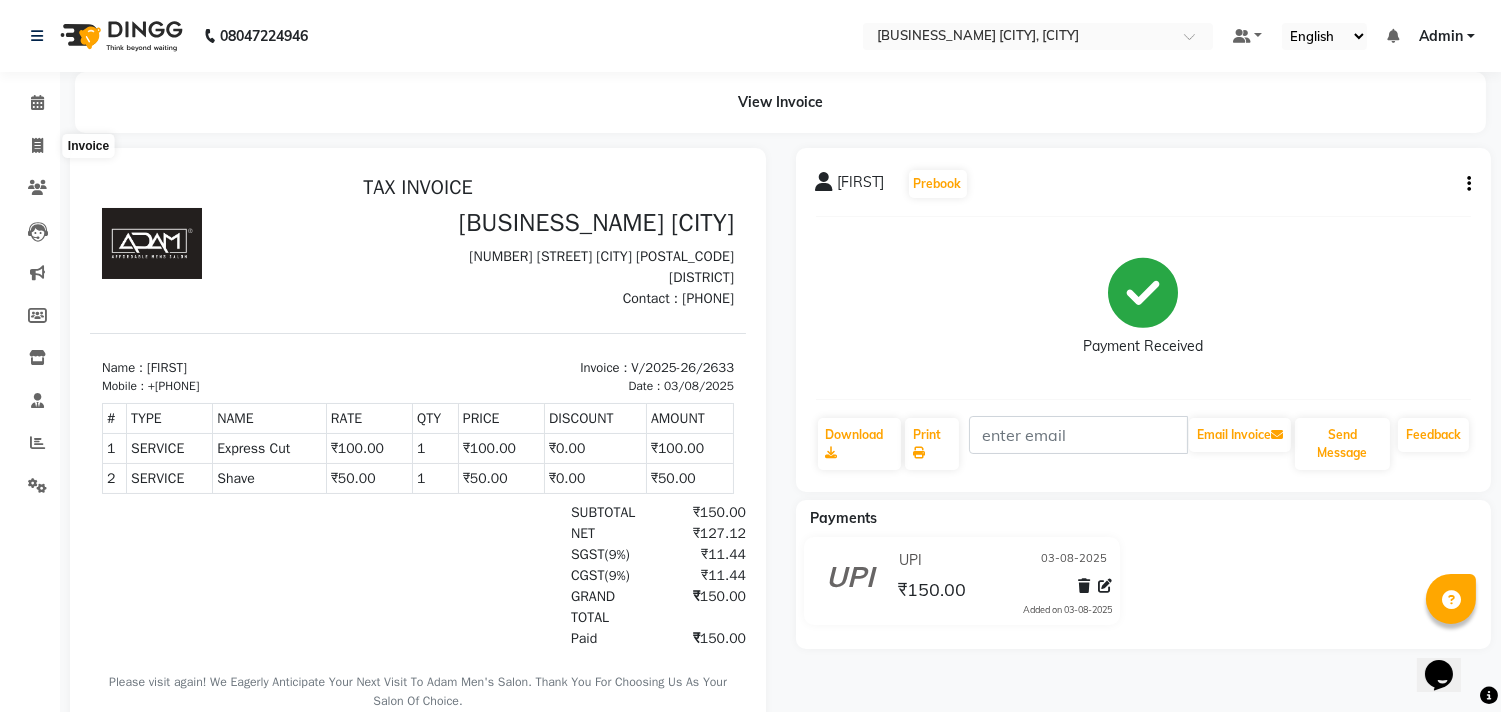 select on "service" 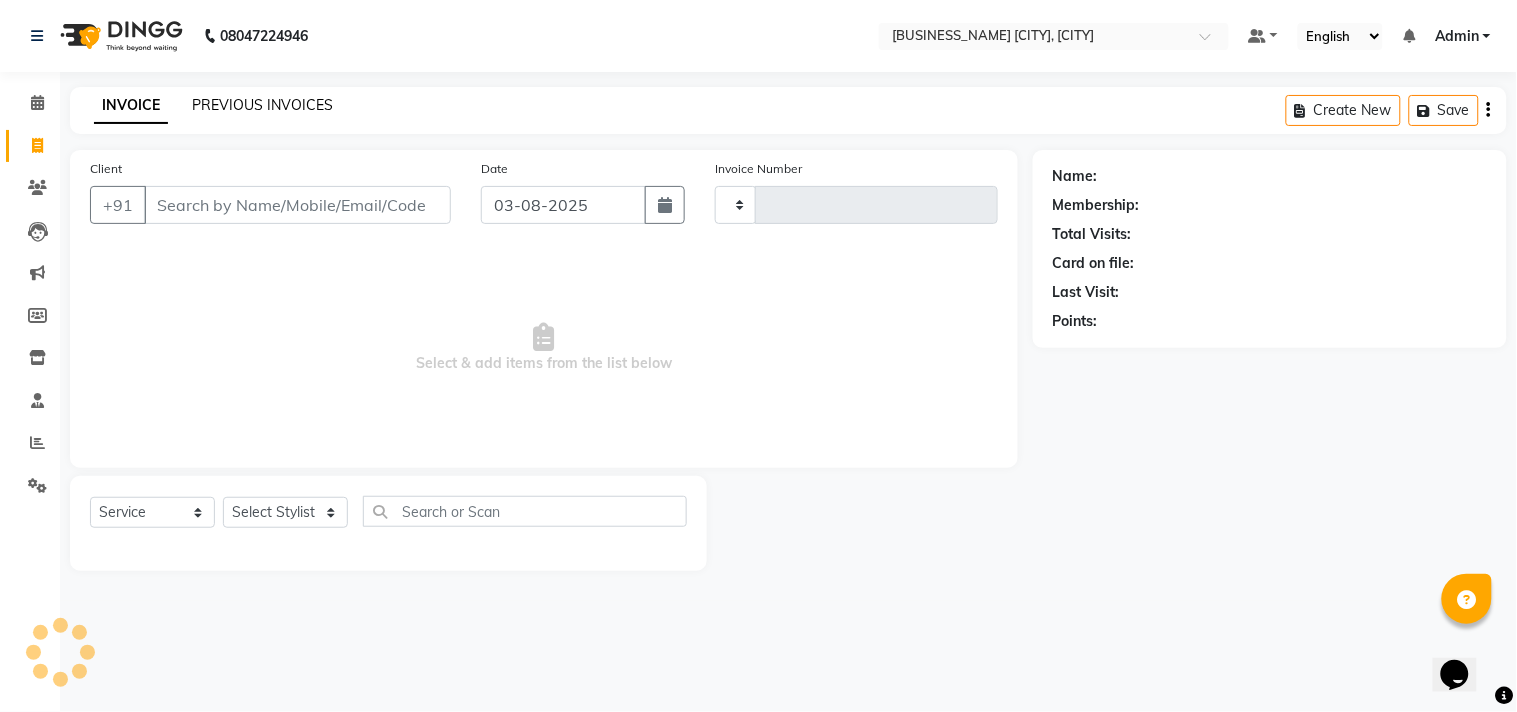 type on "2634" 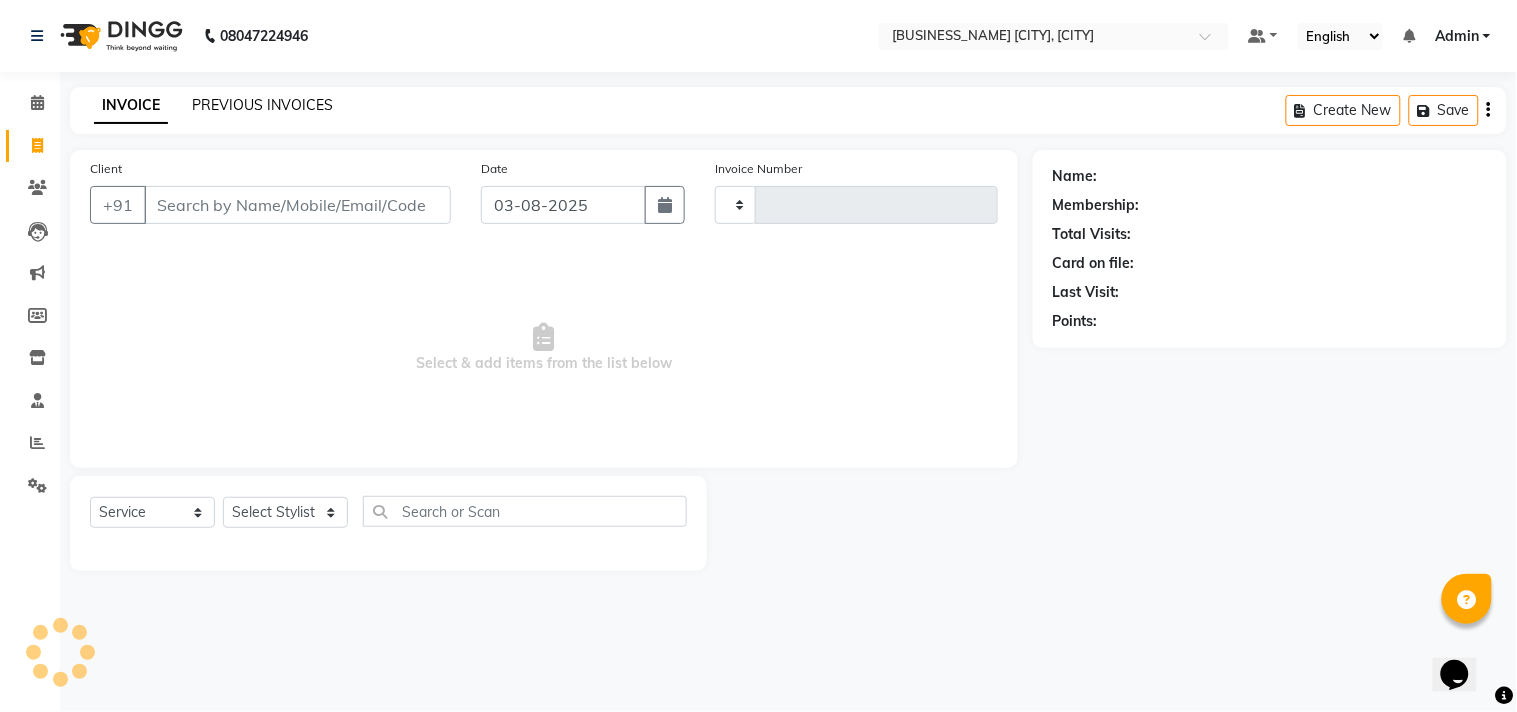 select on "8329" 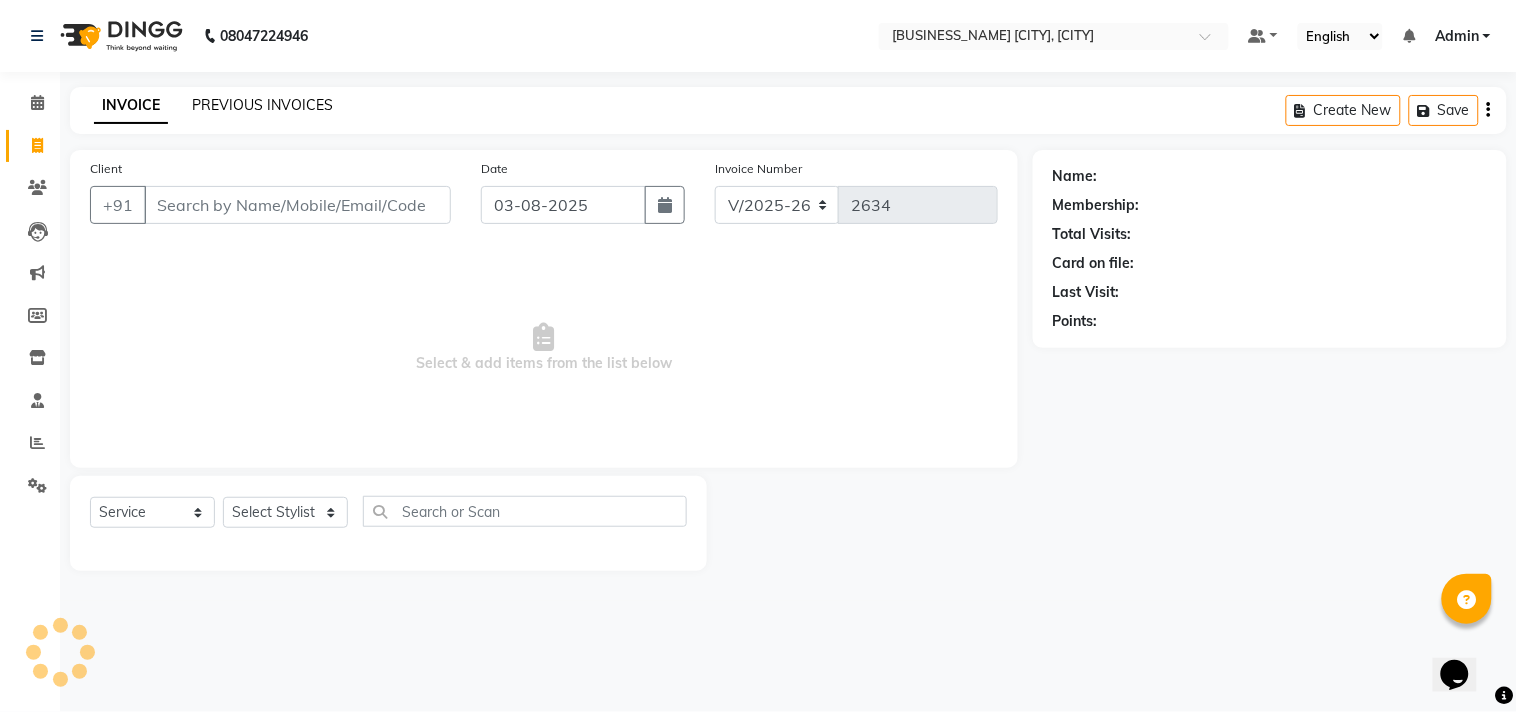 click on "PREVIOUS INVOICES" 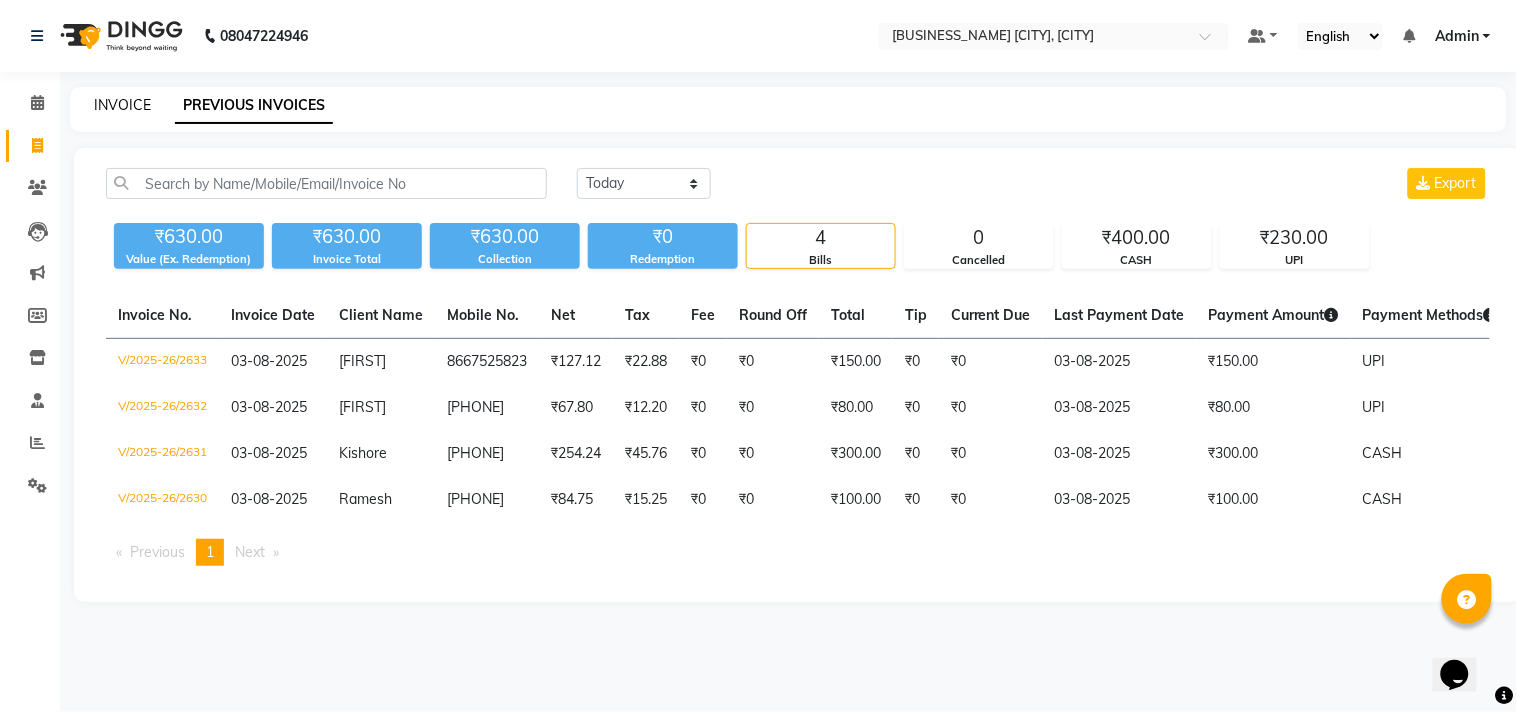 click on "INVOICE" 